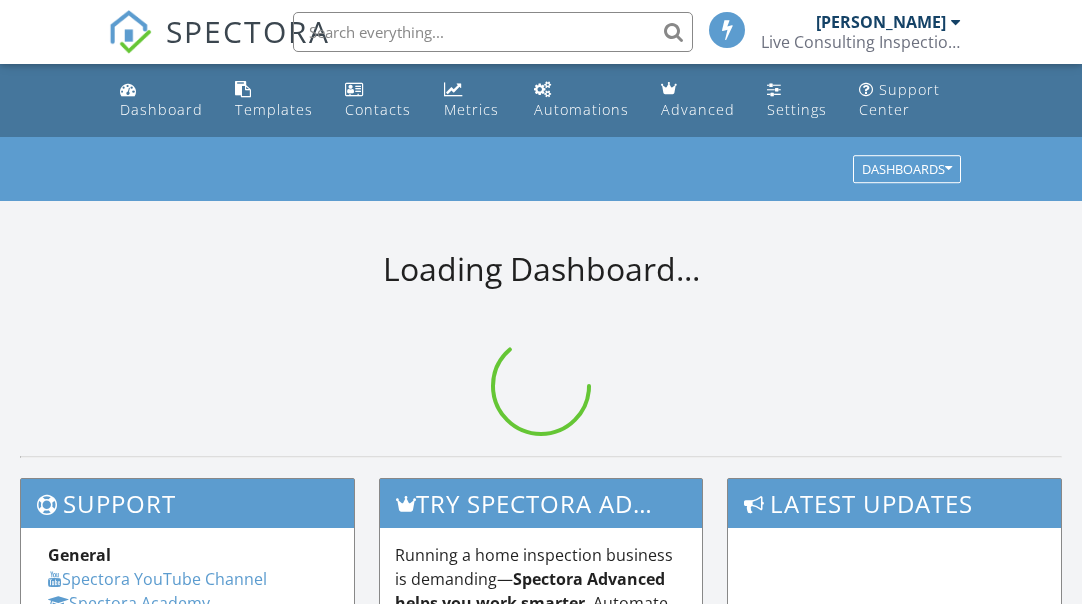 scroll, scrollTop: 0, scrollLeft: 0, axis: both 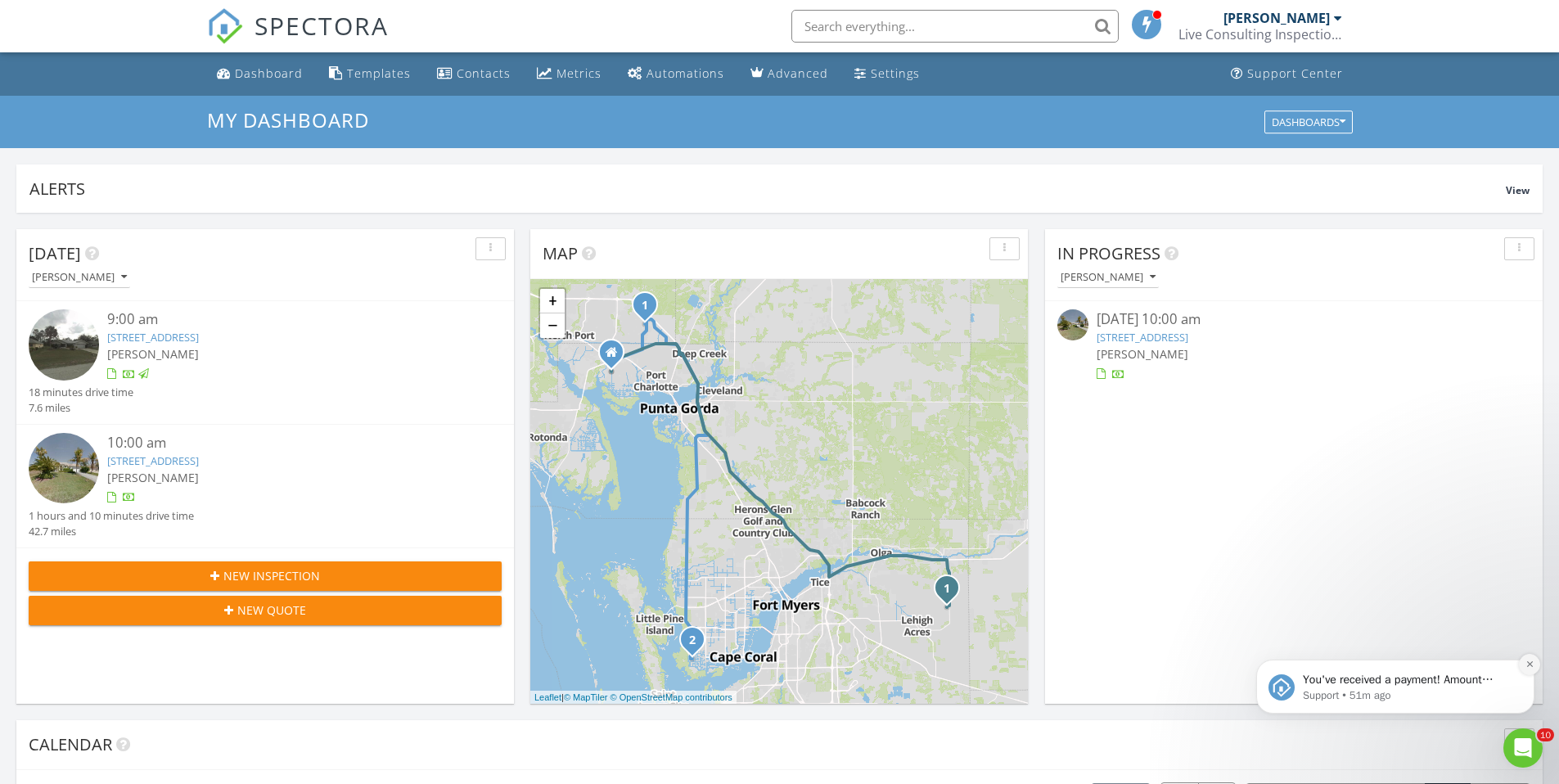 click 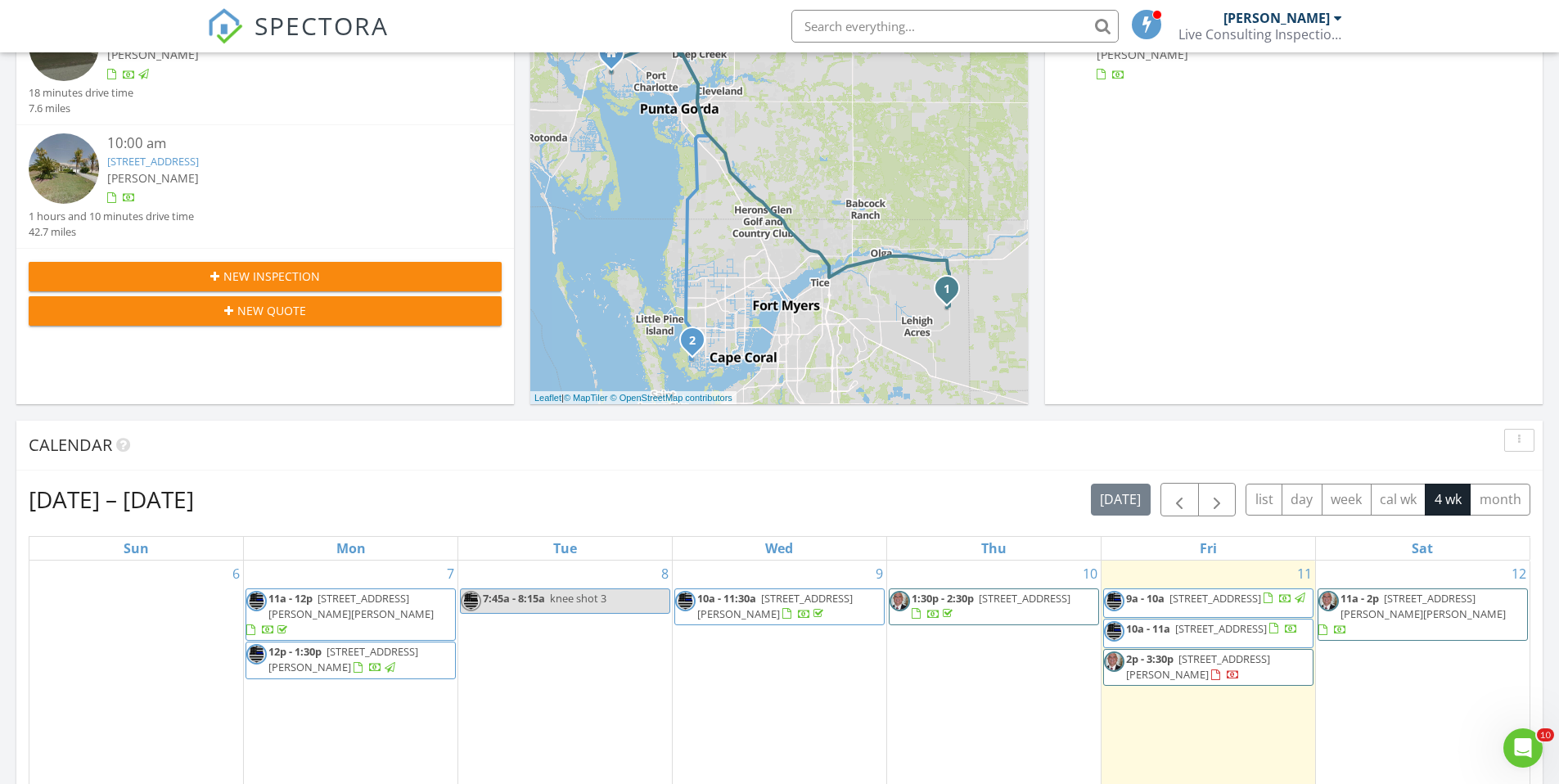 scroll, scrollTop: 323, scrollLeft: 0, axis: vertical 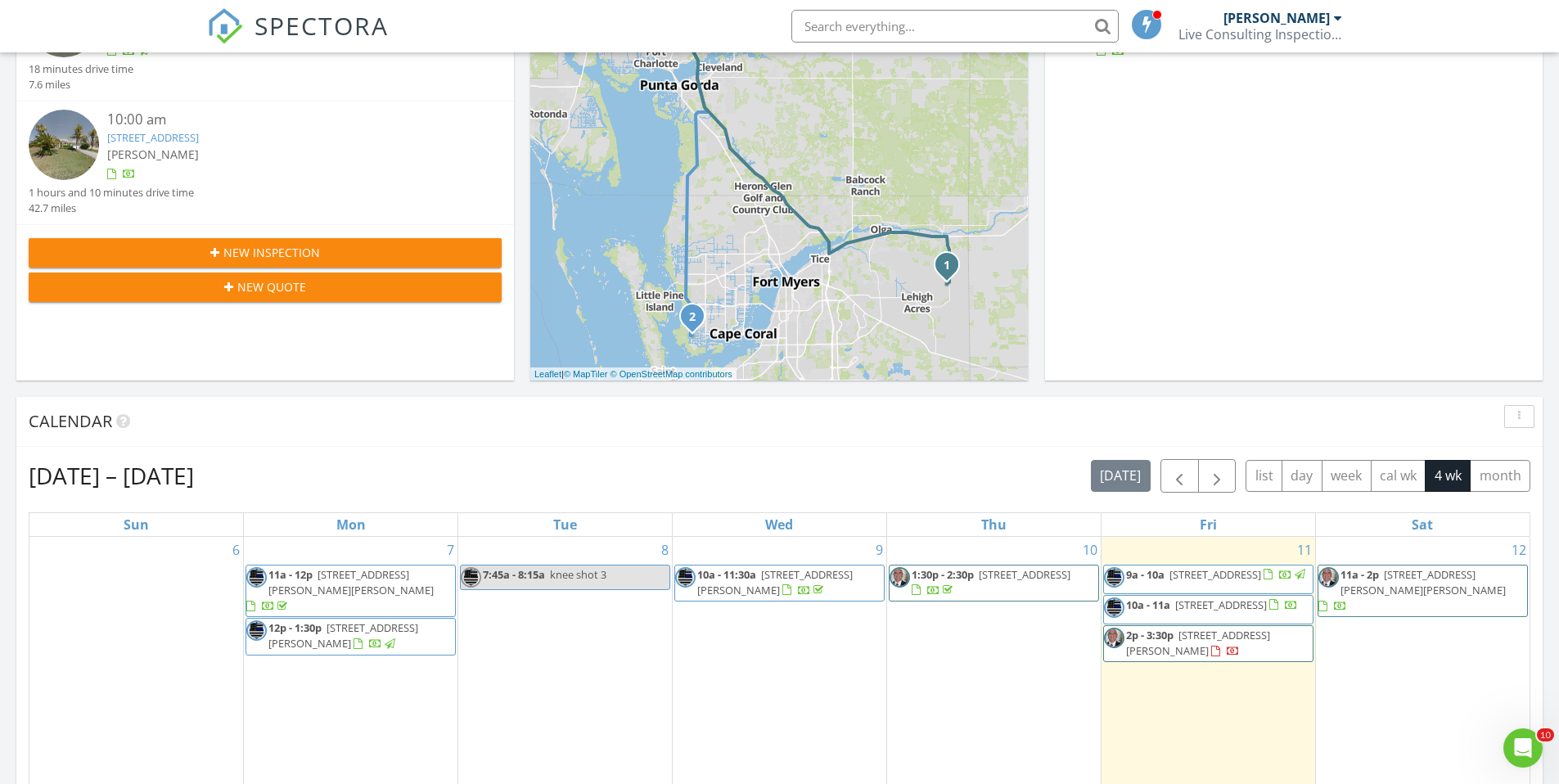 click on "2605 SW 49th St, Cape Coral 33914" at bounding box center (1221, 605) 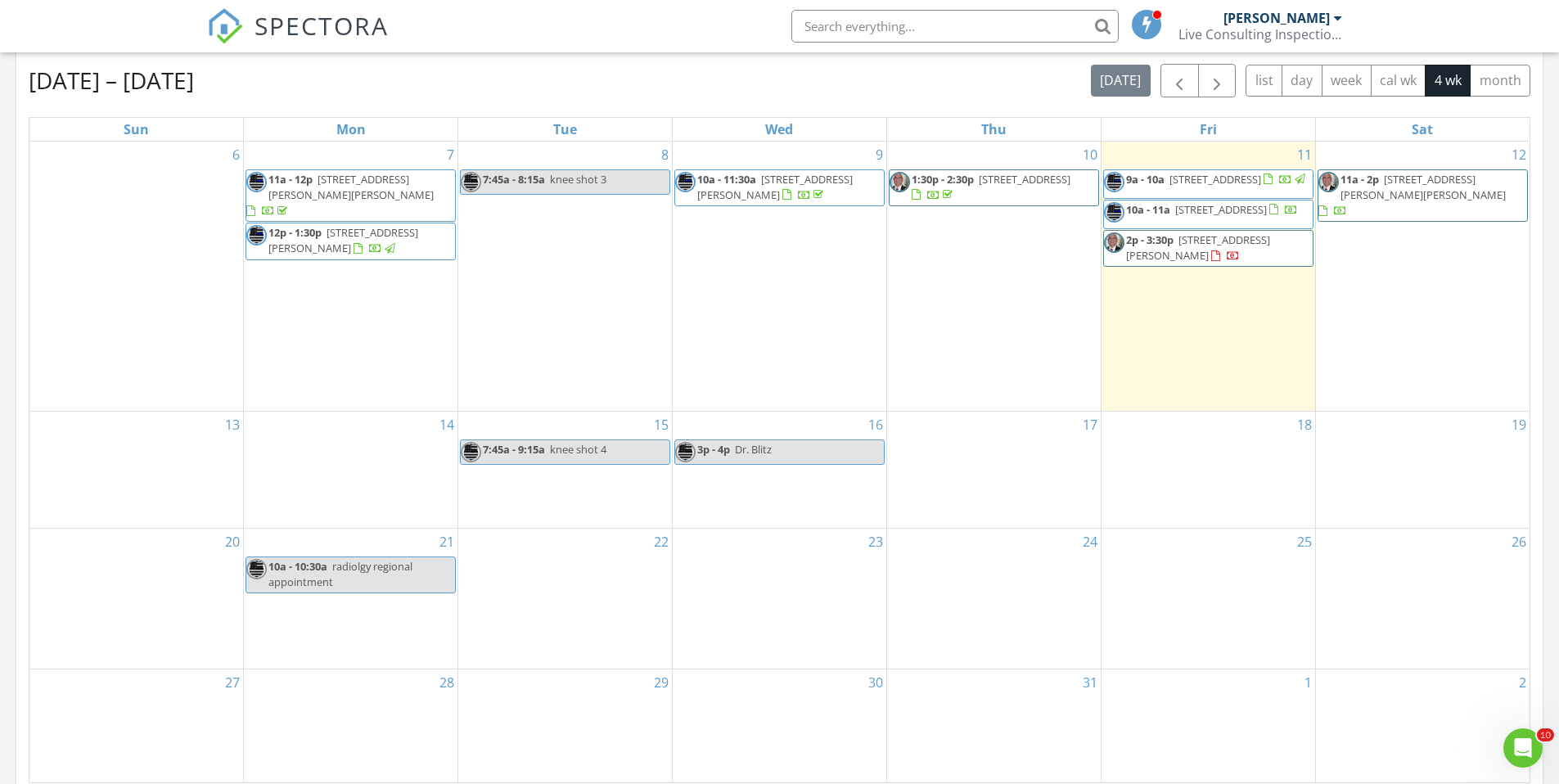 scroll, scrollTop: 724, scrollLeft: 0, axis: vertical 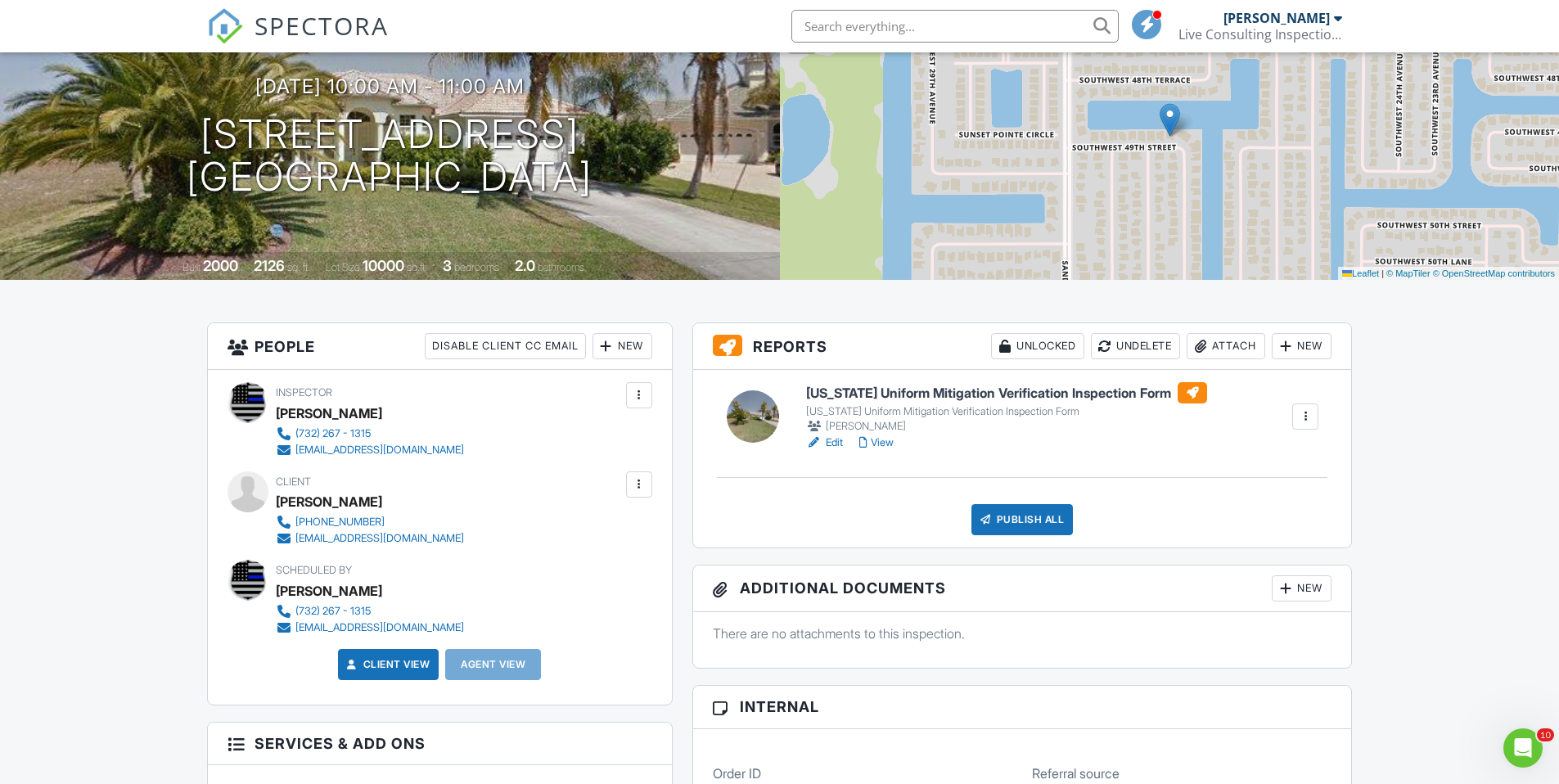 click on "Edit" at bounding box center [824, 443] 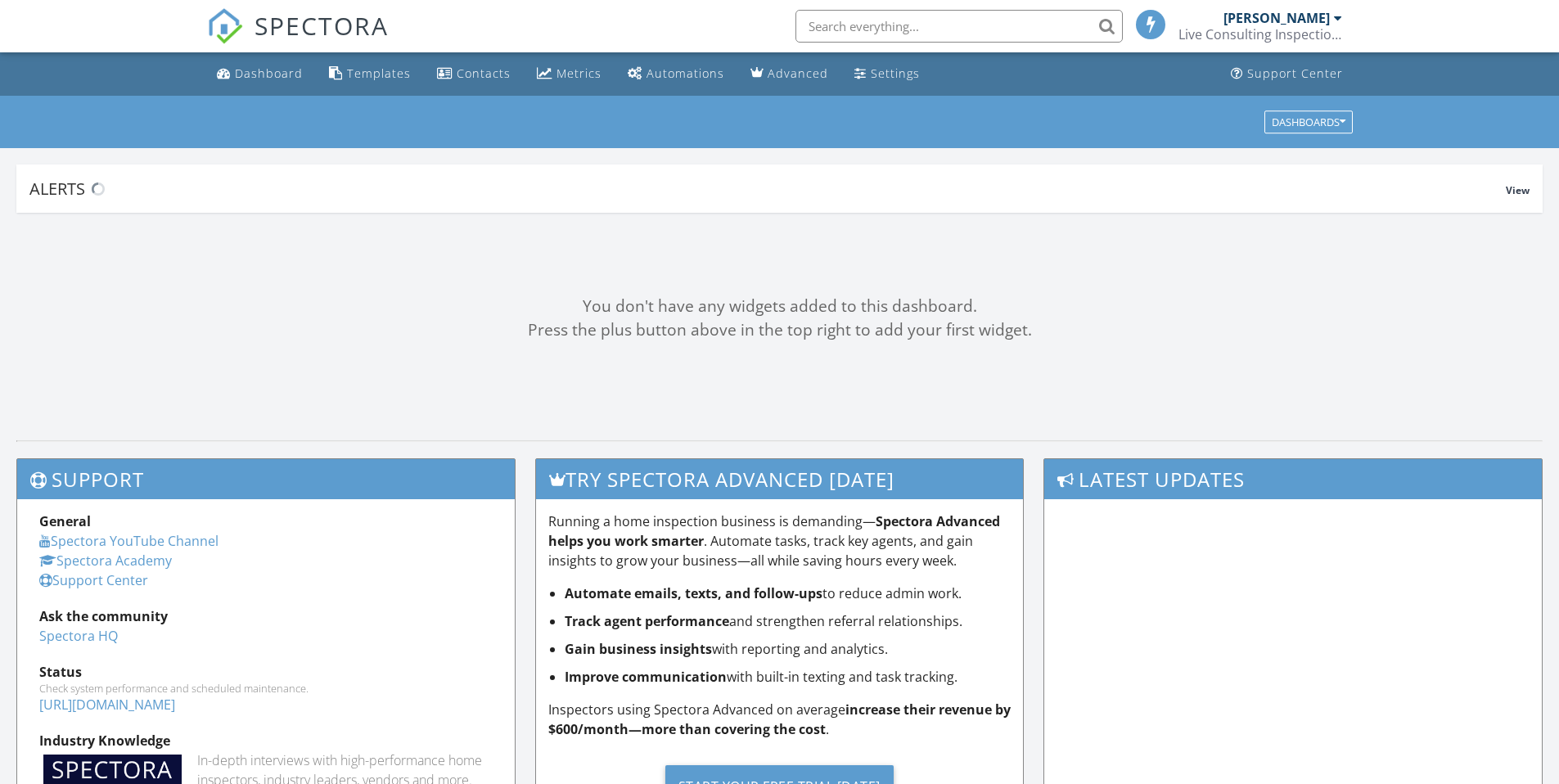scroll, scrollTop: 0, scrollLeft: 0, axis: both 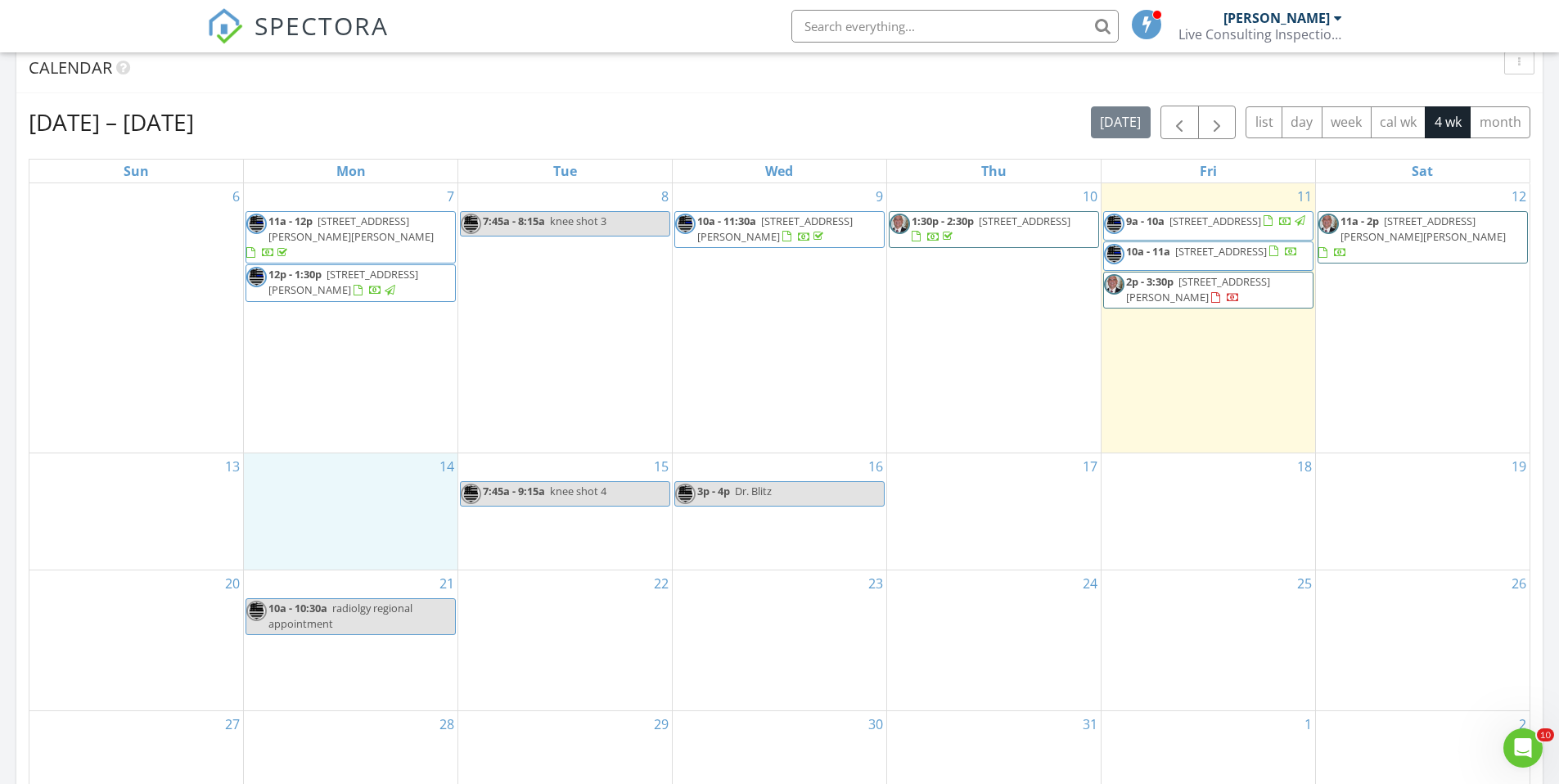 click on "14" at bounding box center [350, 511] 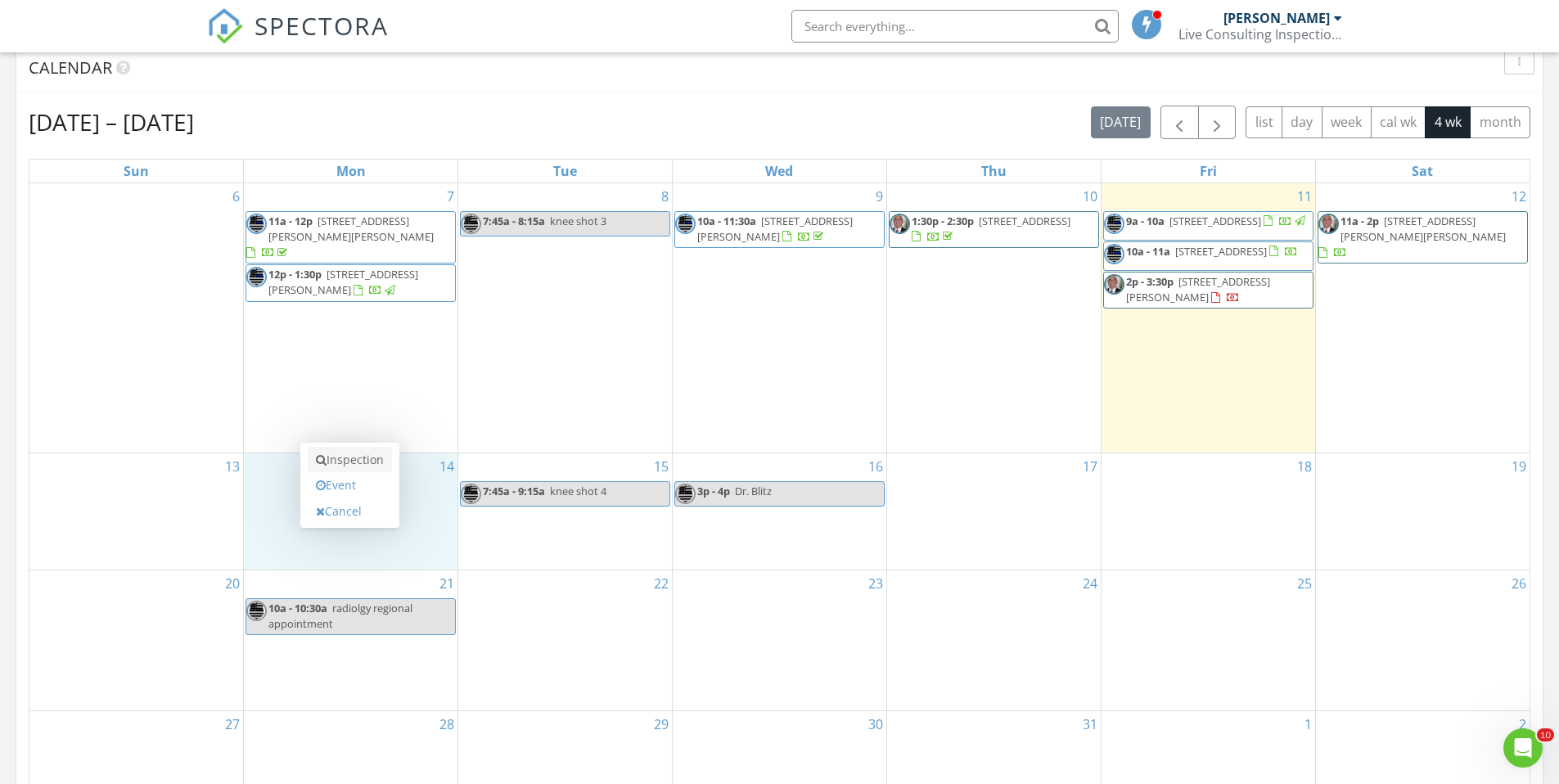 click on "Inspection" at bounding box center (349, 460) 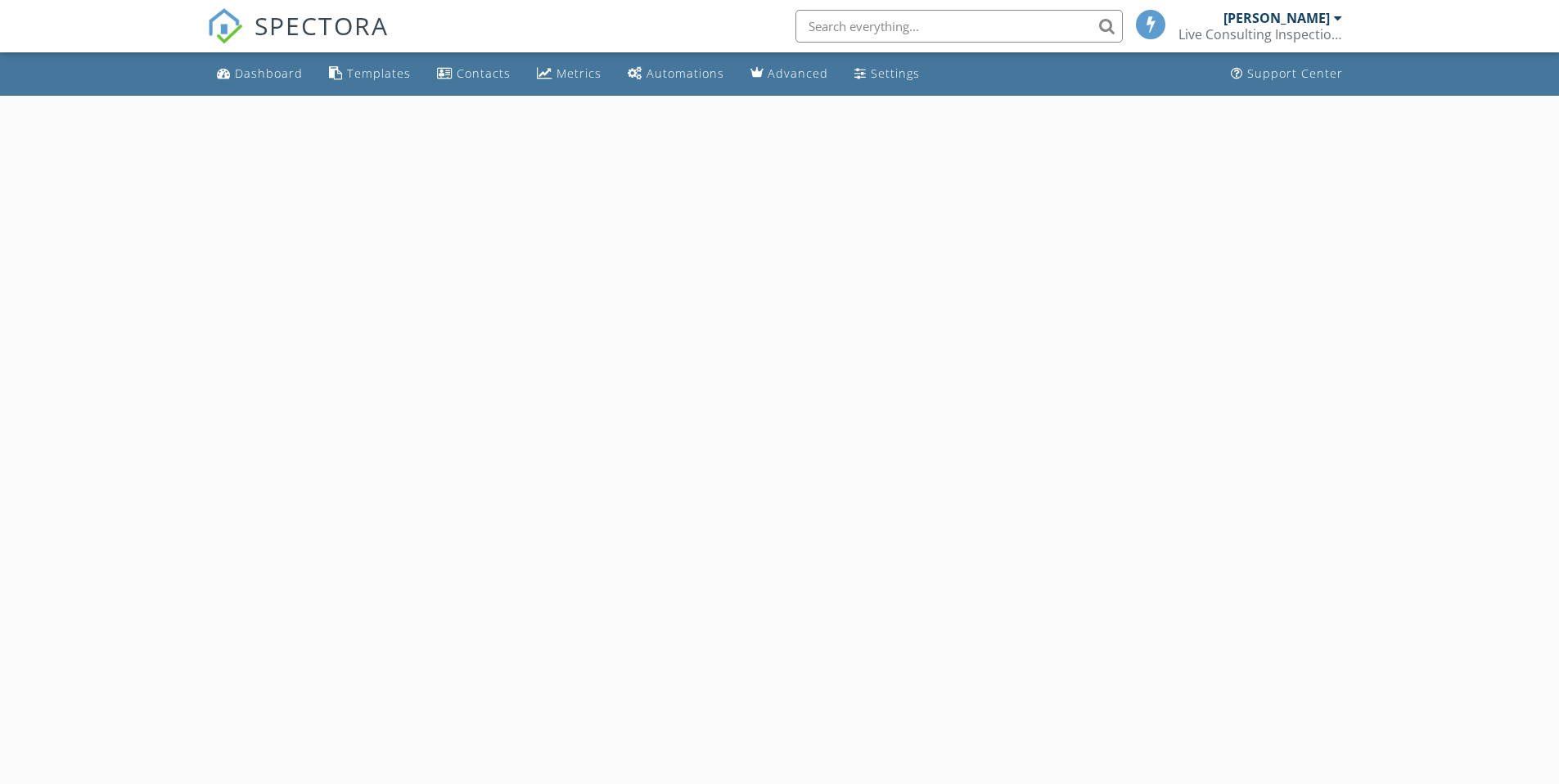 scroll, scrollTop: 0, scrollLeft: 0, axis: both 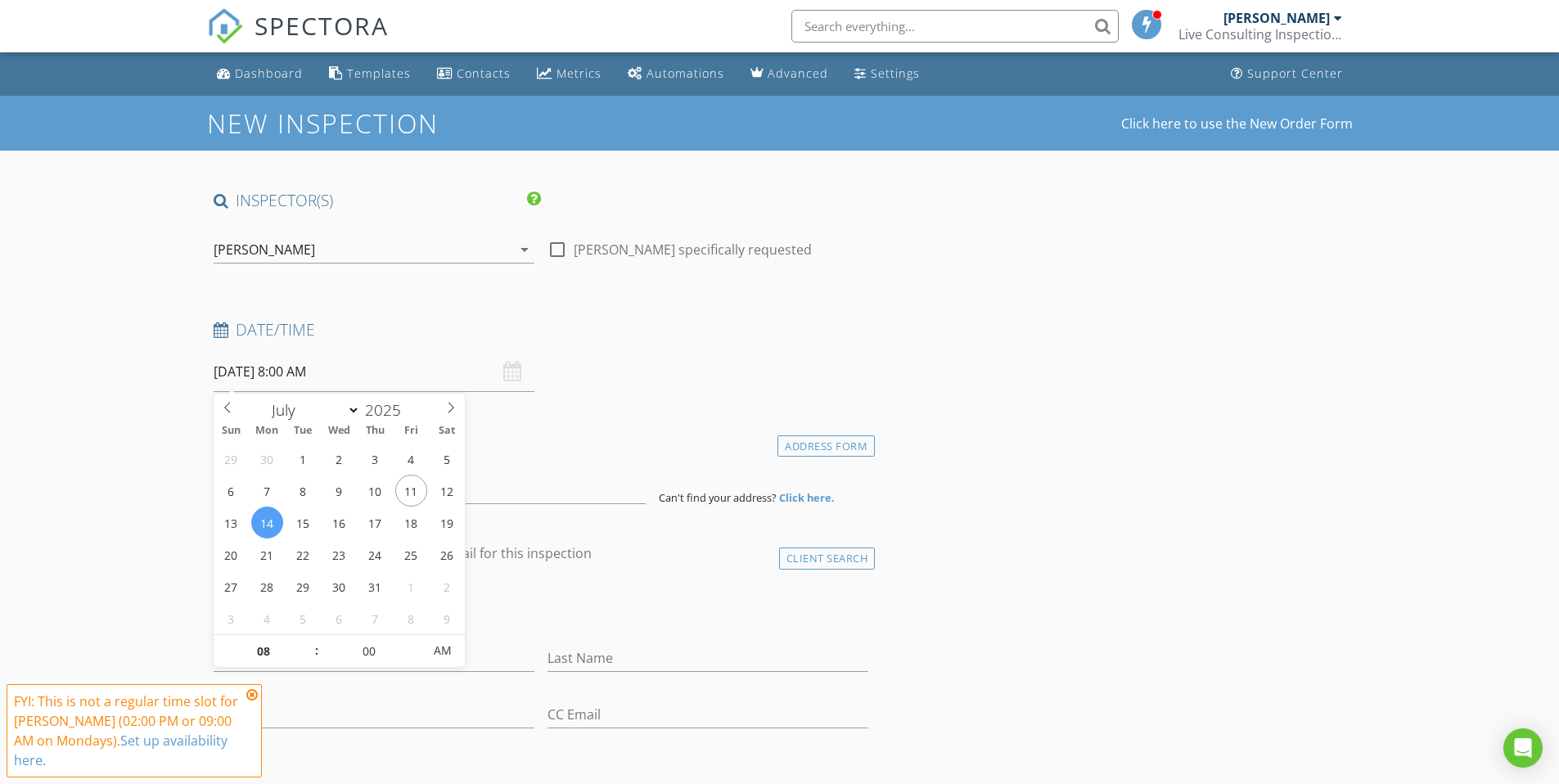 click on "[DATE] 8:00 AM" at bounding box center (374, 372) 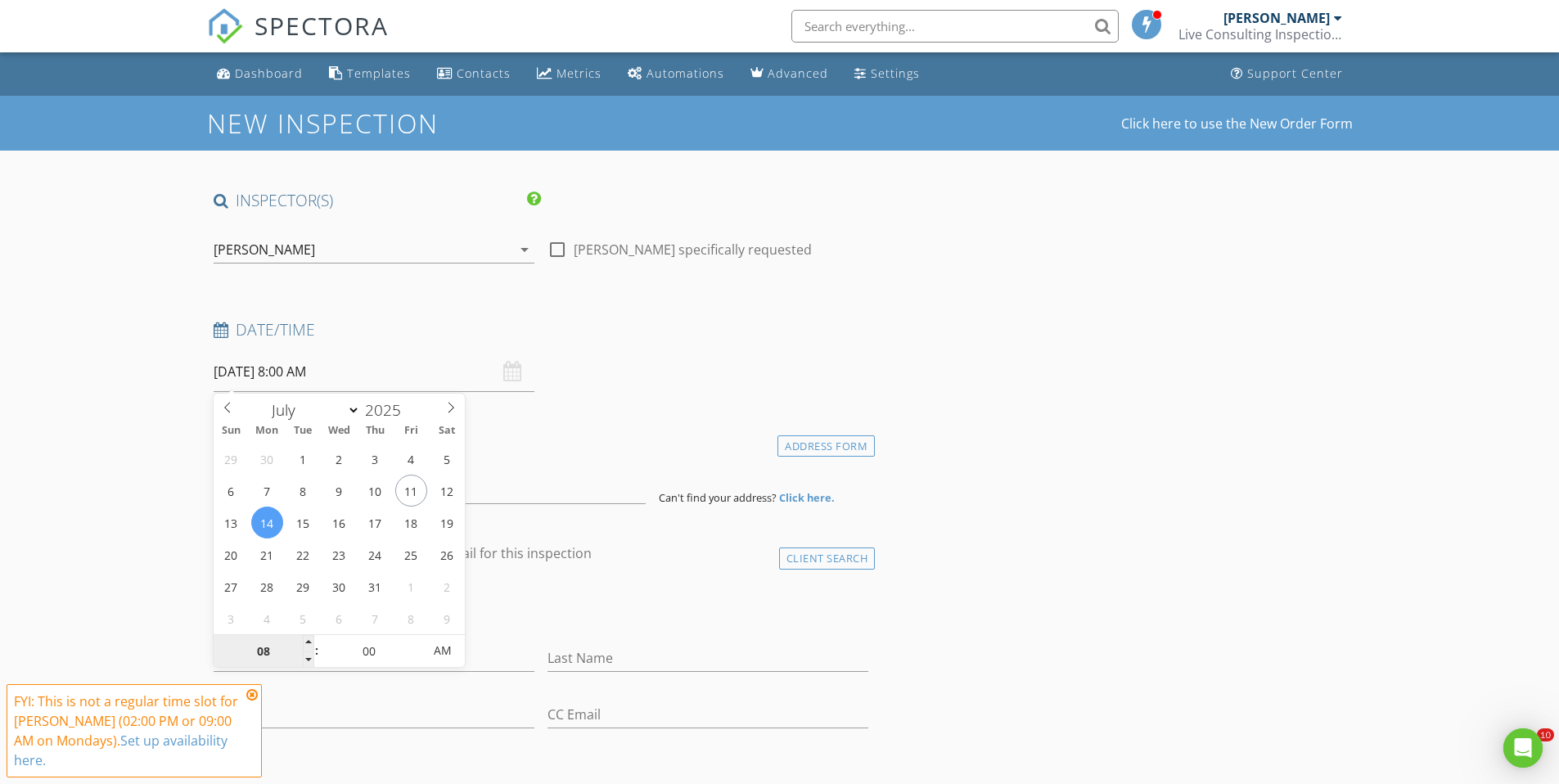 scroll, scrollTop: 0, scrollLeft: 0, axis: both 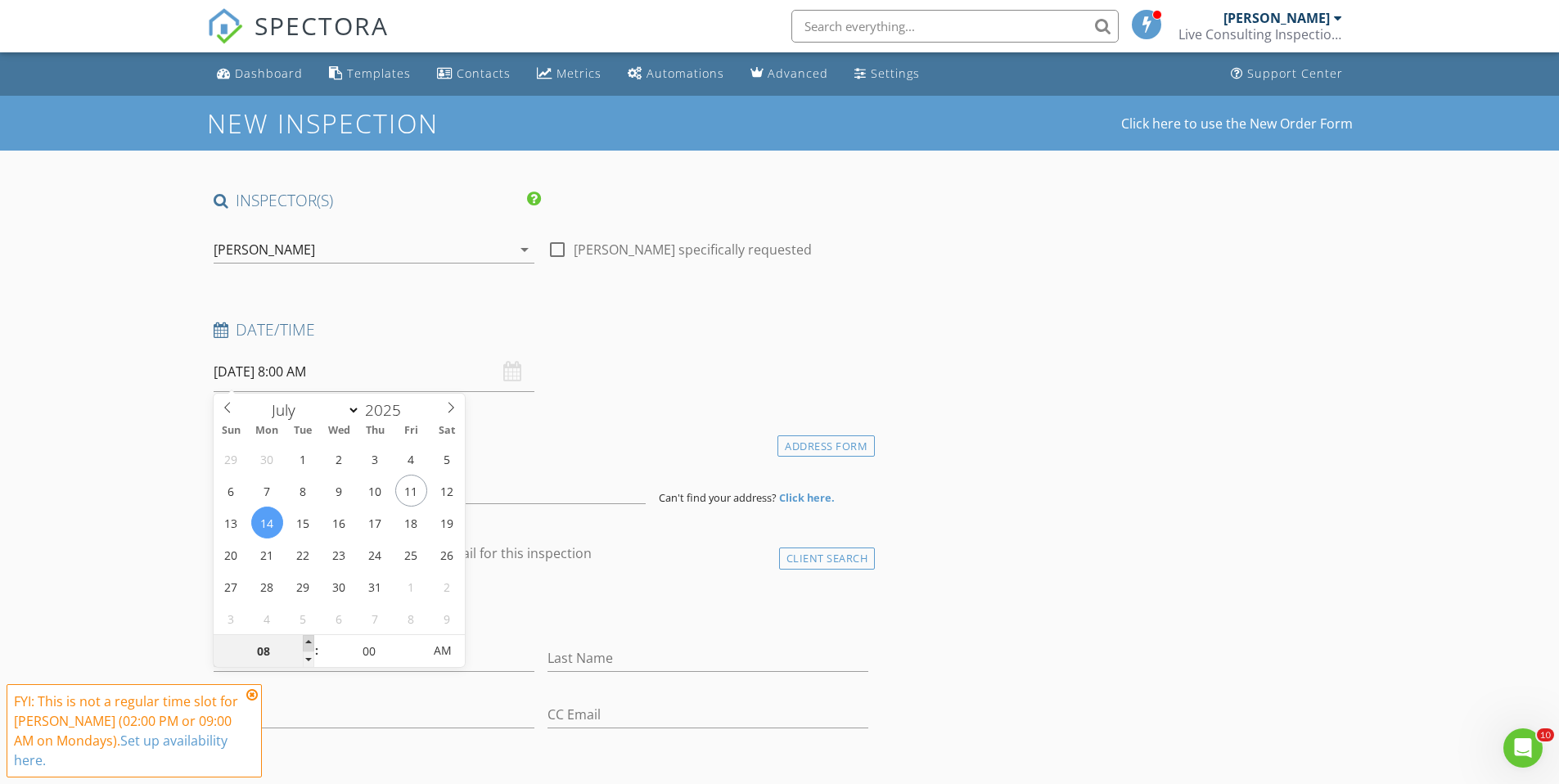 type on "09" 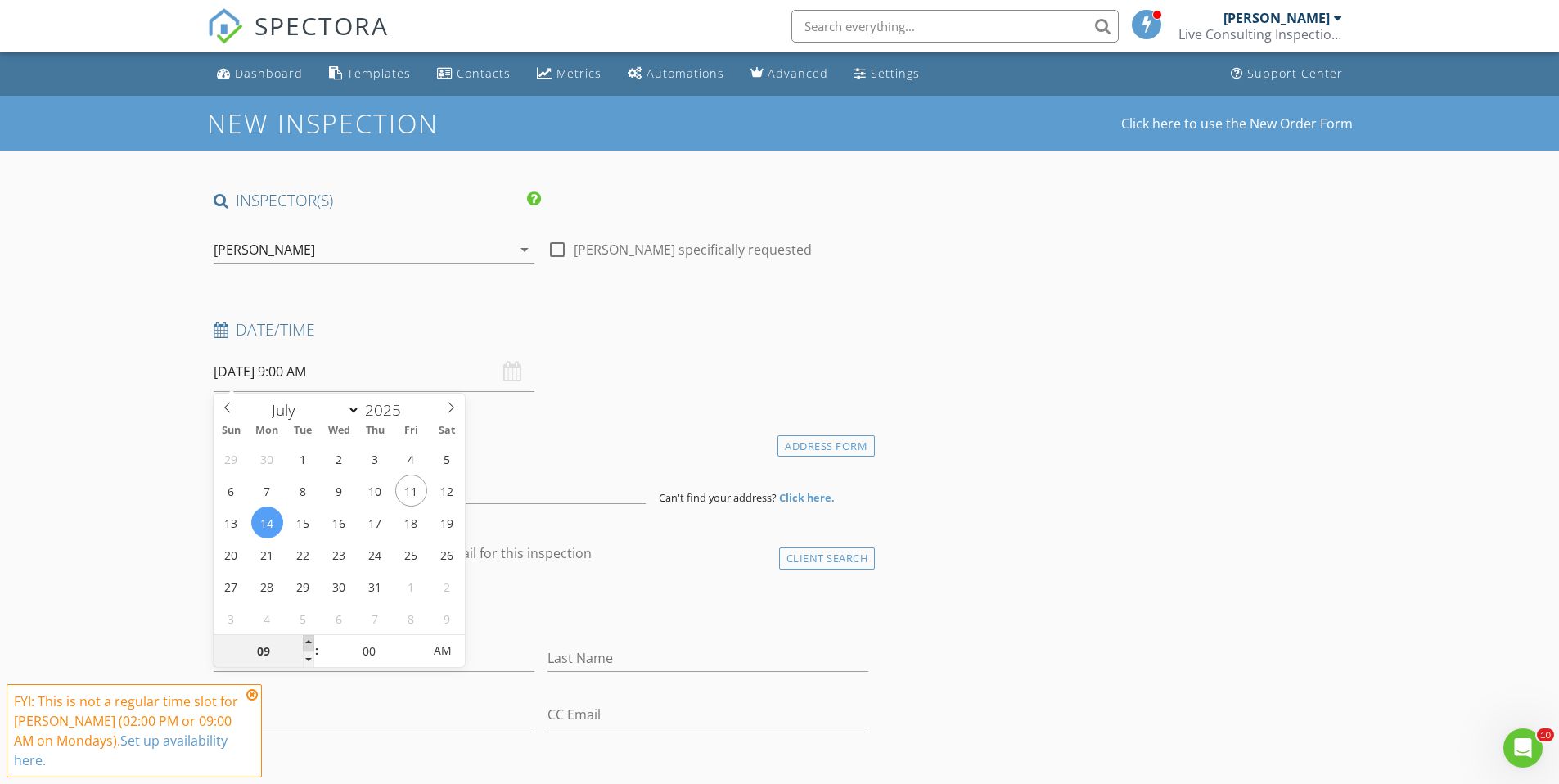 click at bounding box center [309, 643] 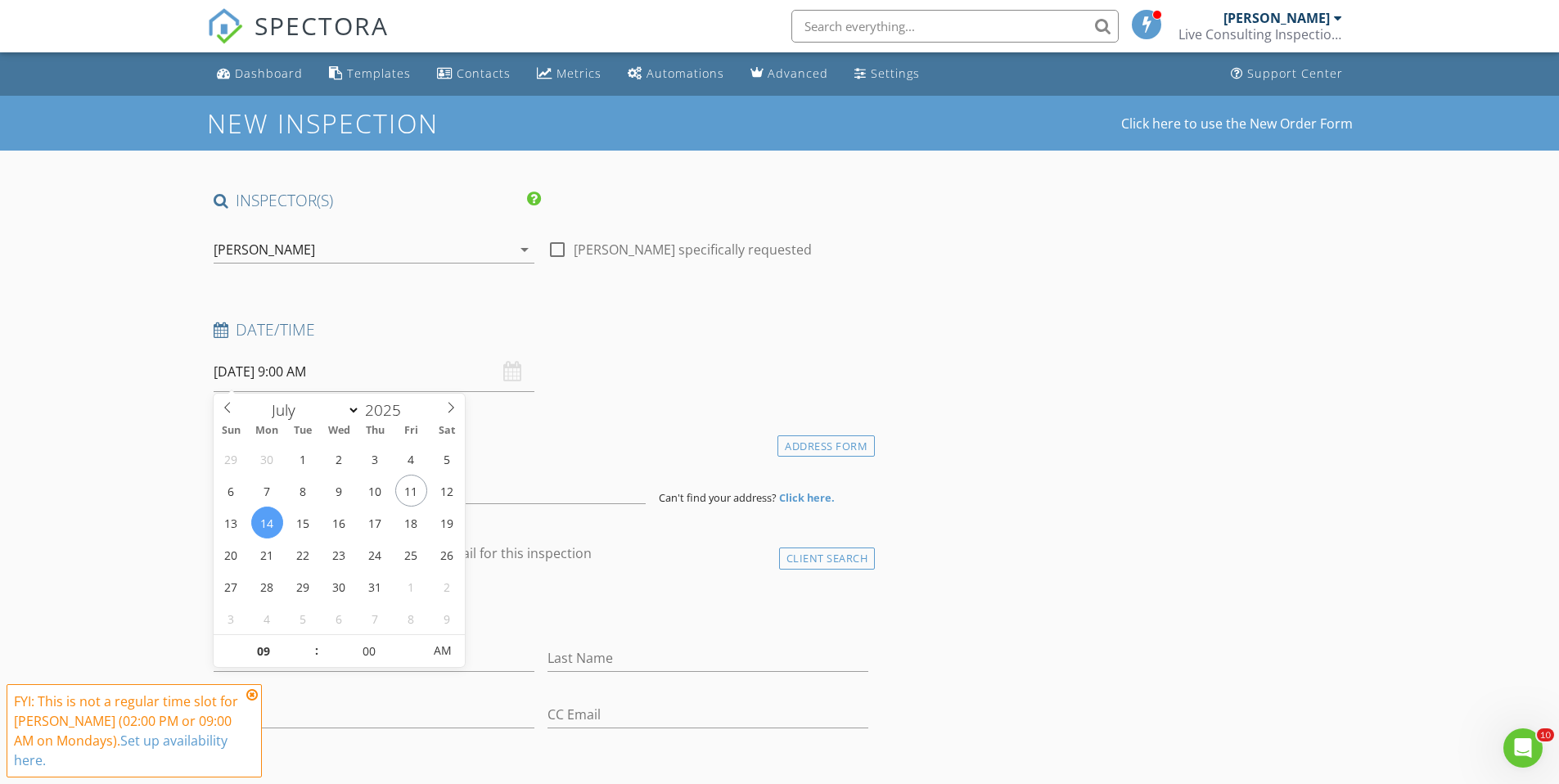click on "Location" at bounding box center (541, 448) 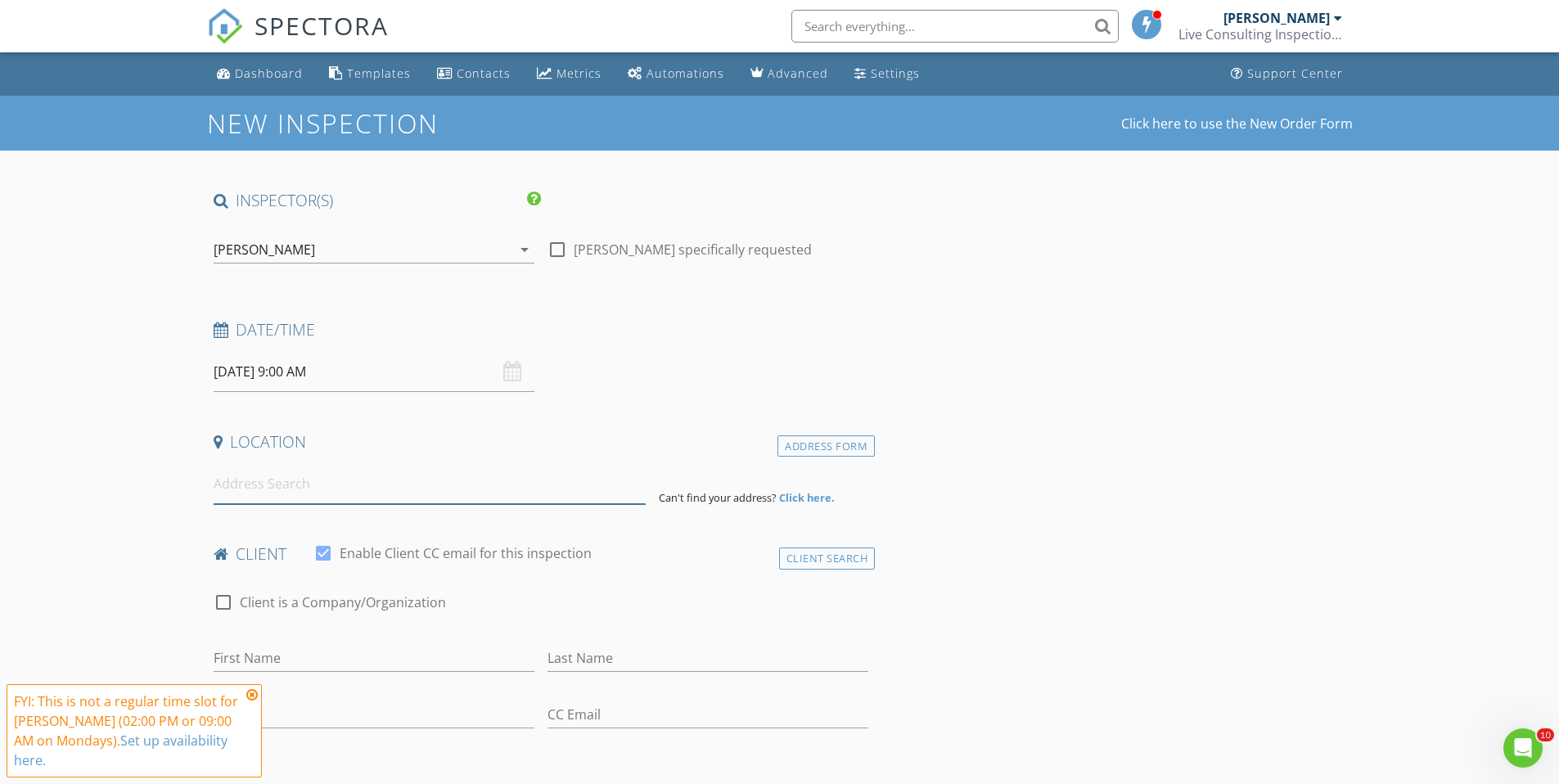click at bounding box center (430, 484) 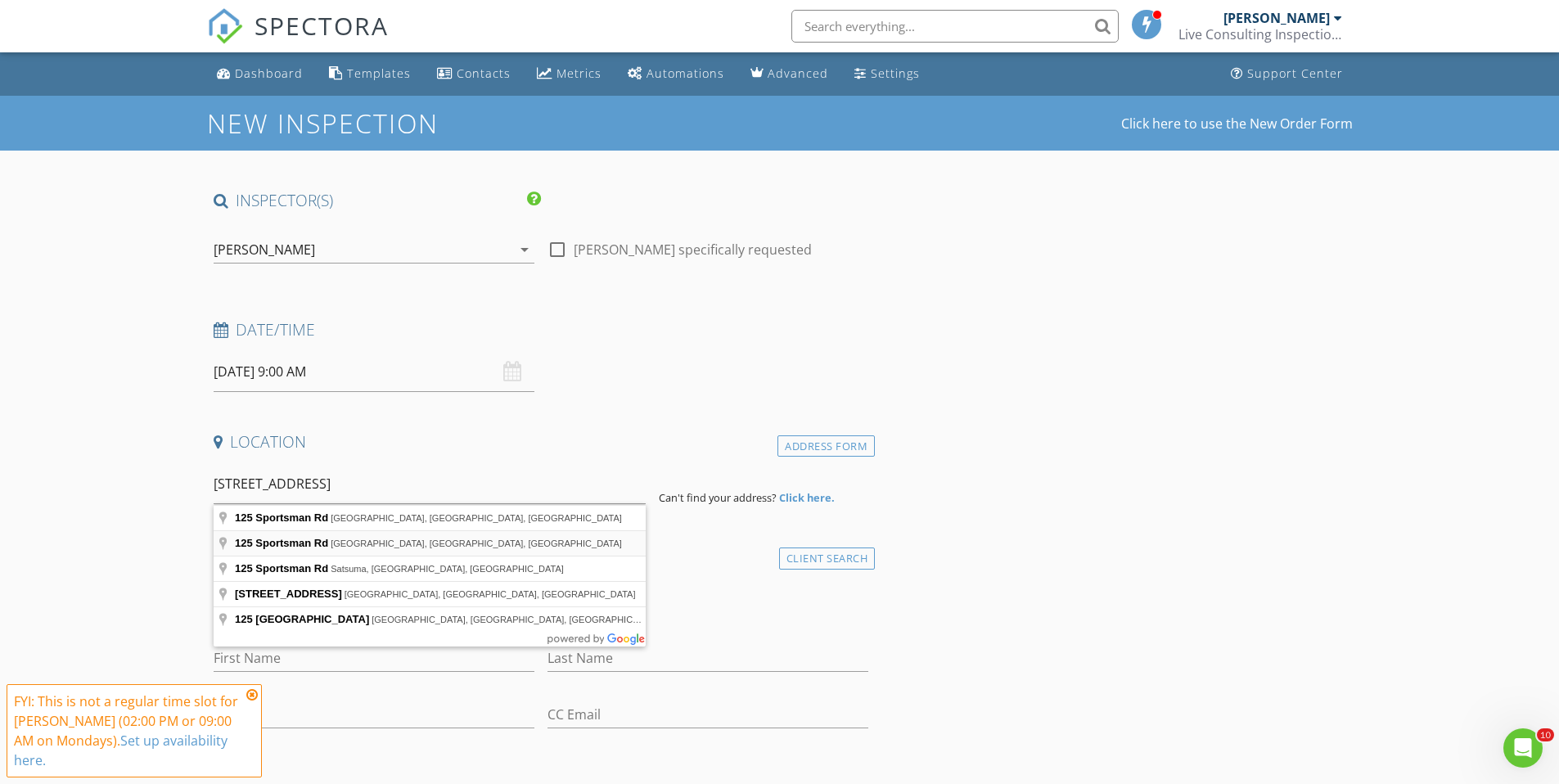 type on "125 Sportsman Rd, Rotonda West, FL, USA" 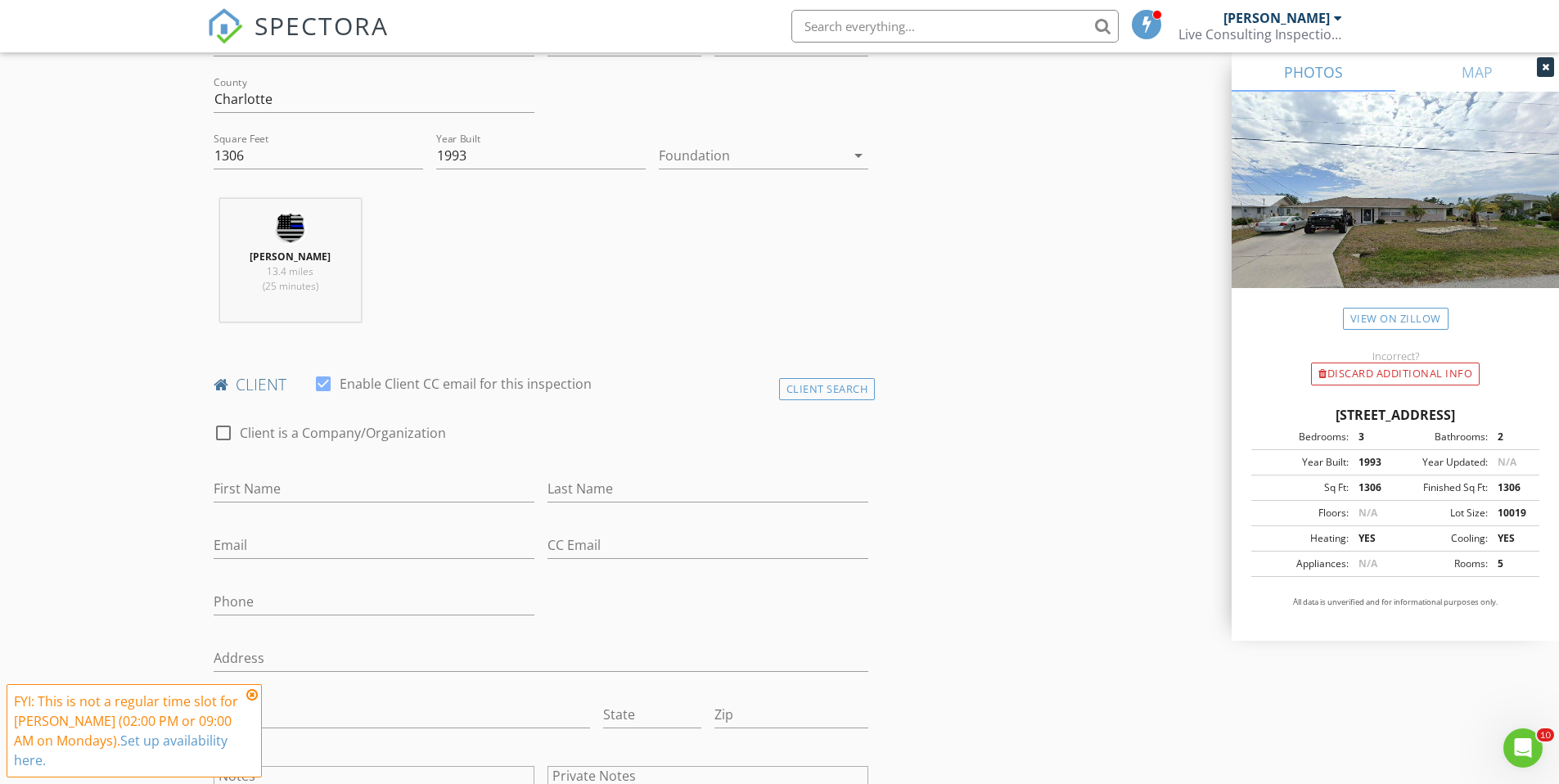 scroll, scrollTop: 522, scrollLeft: 0, axis: vertical 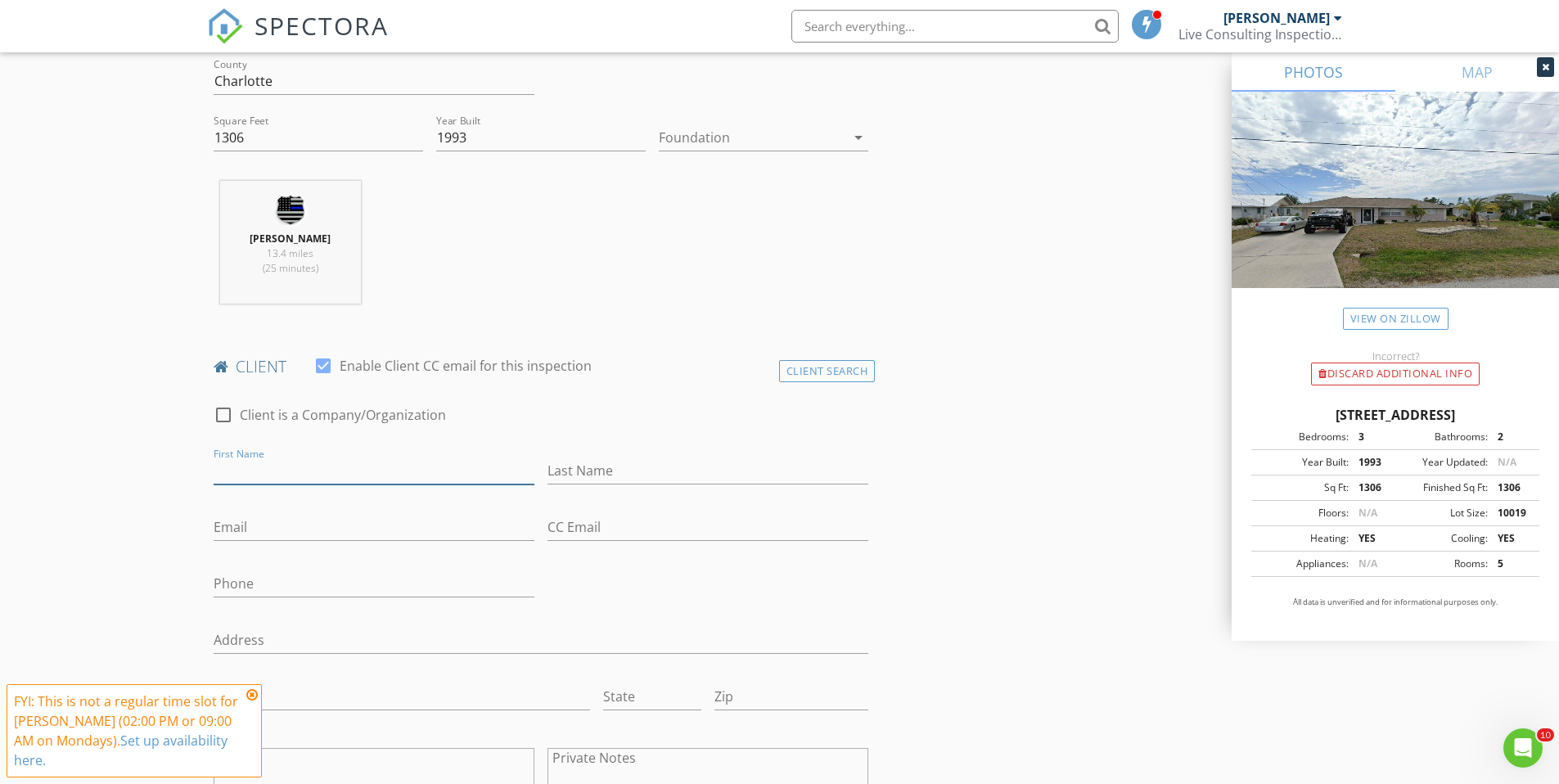 click on "First Name" at bounding box center (374, 471) 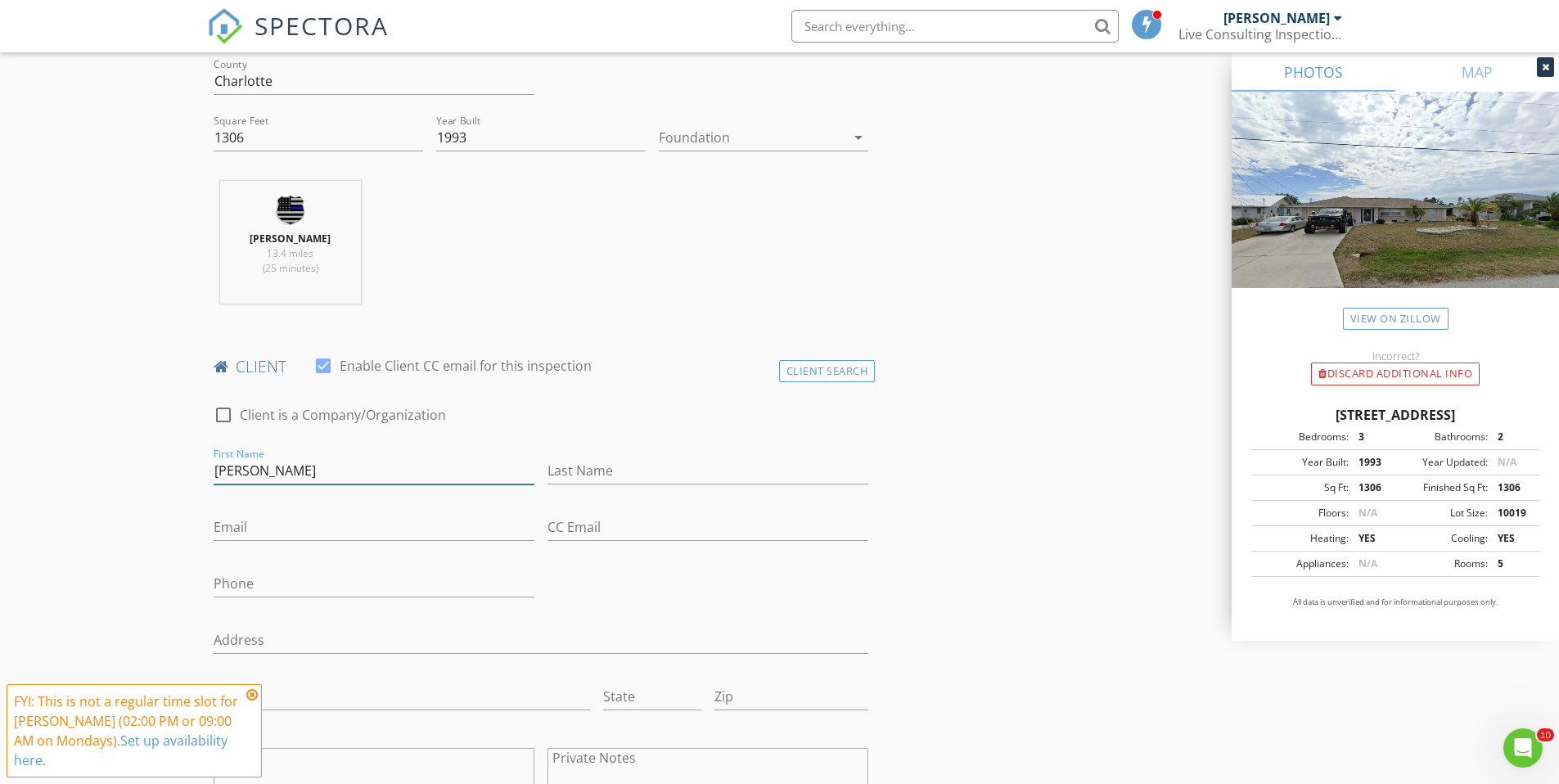 type on "[PERSON_NAME]" 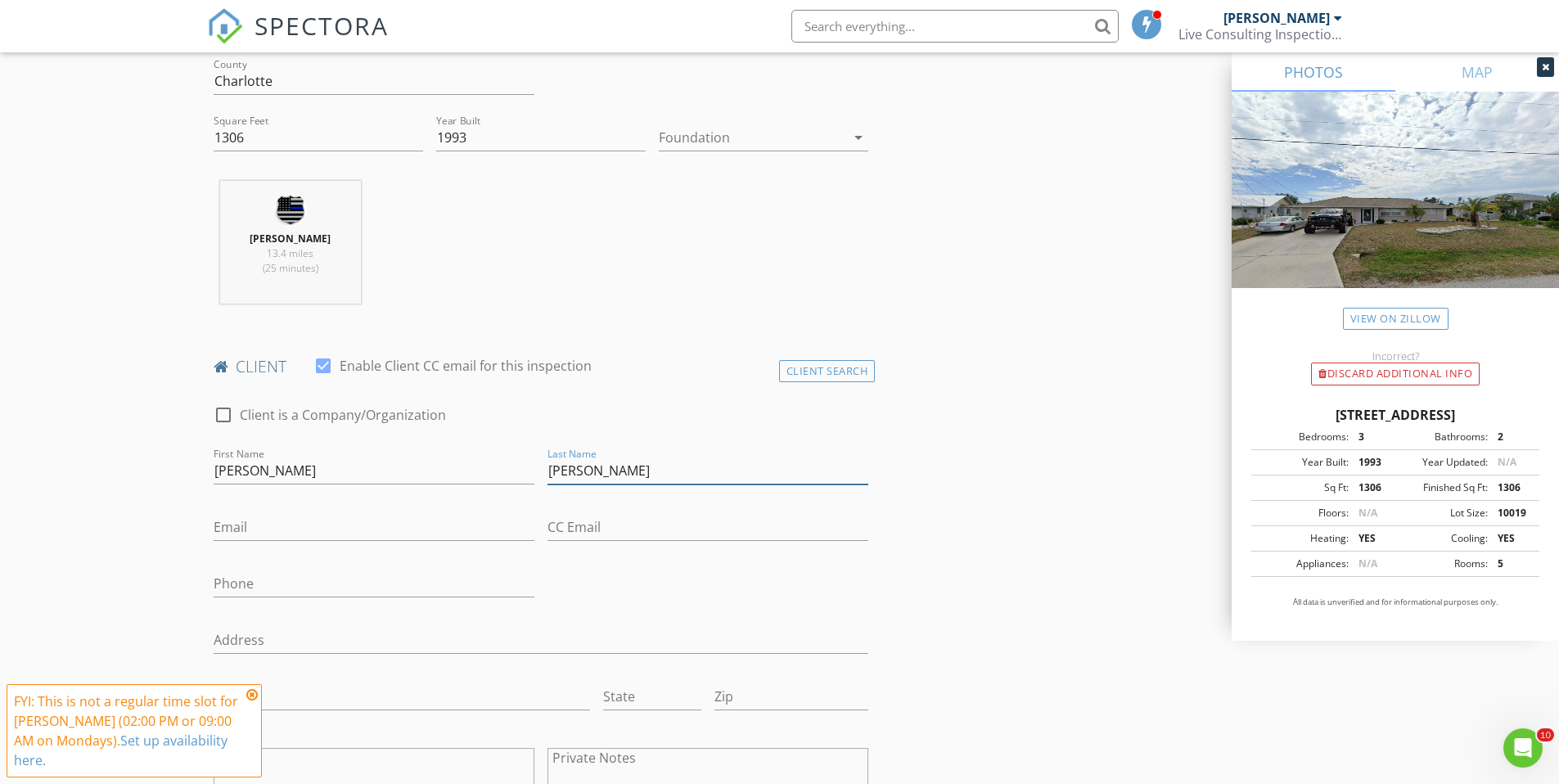 type on "[PERSON_NAME]" 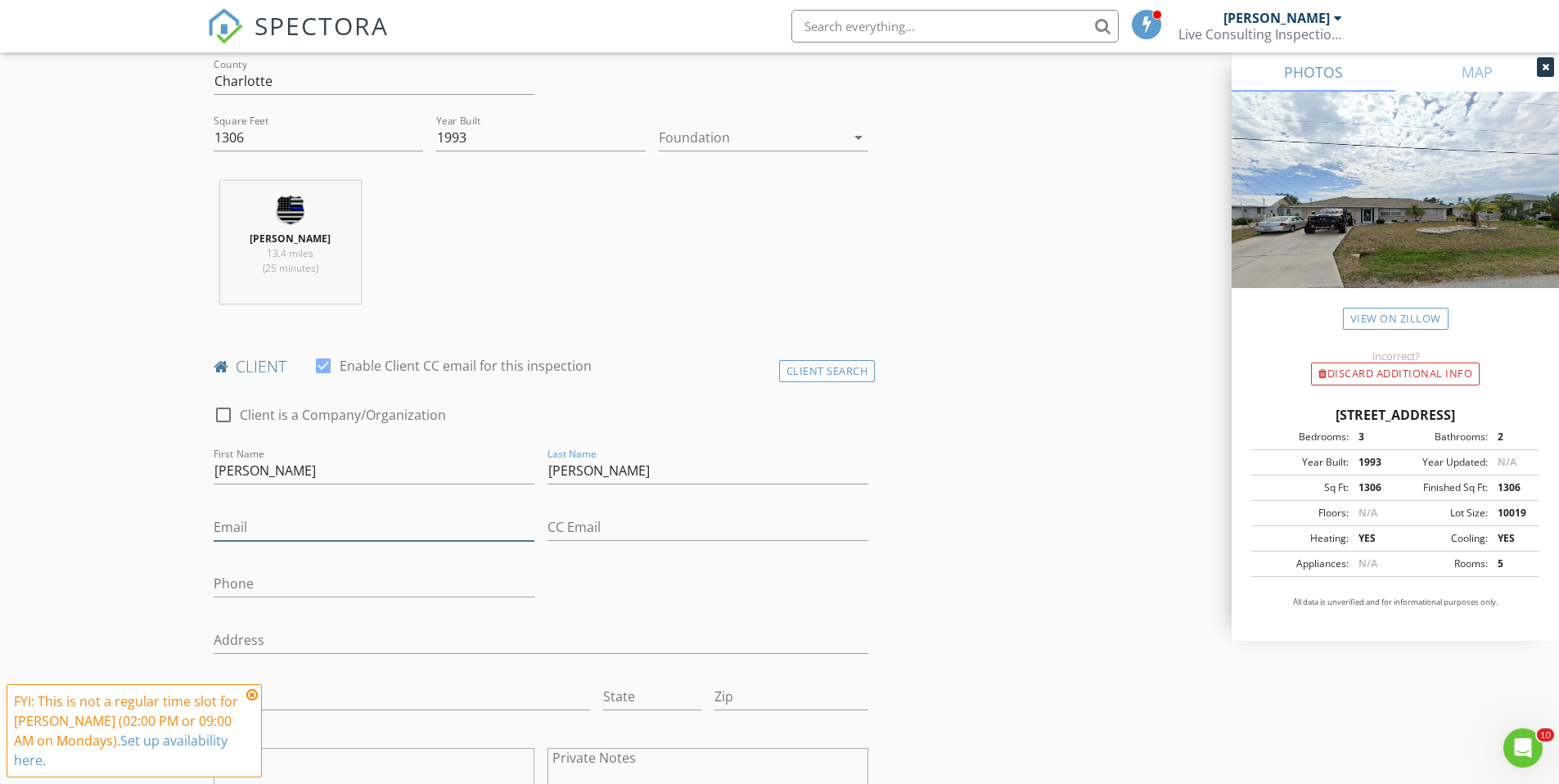 click on "Email" at bounding box center (374, 527) 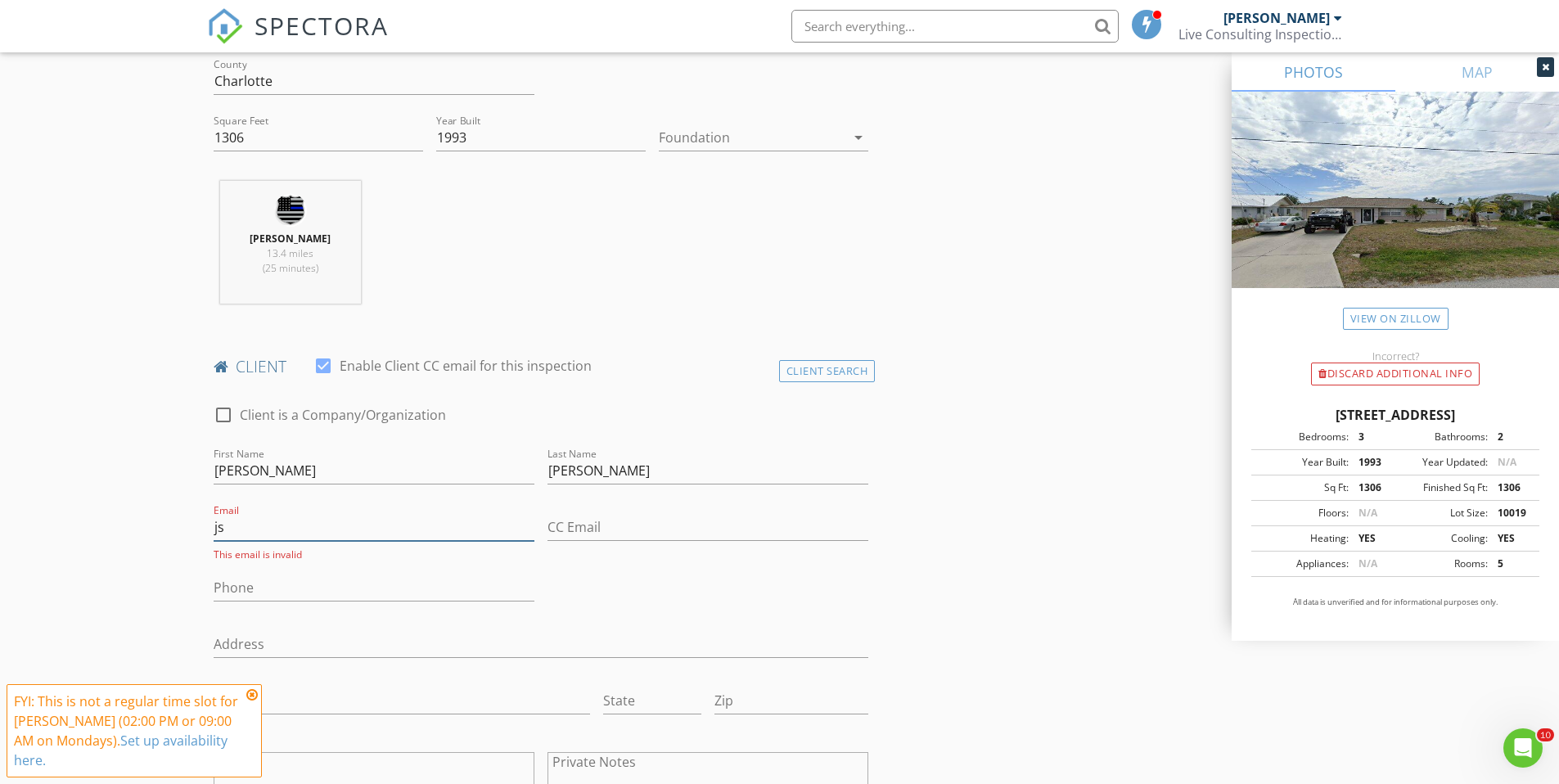 type on "j" 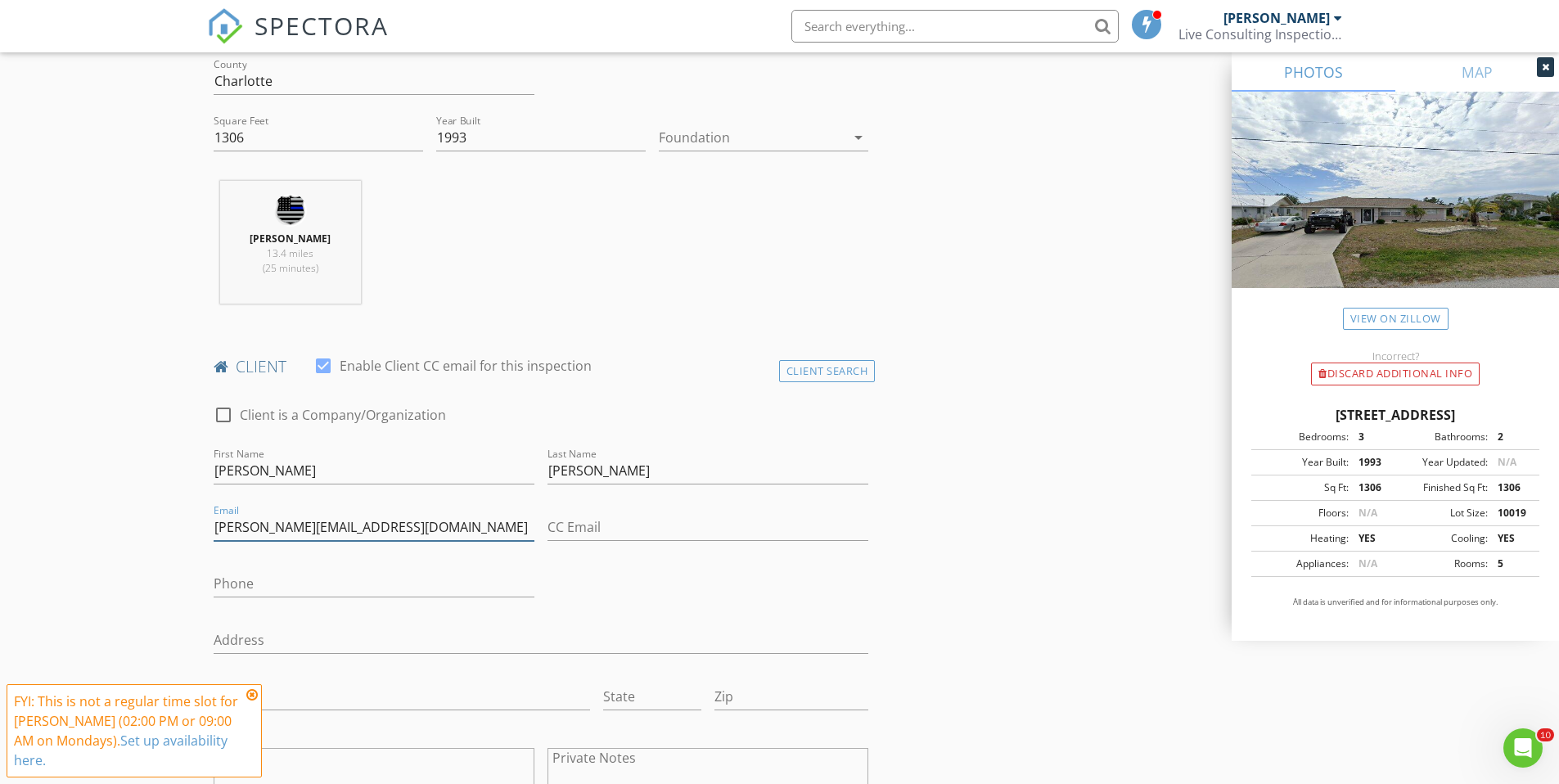 type on "john@jspropertllc.com" 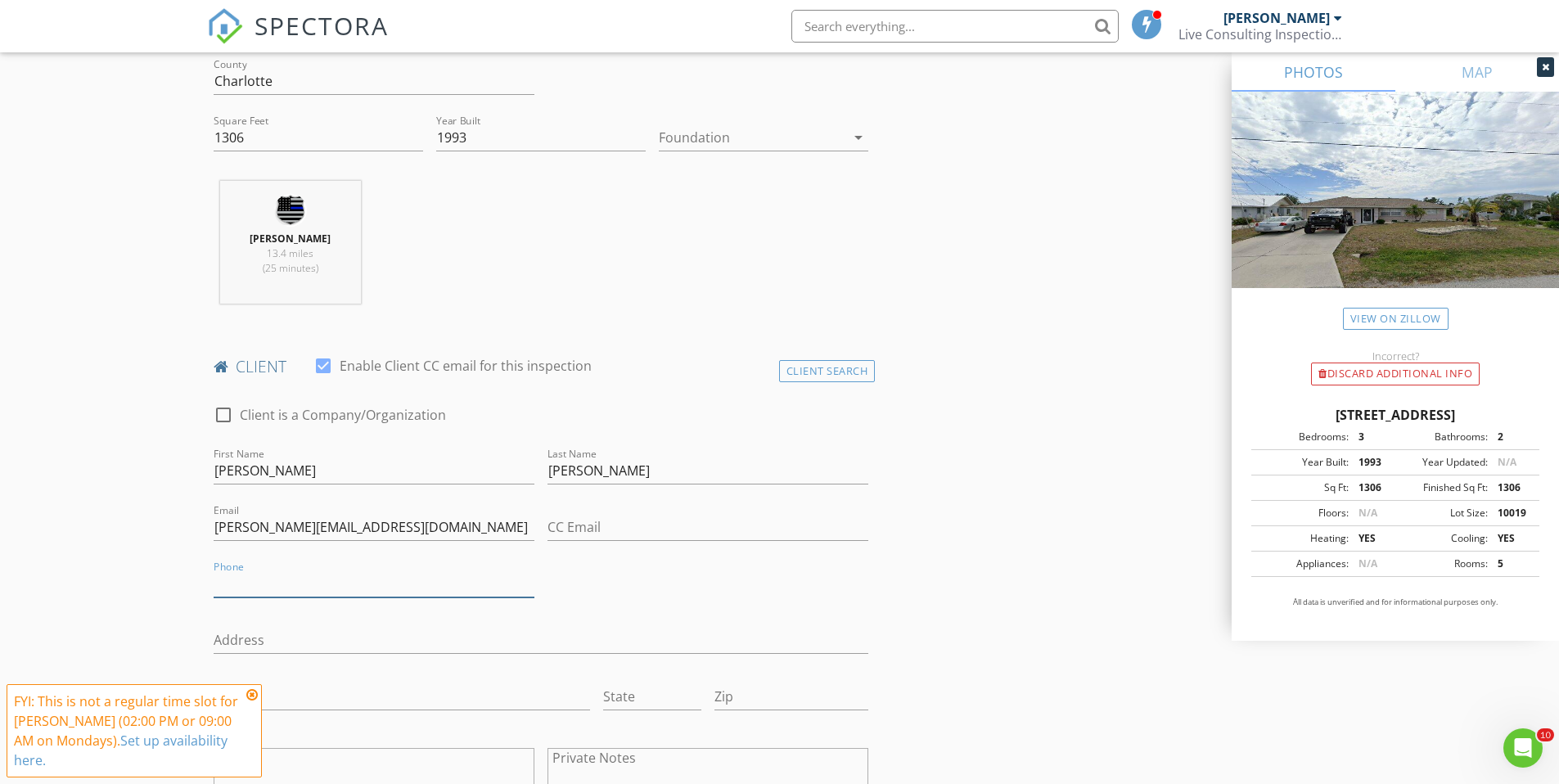 click on "Phone" at bounding box center (374, 583) 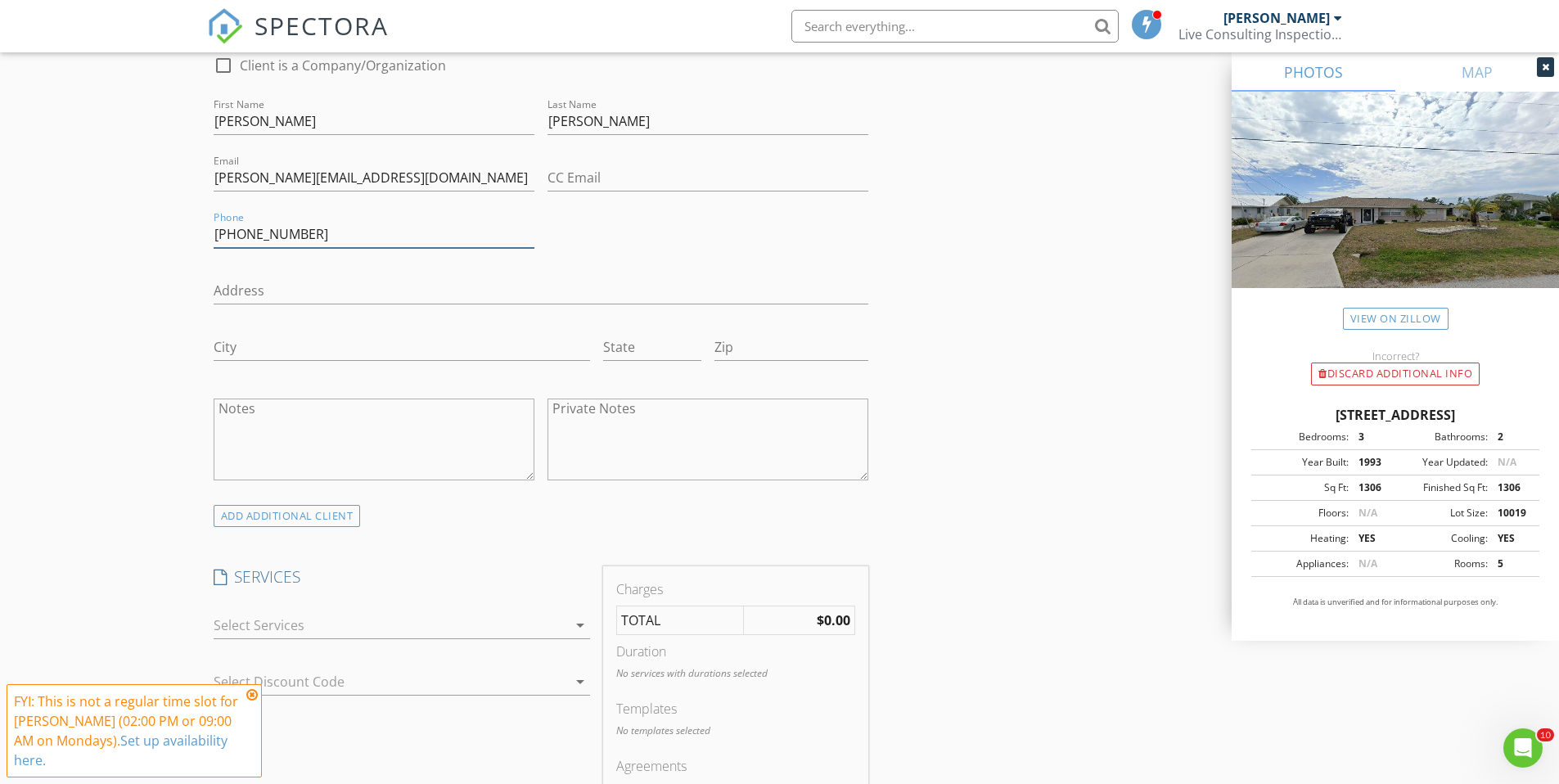 scroll, scrollTop: 884, scrollLeft: 0, axis: vertical 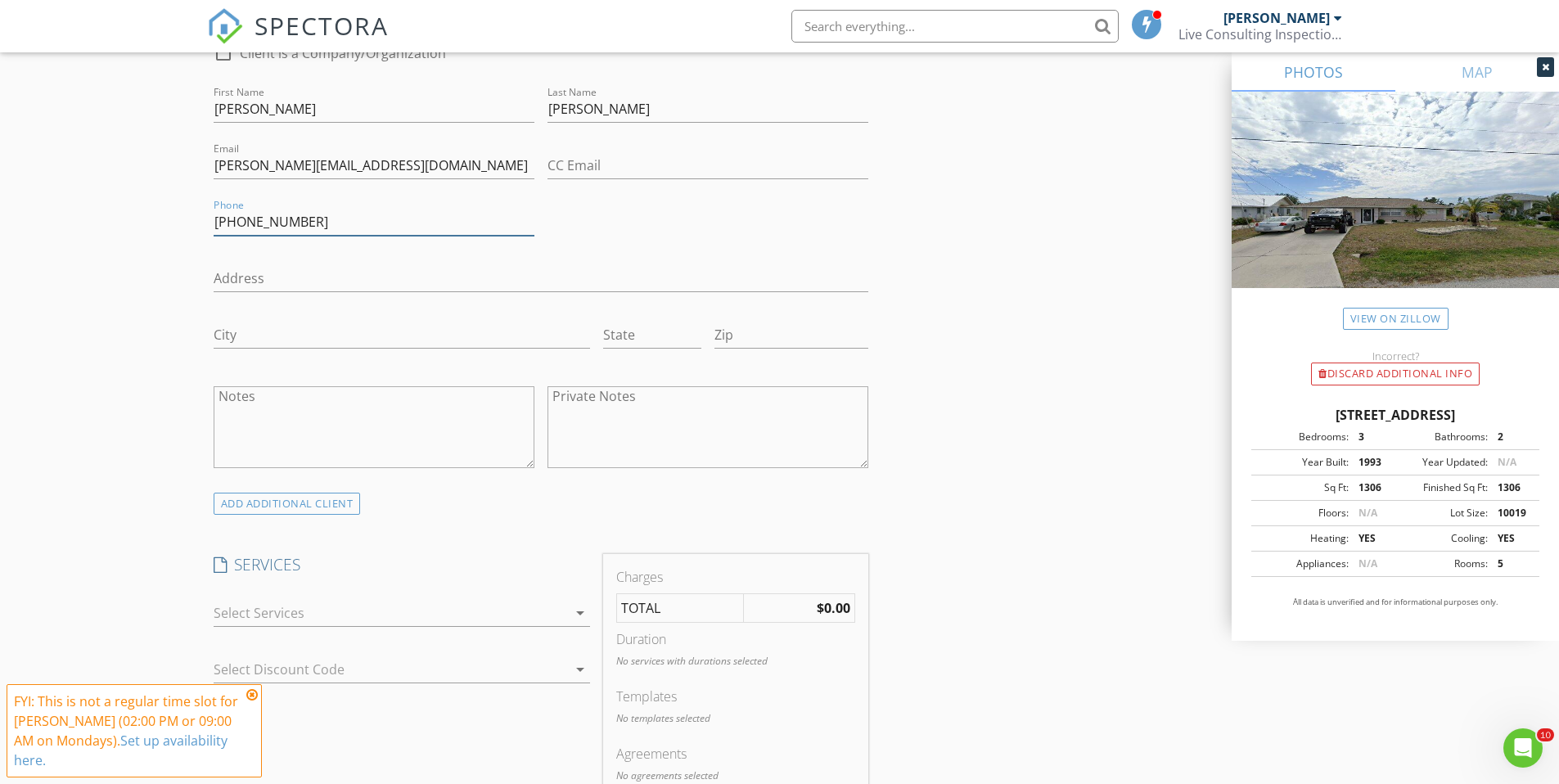 type on "973-900-4745" 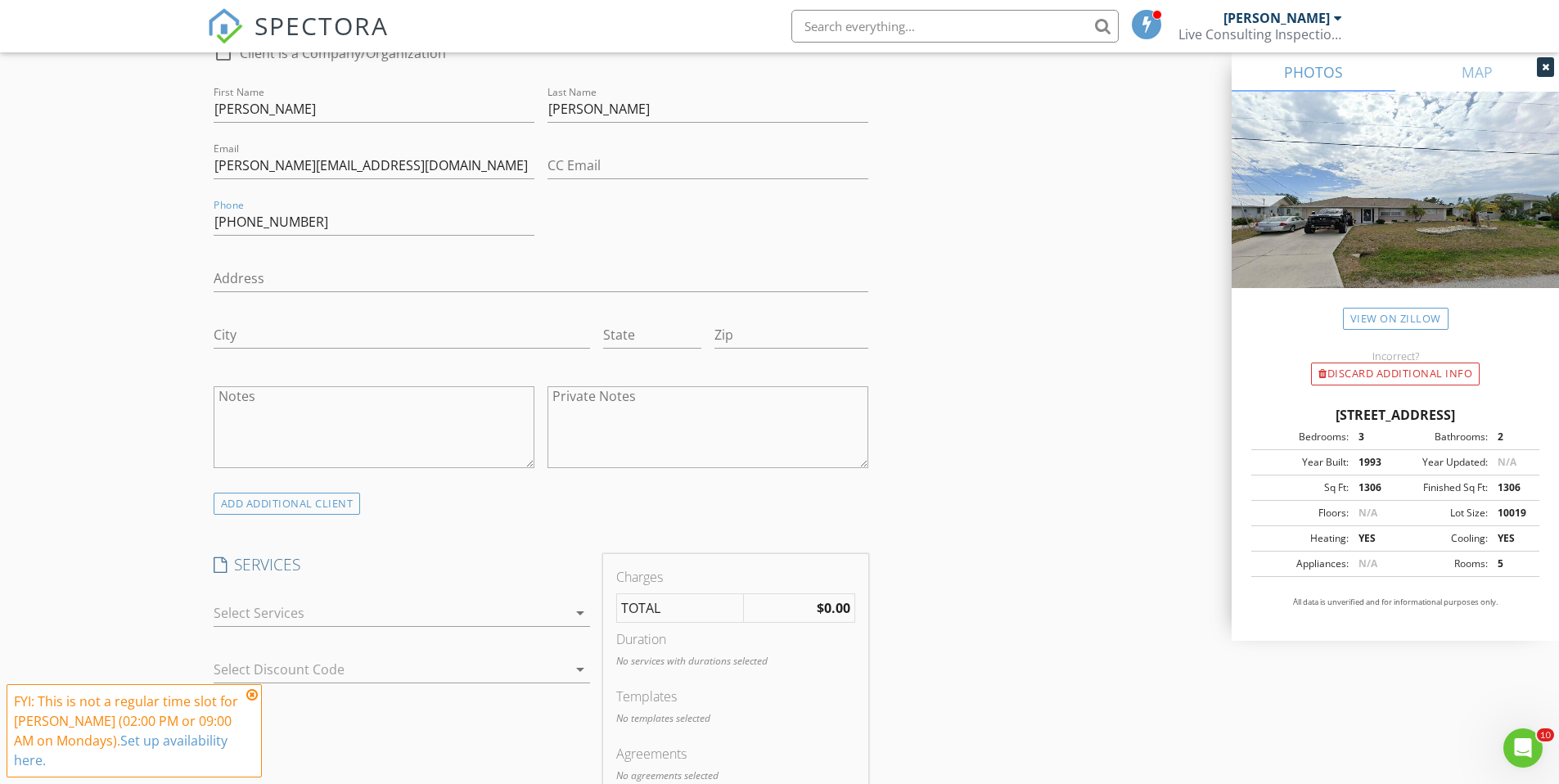 click on "arrow_drop_down" at bounding box center [580, 613] 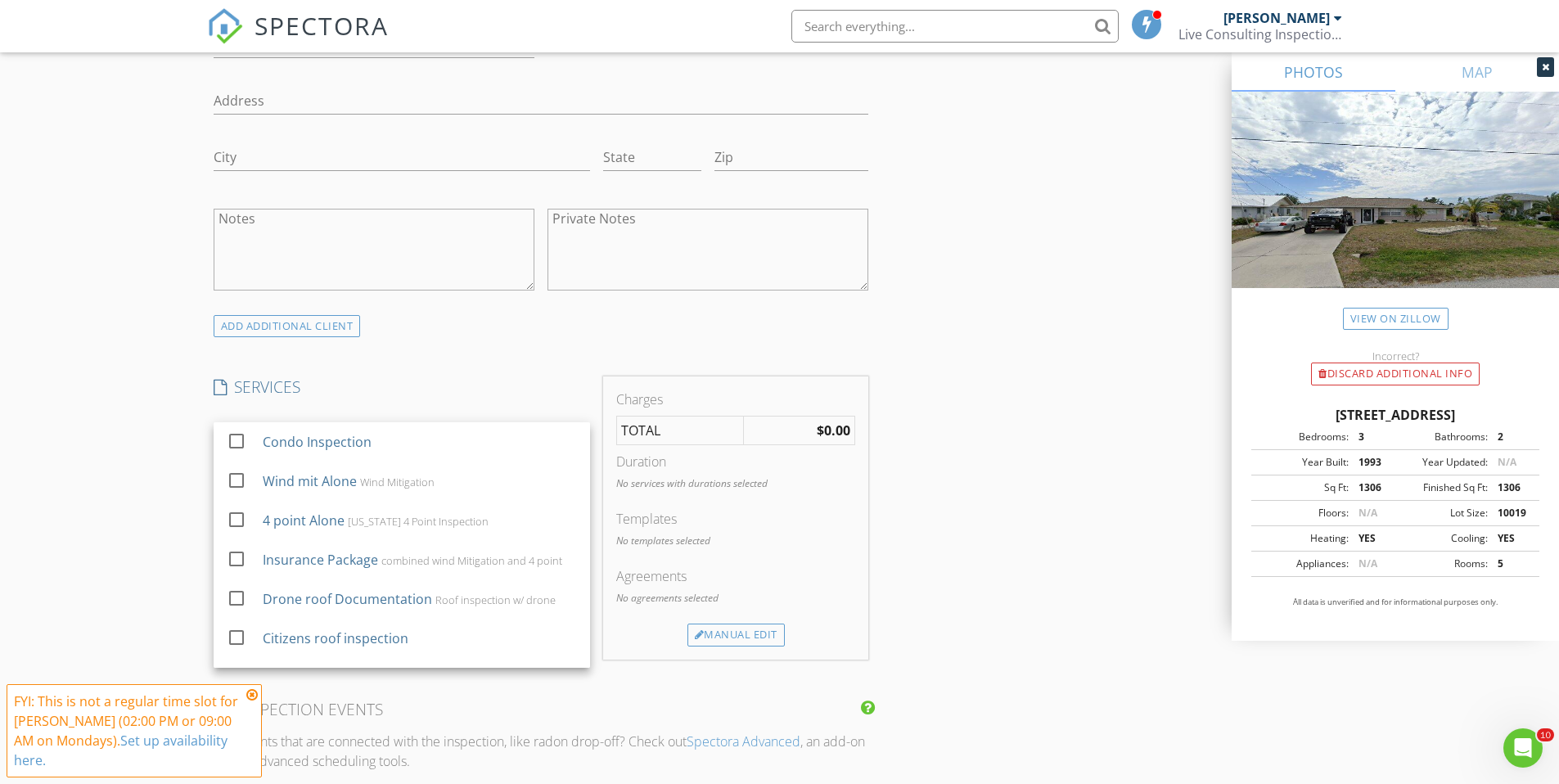 scroll, scrollTop: 1064, scrollLeft: 0, axis: vertical 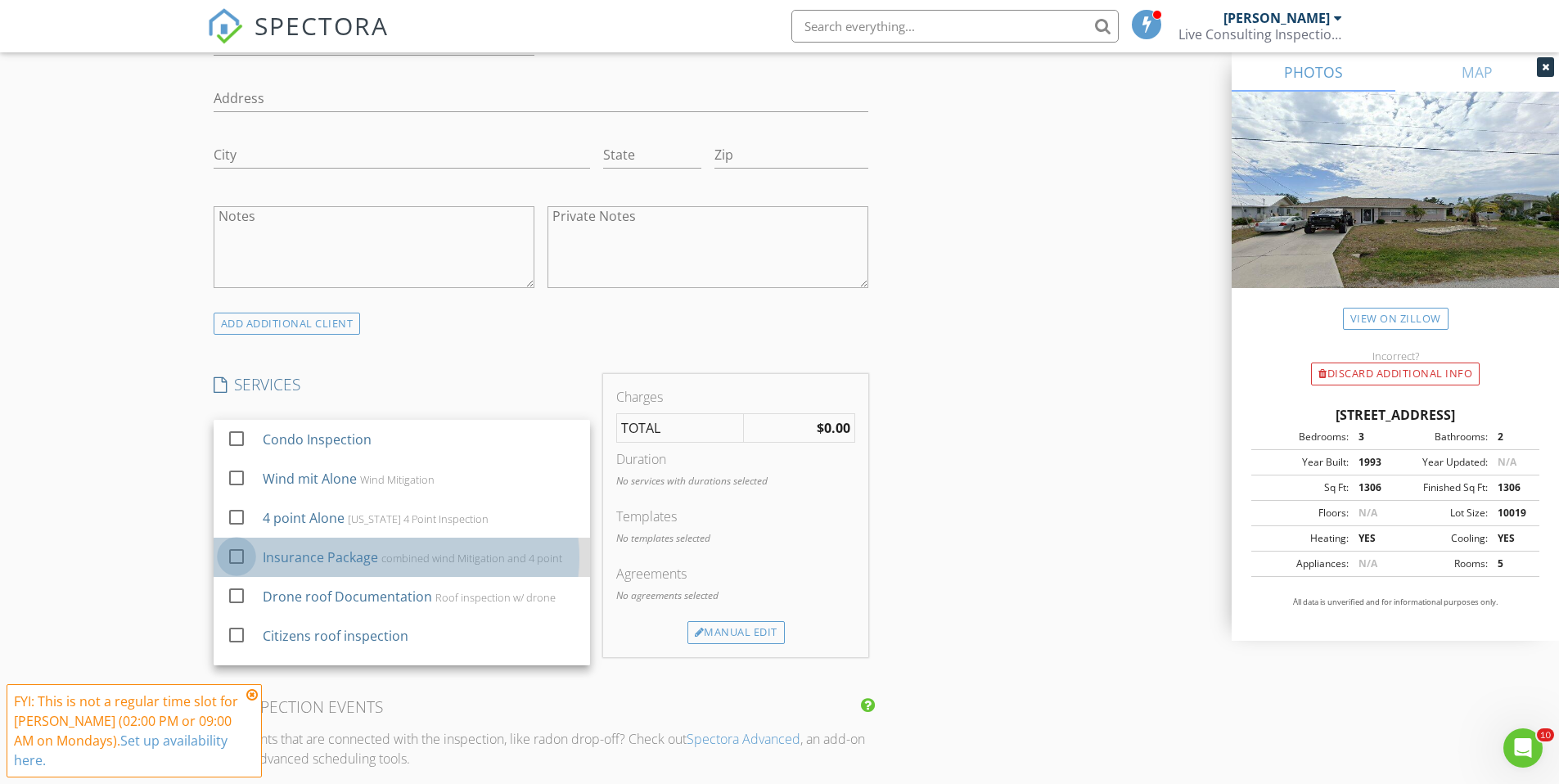 click at bounding box center [237, 556] 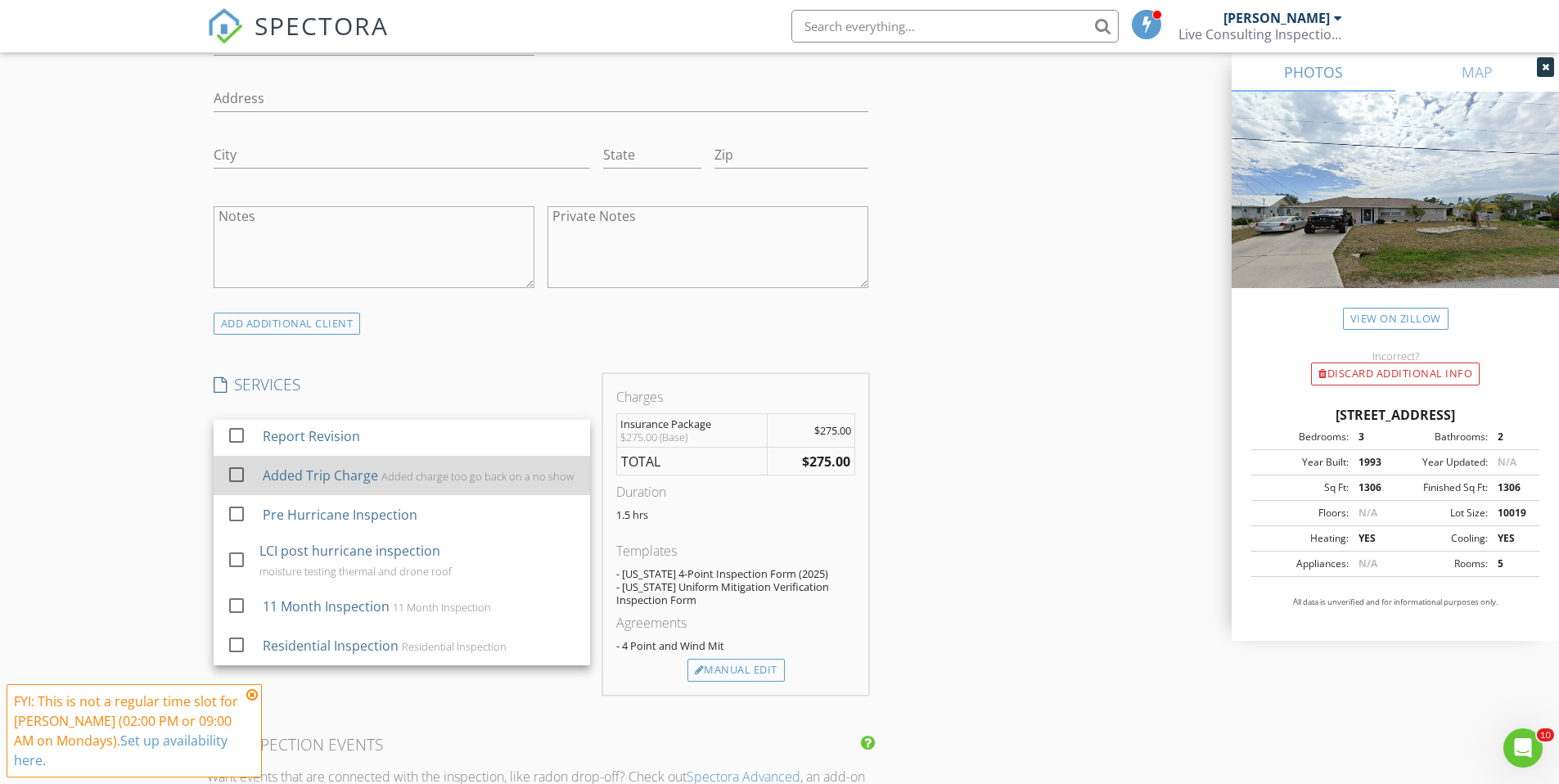scroll, scrollTop: 357, scrollLeft: 0, axis: vertical 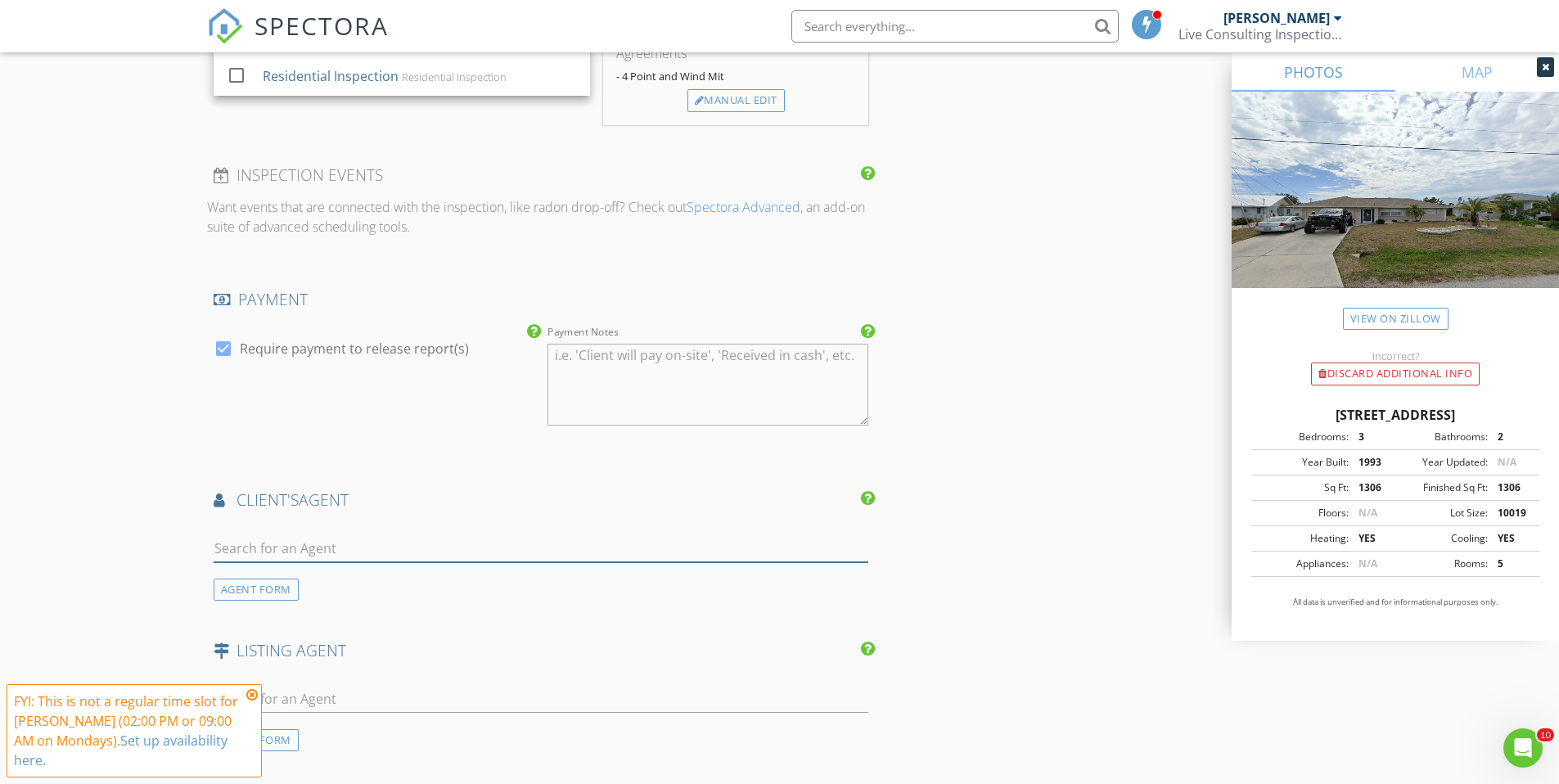 click at bounding box center [541, 548] 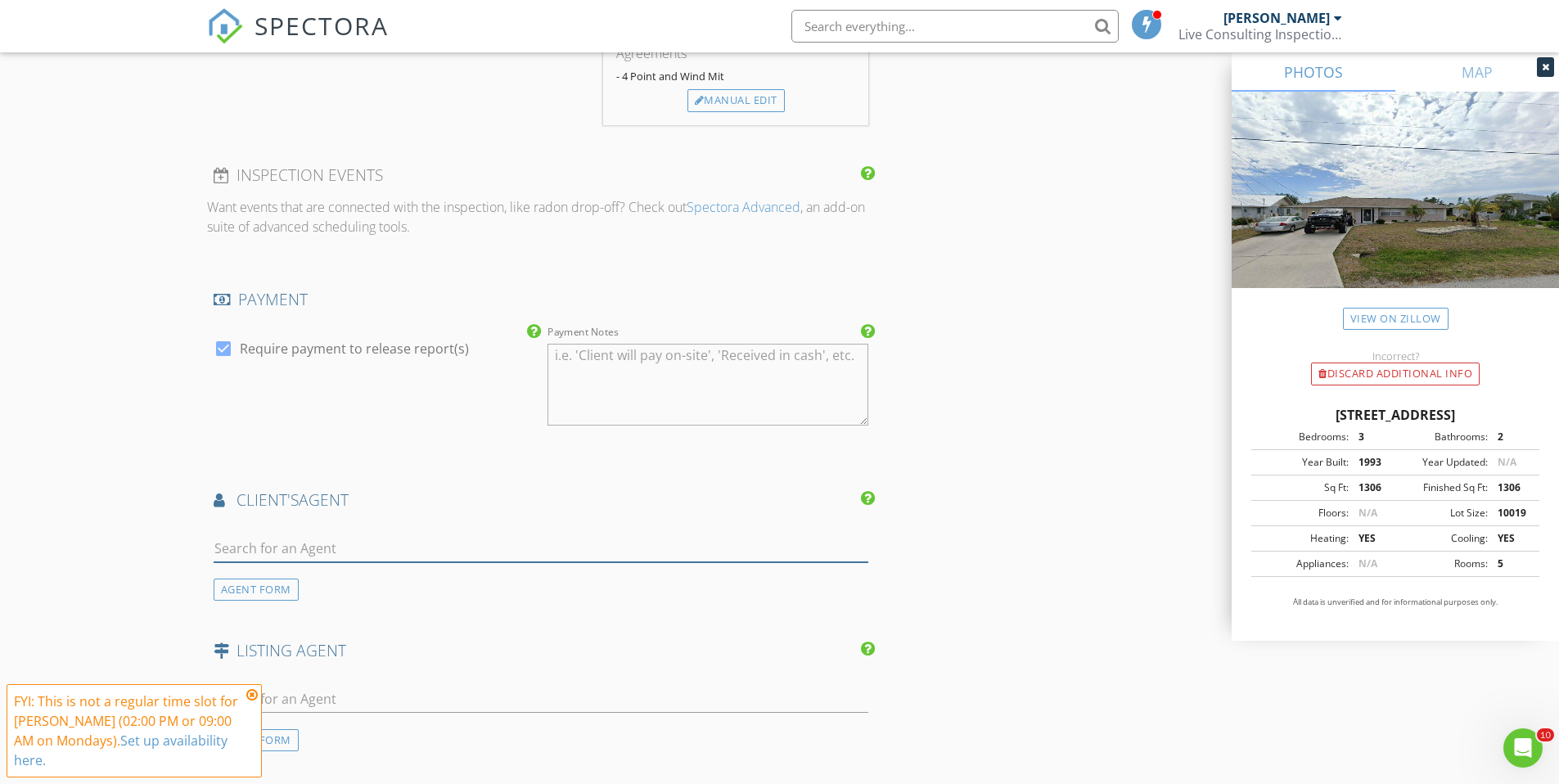 type on "[PERSON_NAME]" 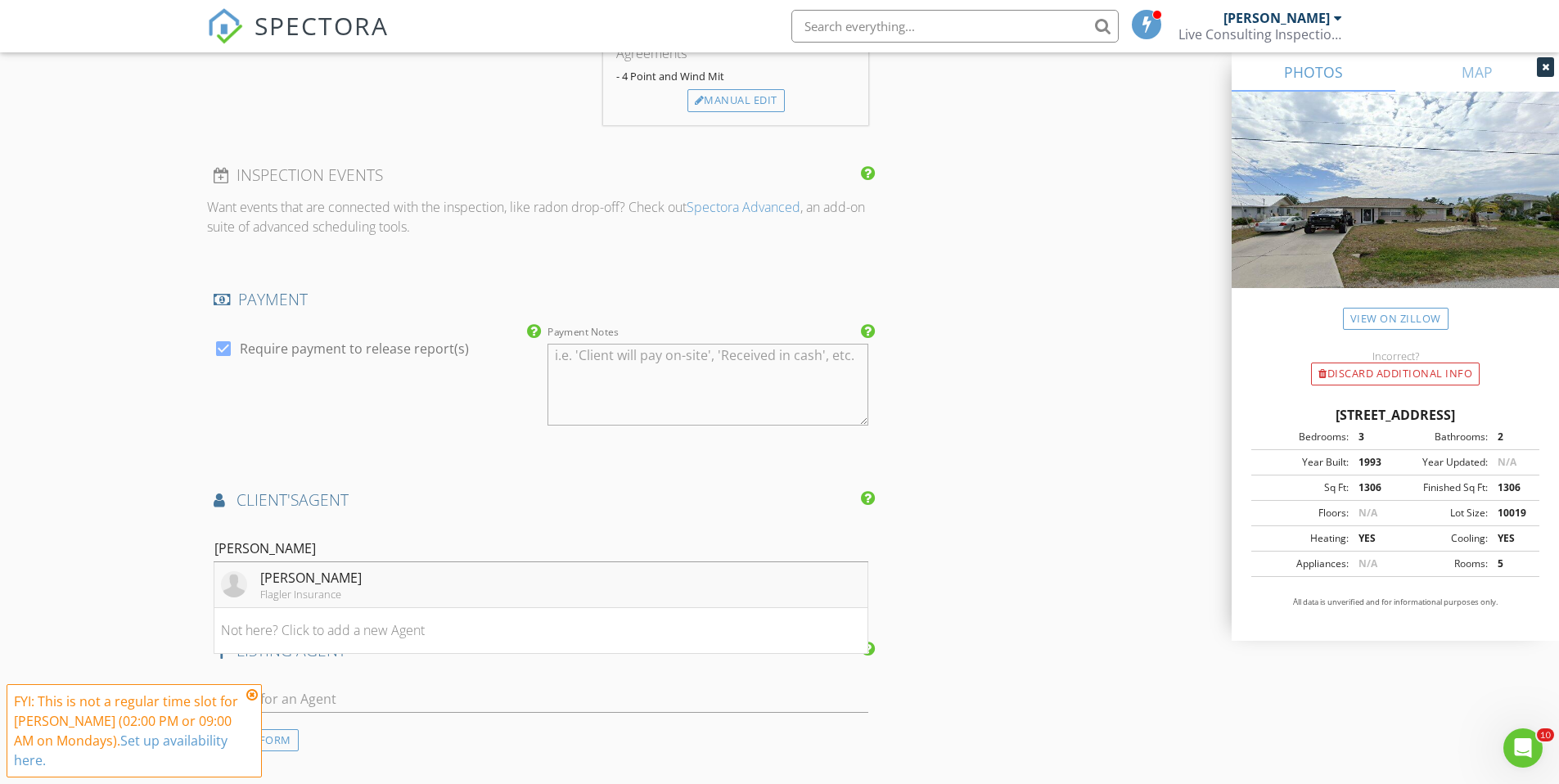 click on "[PERSON_NAME]" at bounding box center (311, 578) 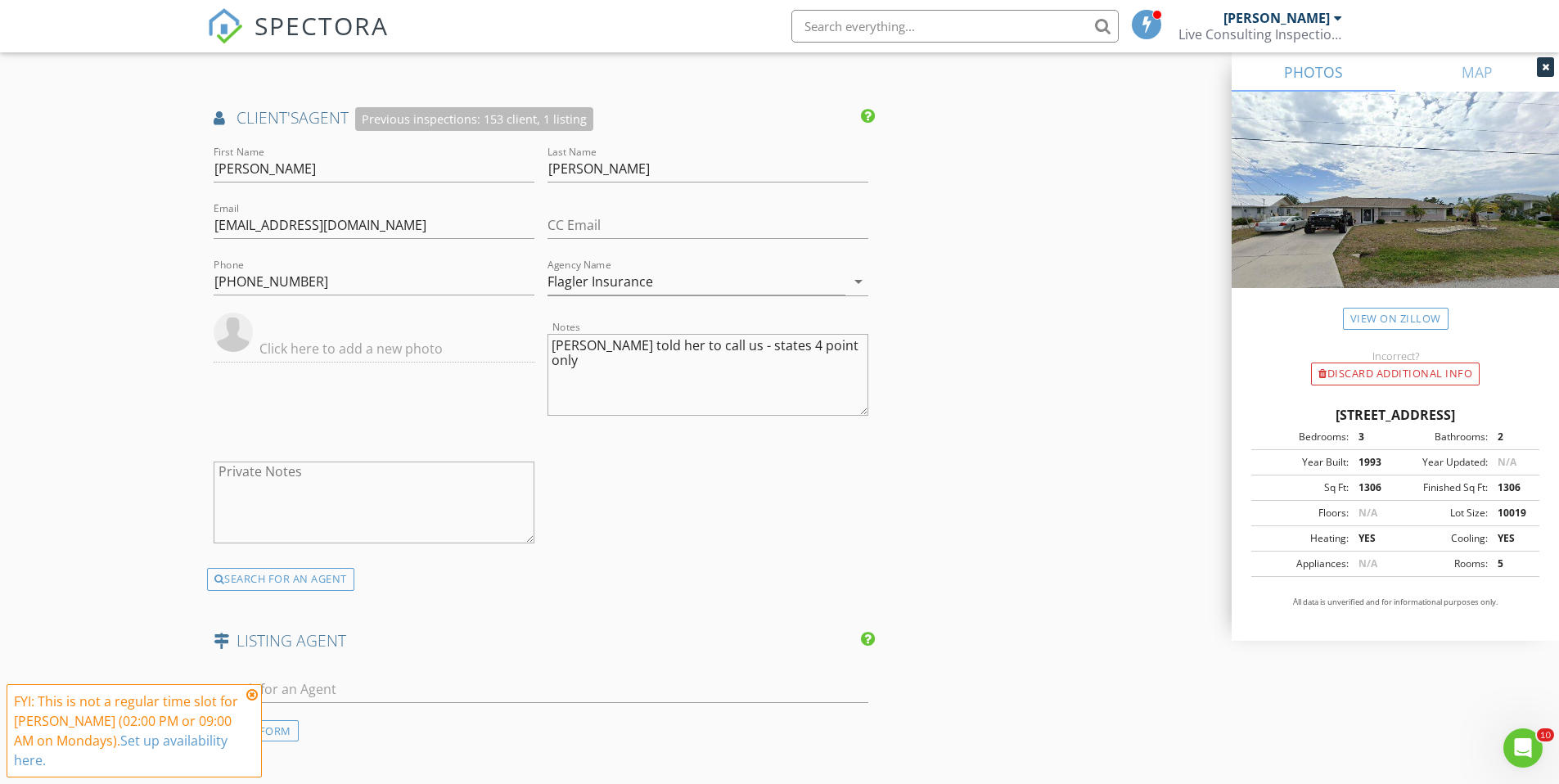 scroll, scrollTop: 2039, scrollLeft: 0, axis: vertical 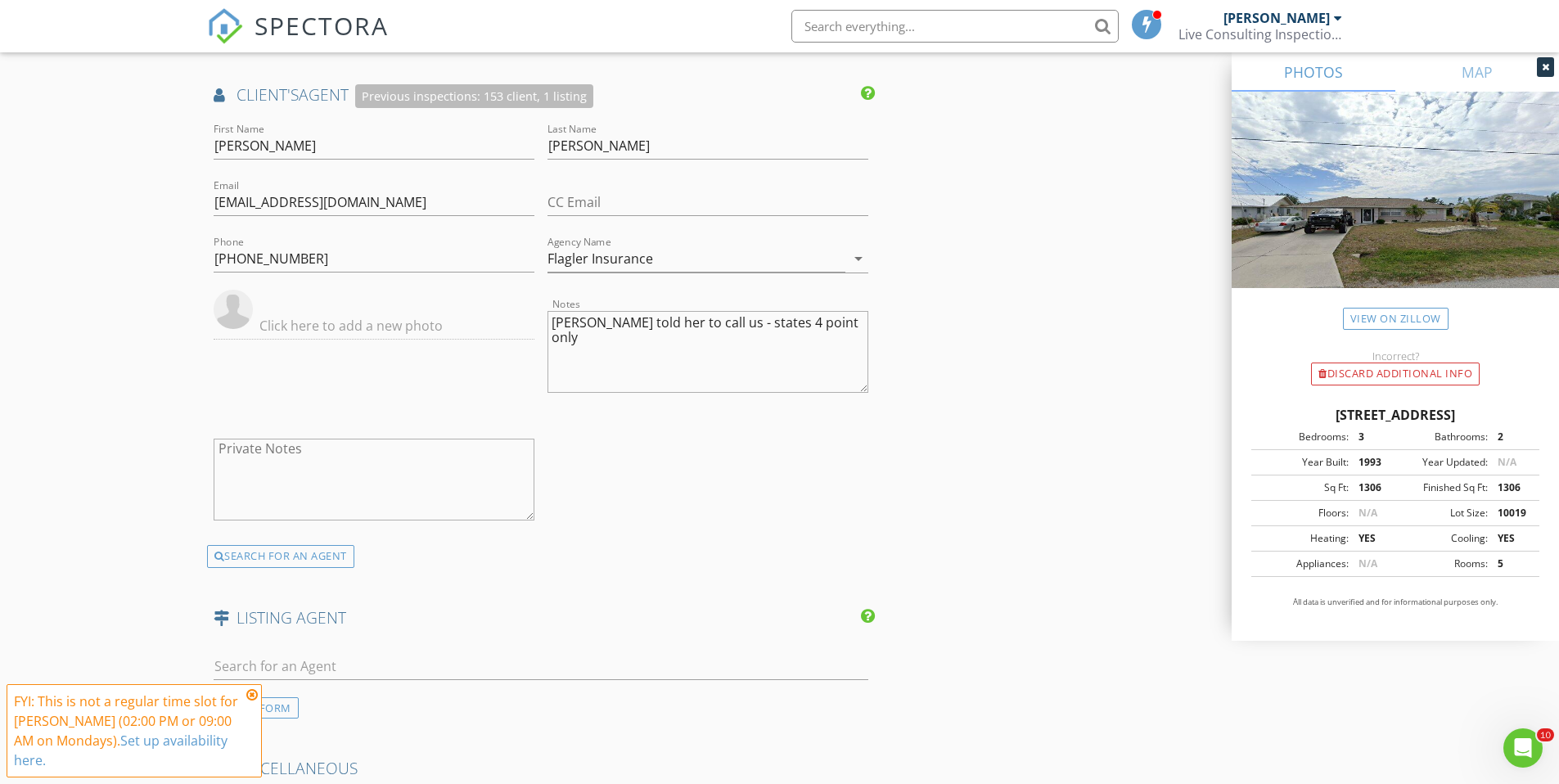 click on "Erica told her to call us - states 4 point only" at bounding box center [708, 352] 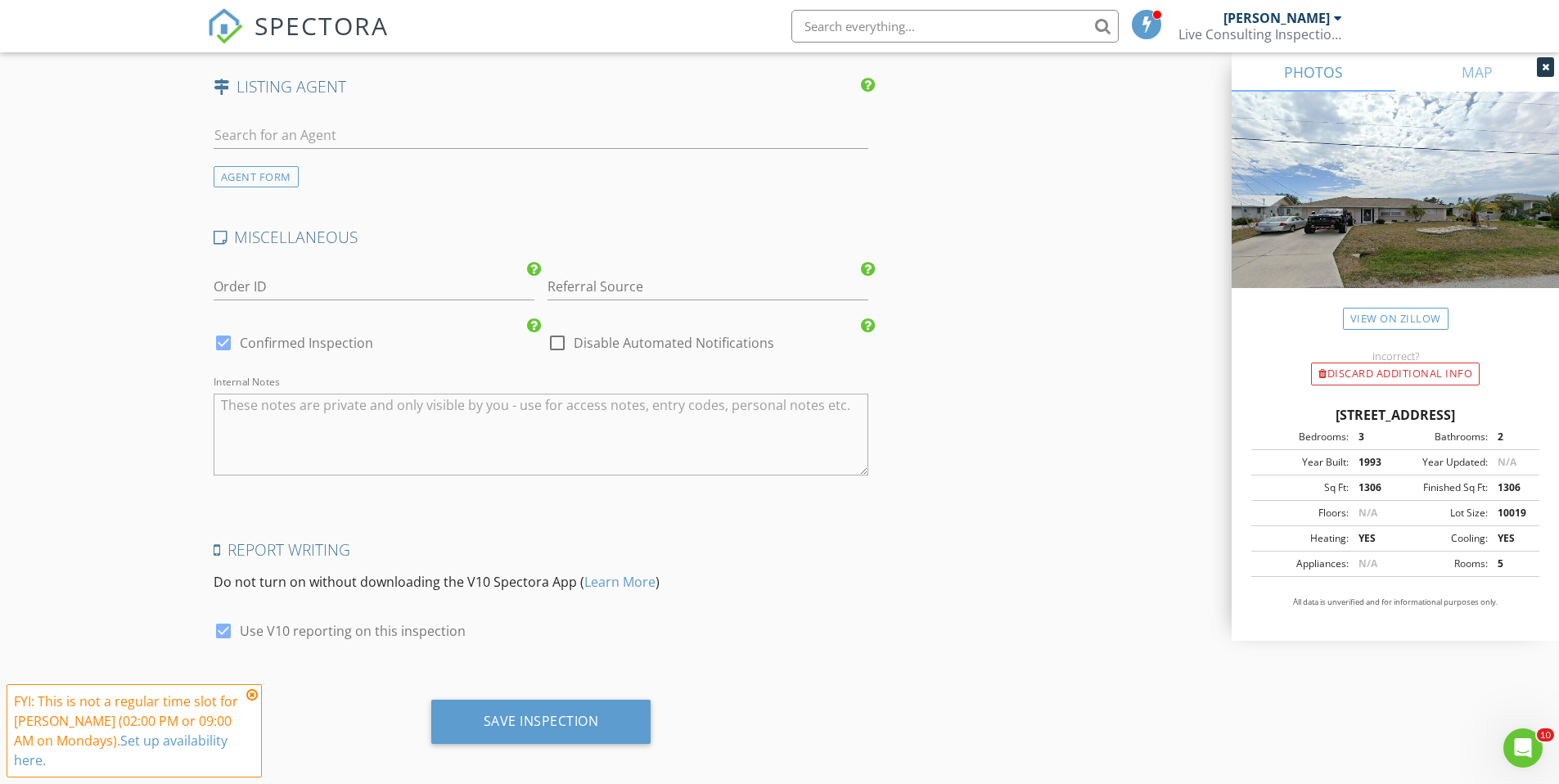scroll, scrollTop: 2581, scrollLeft: 0, axis: vertical 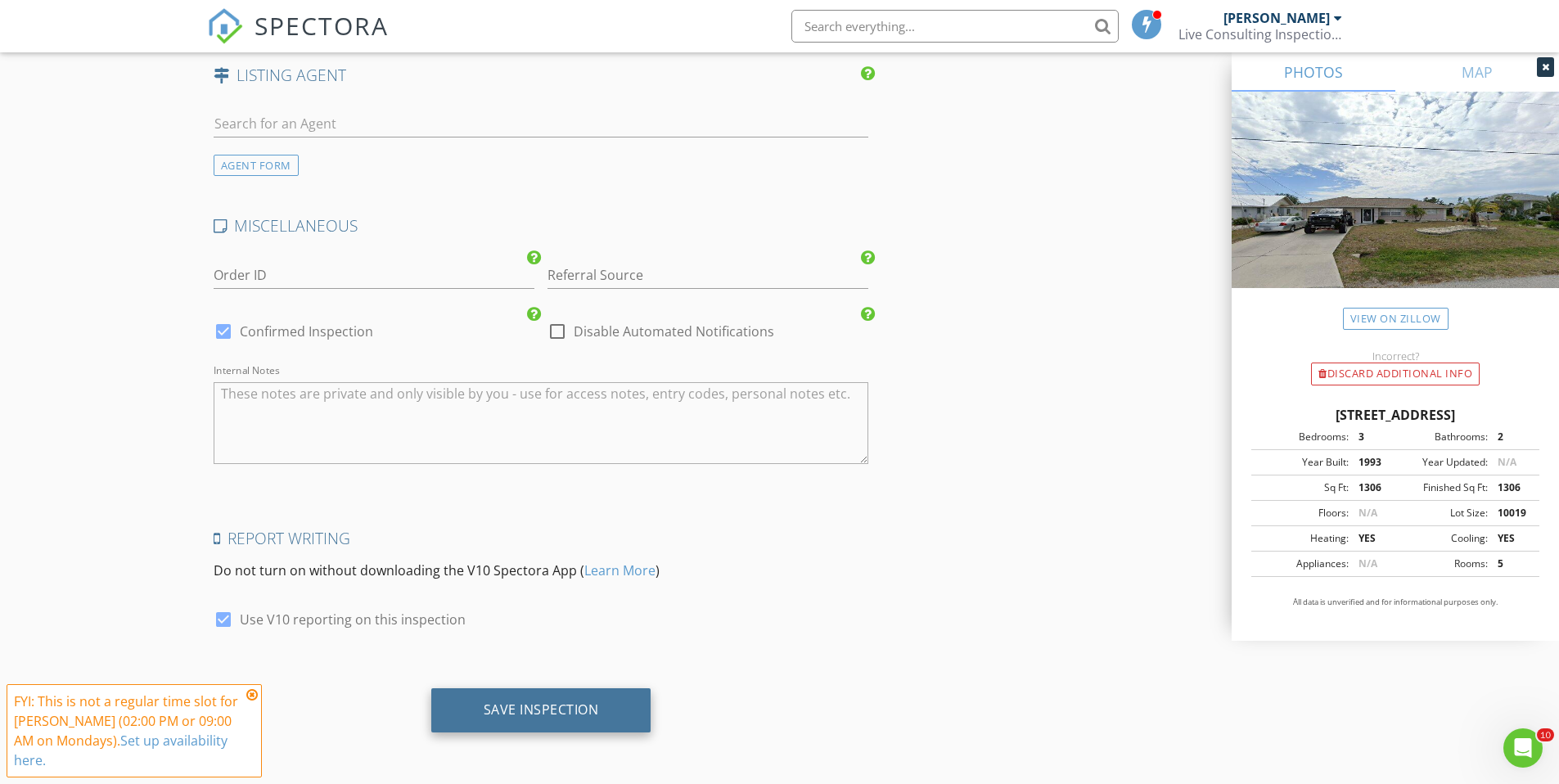 type on "[PERSON_NAME]" 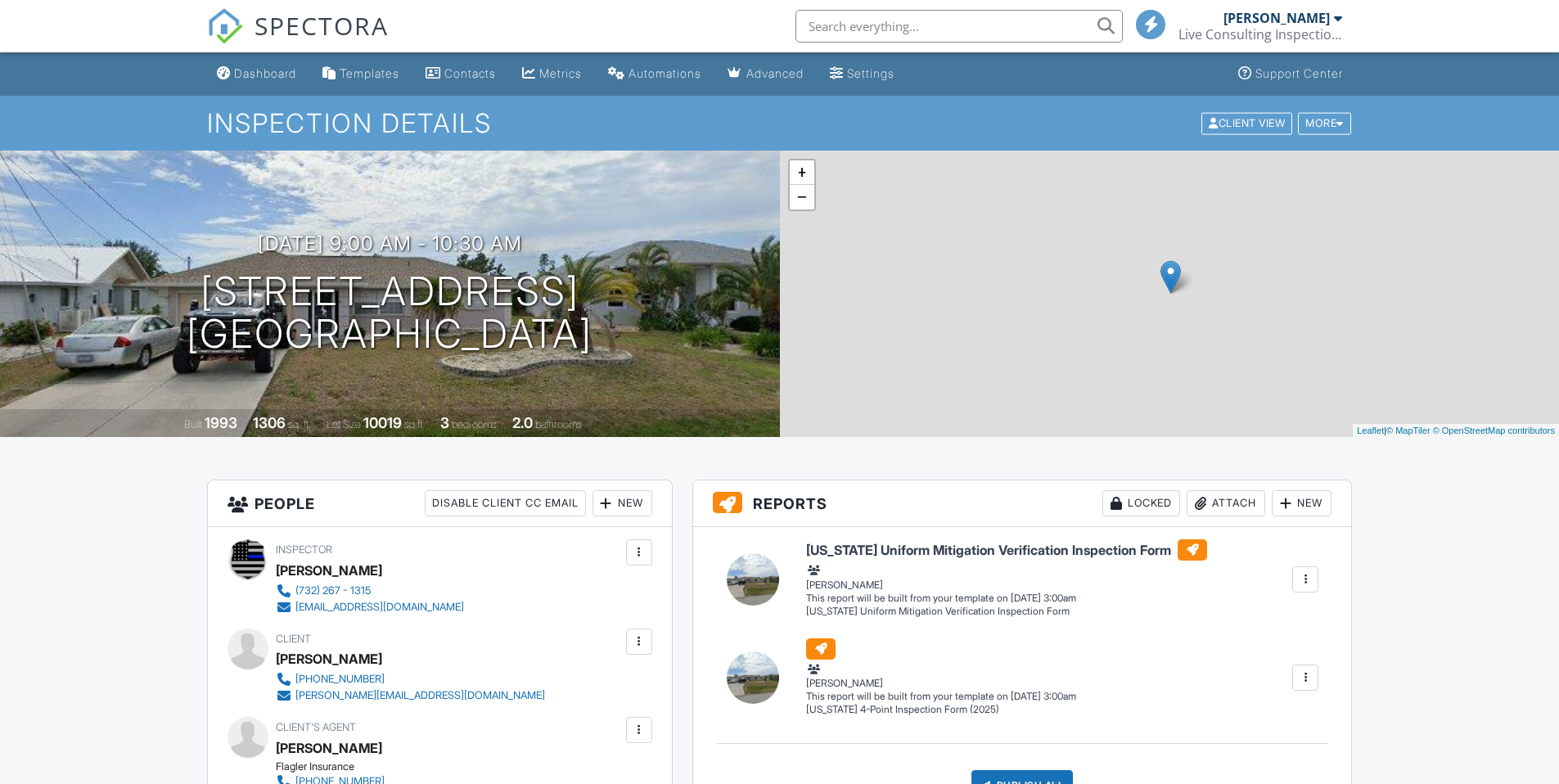 scroll, scrollTop: 0, scrollLeft: 0, axis: both 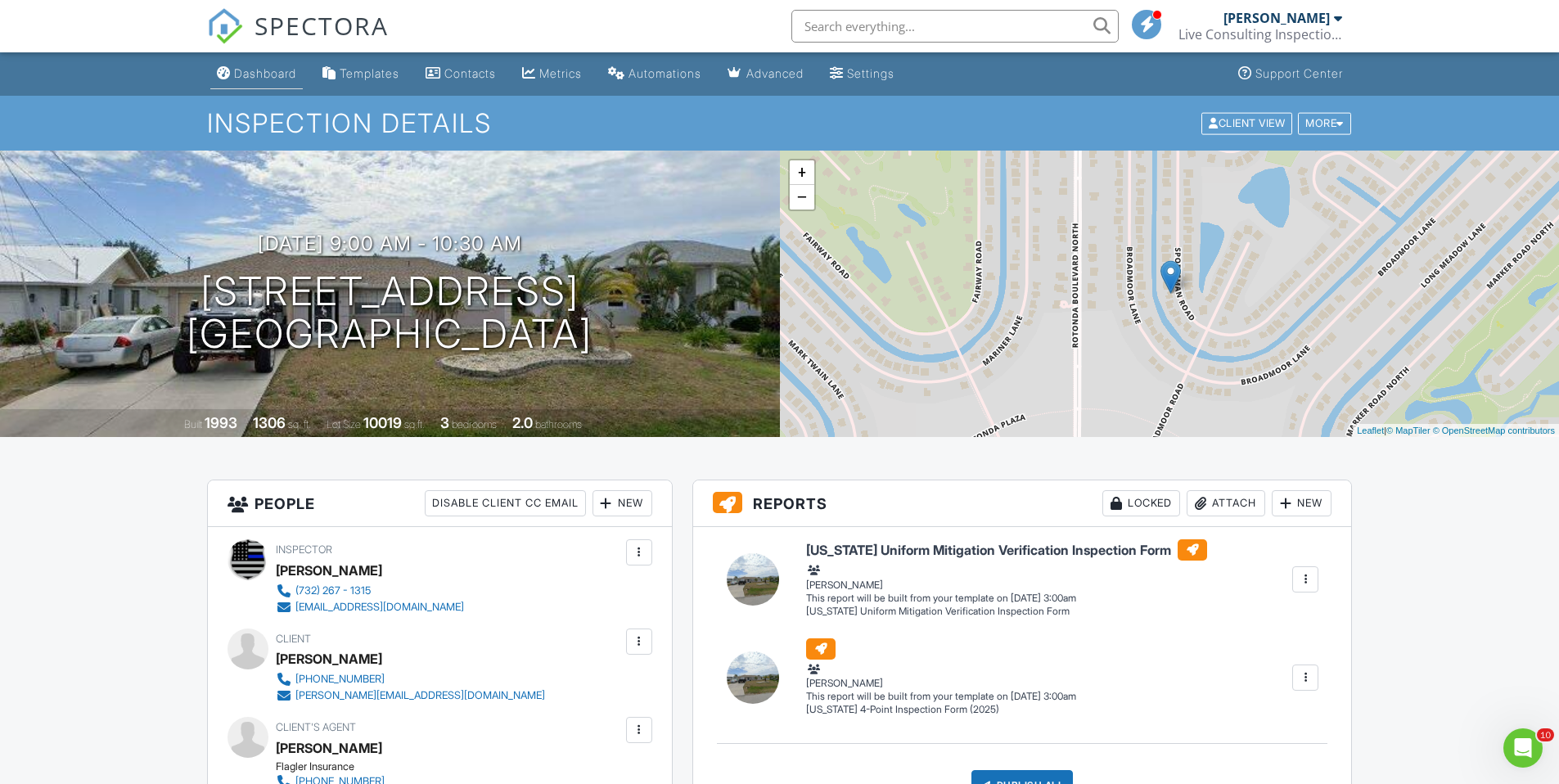click on "Dashboard" at bounding box center [265, 73] 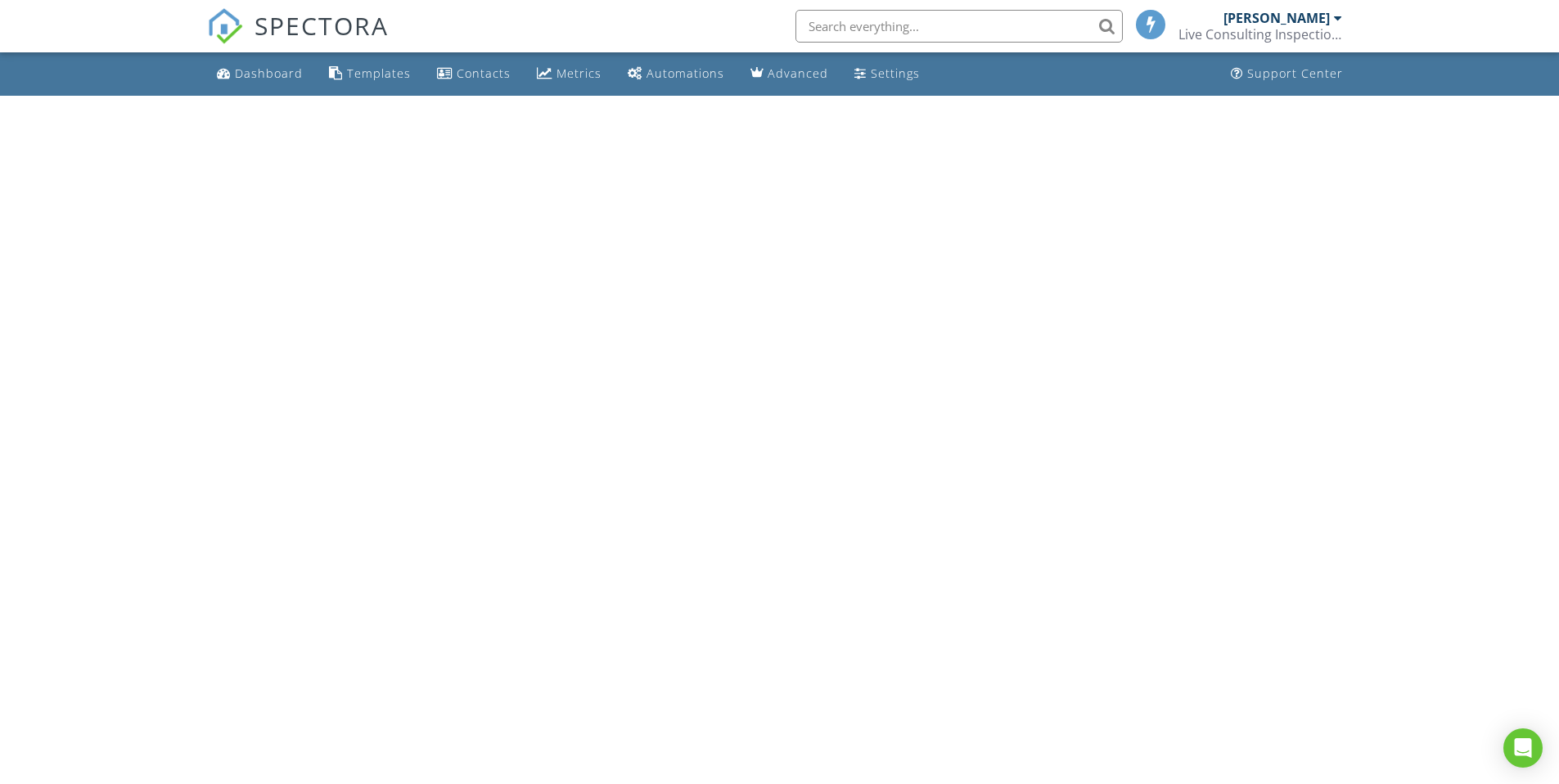 scroll, scrollTop: 0, scrollLeft: 0, axis: both 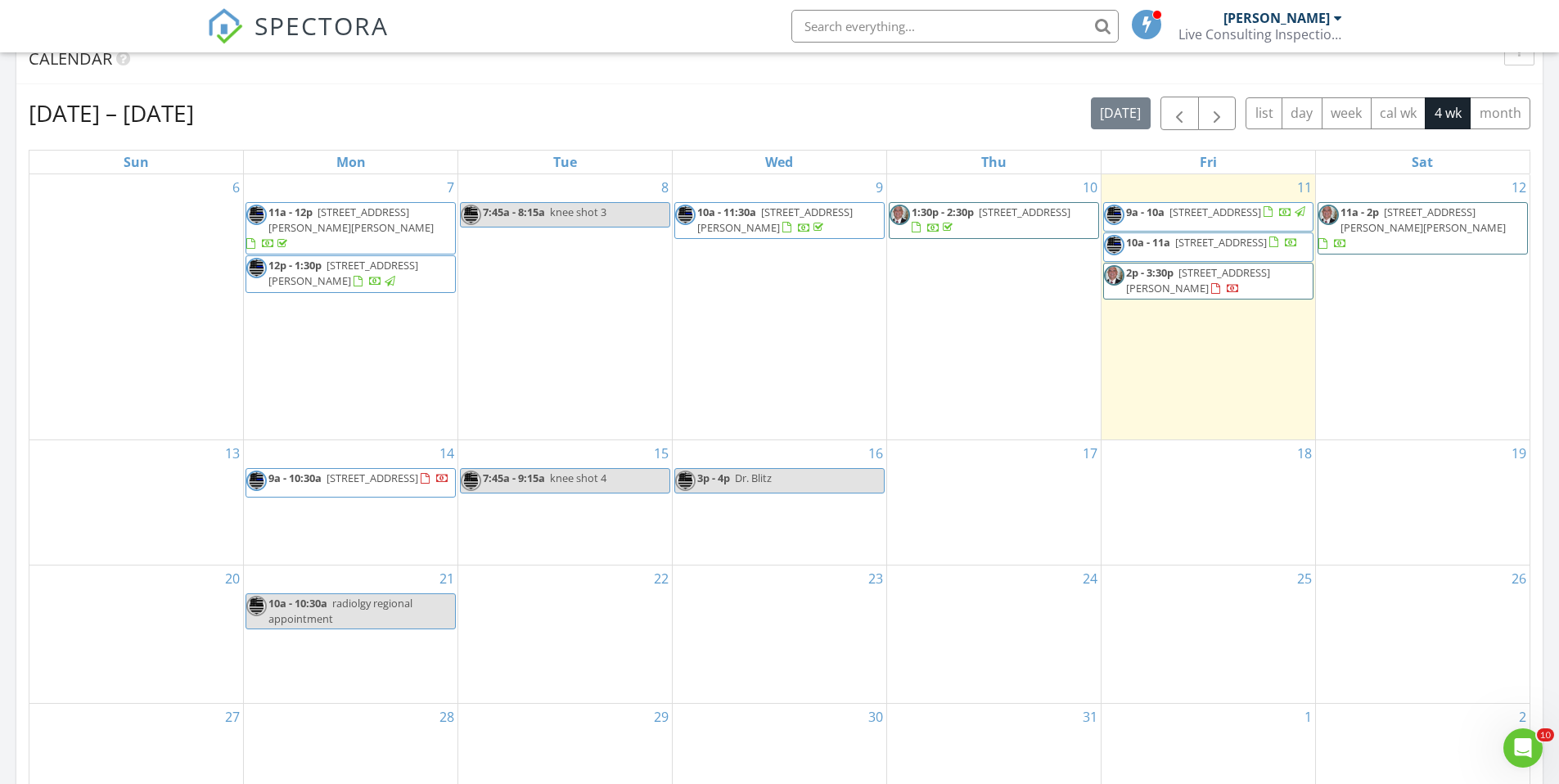 click on "16
3p - 4p
Dr. Blitz" at bounding box center (779, 502) 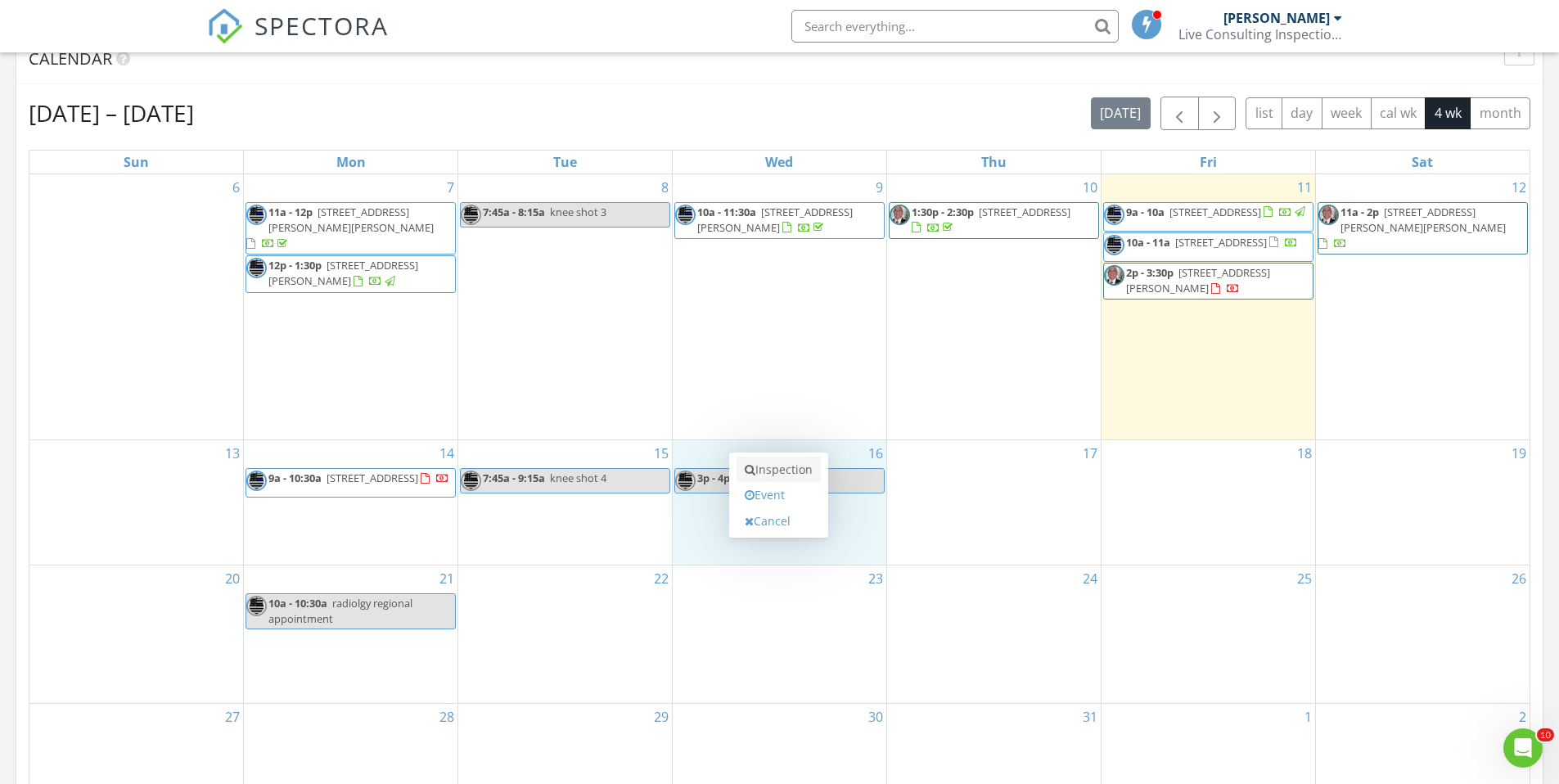 click on "Inspection" at bounding box center [778, 470] 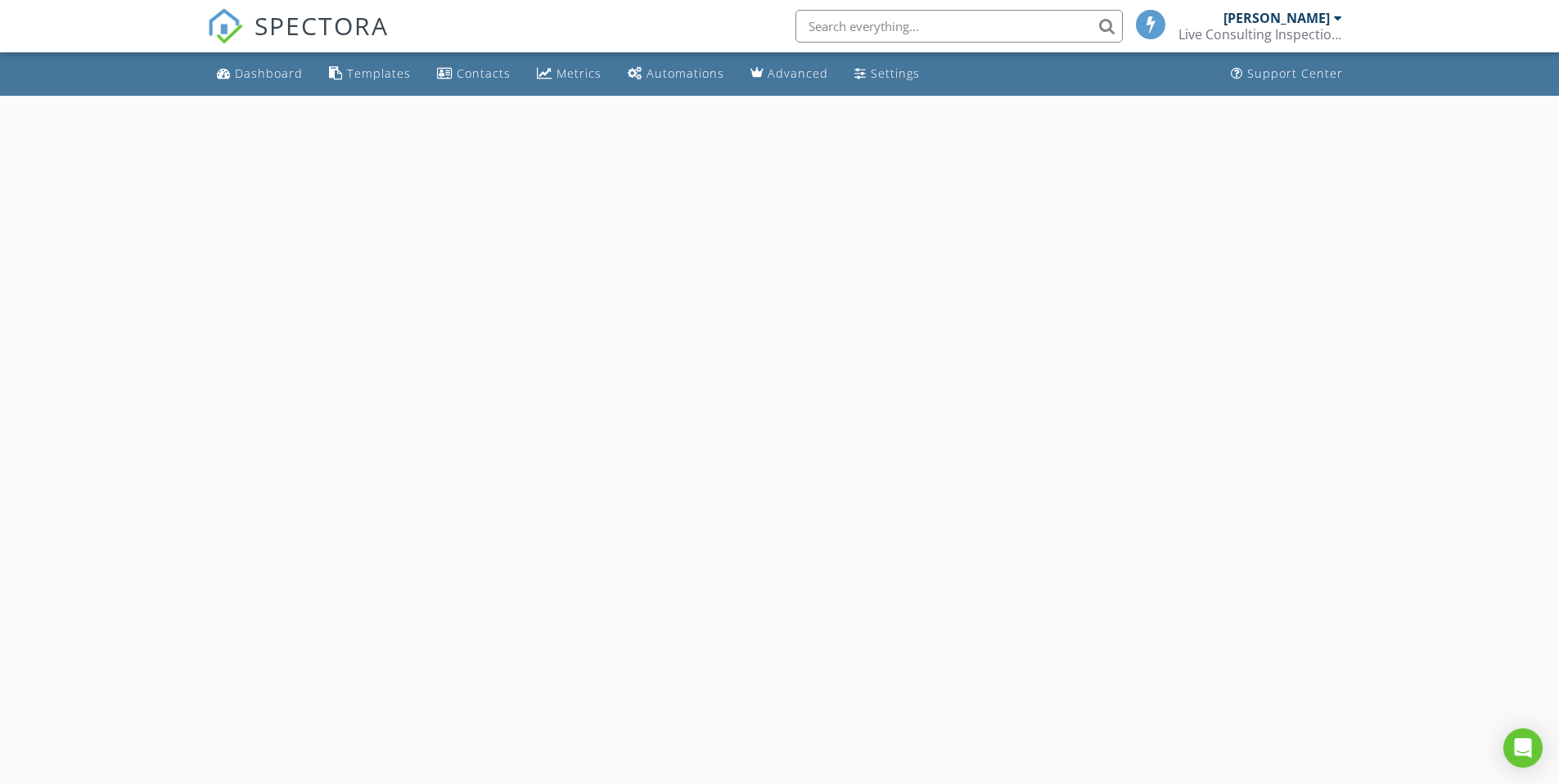 scroll, scrollTop: 0, scrollLeft: 0, axis: both 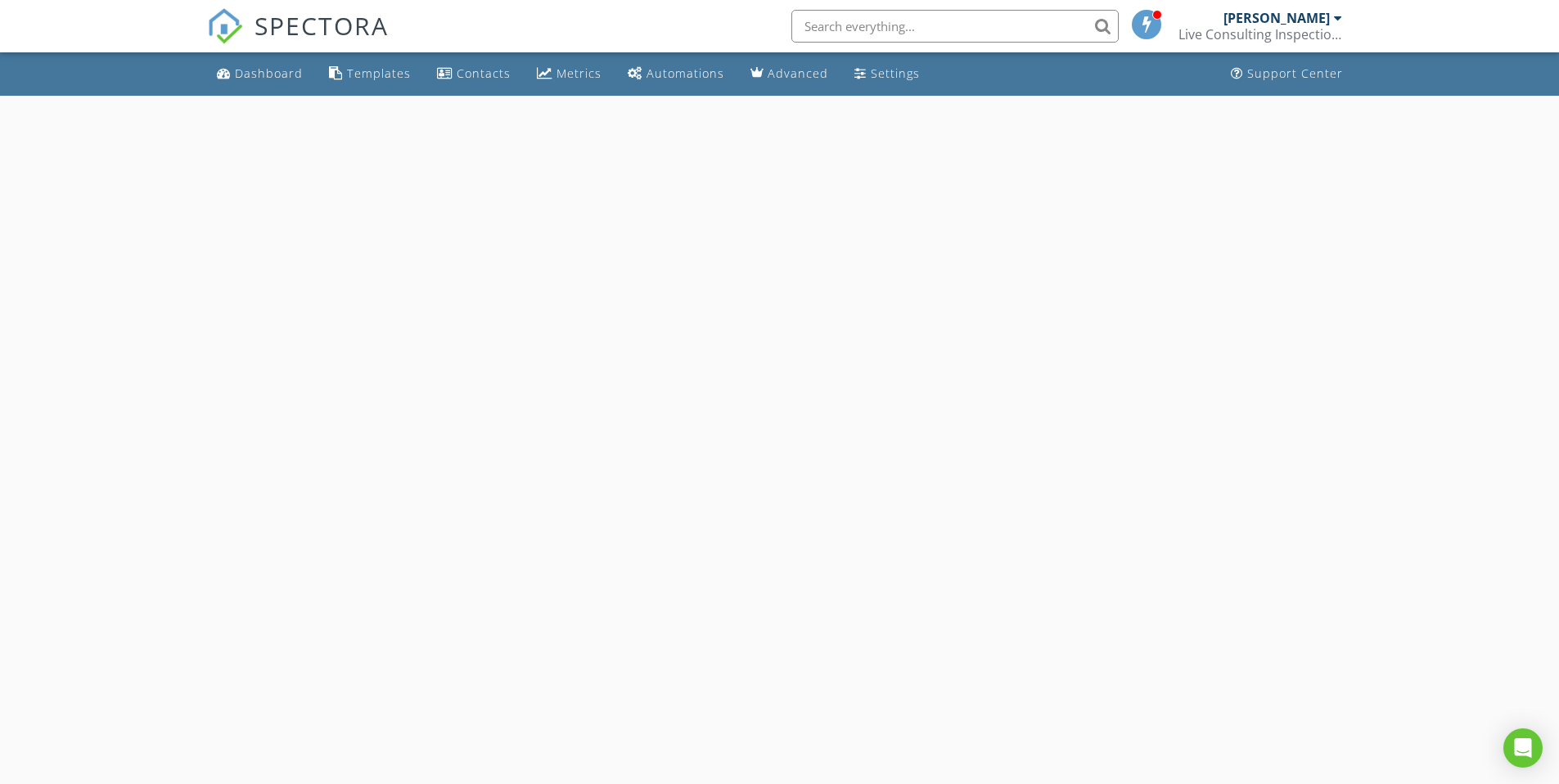select on "6" 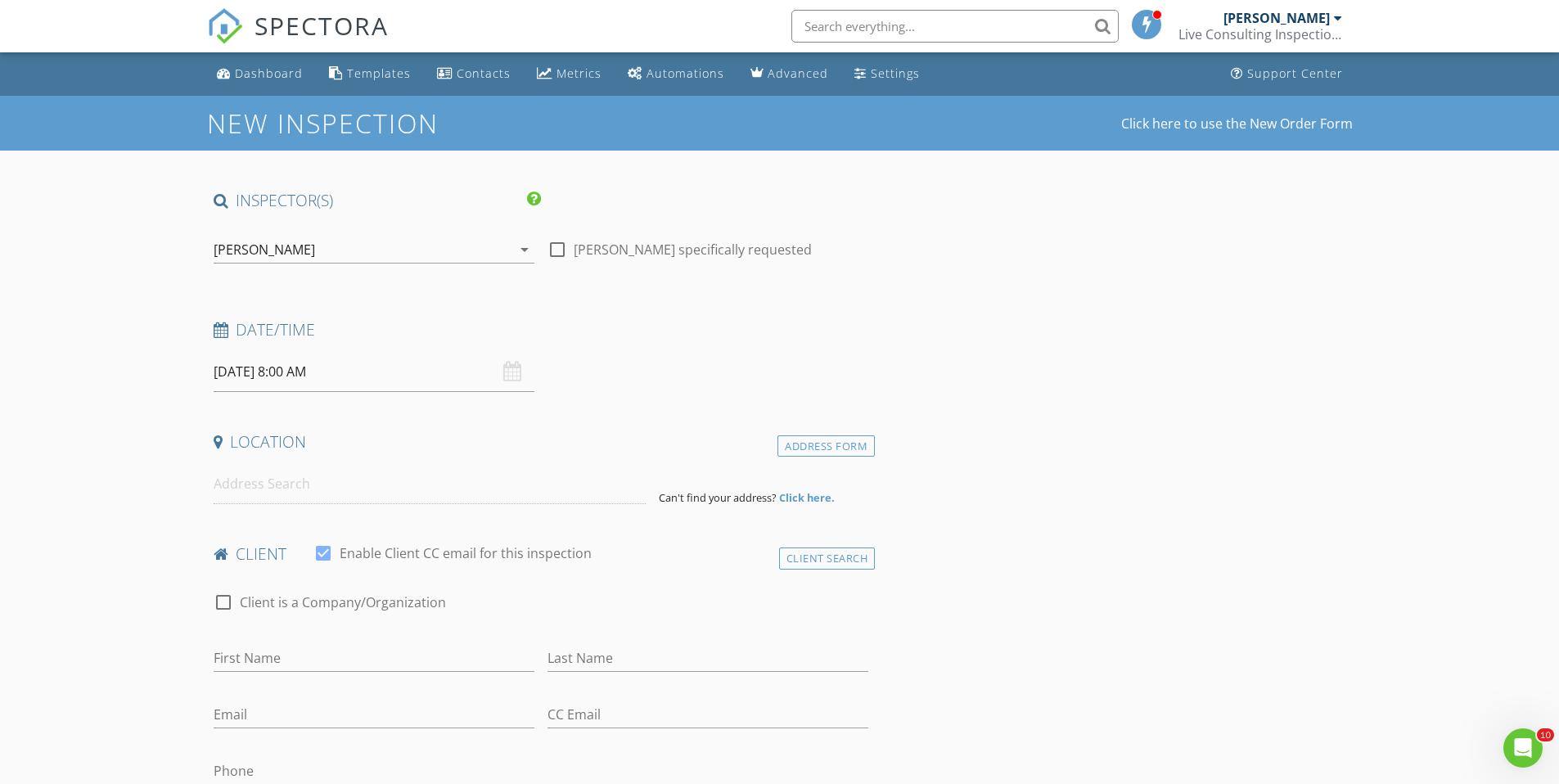scroll, scrollTop: 0, scrollLeft: 0, axis: both 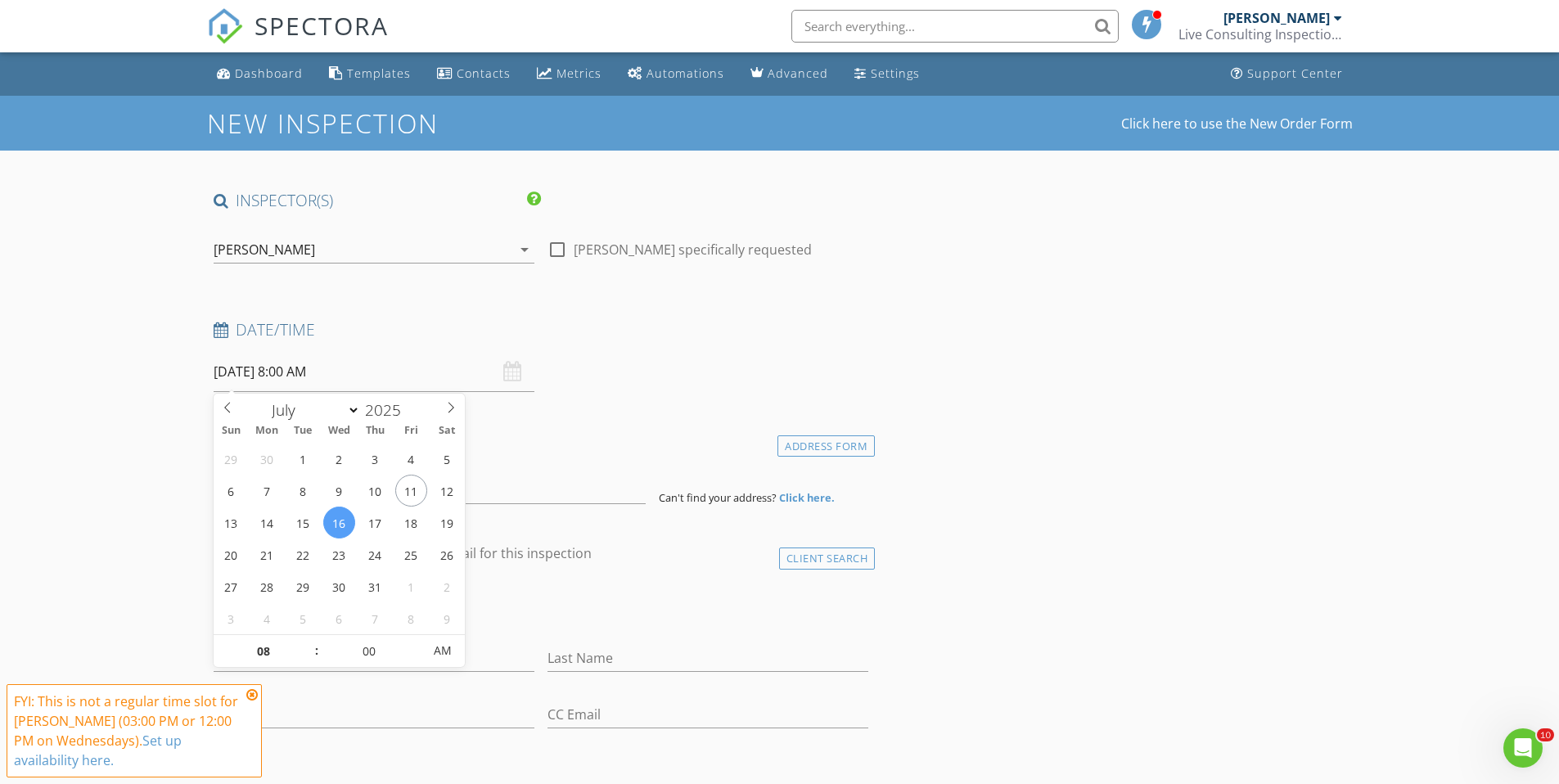 click on "[DATE] 8:00 AM" at bounding box center [374, 372] 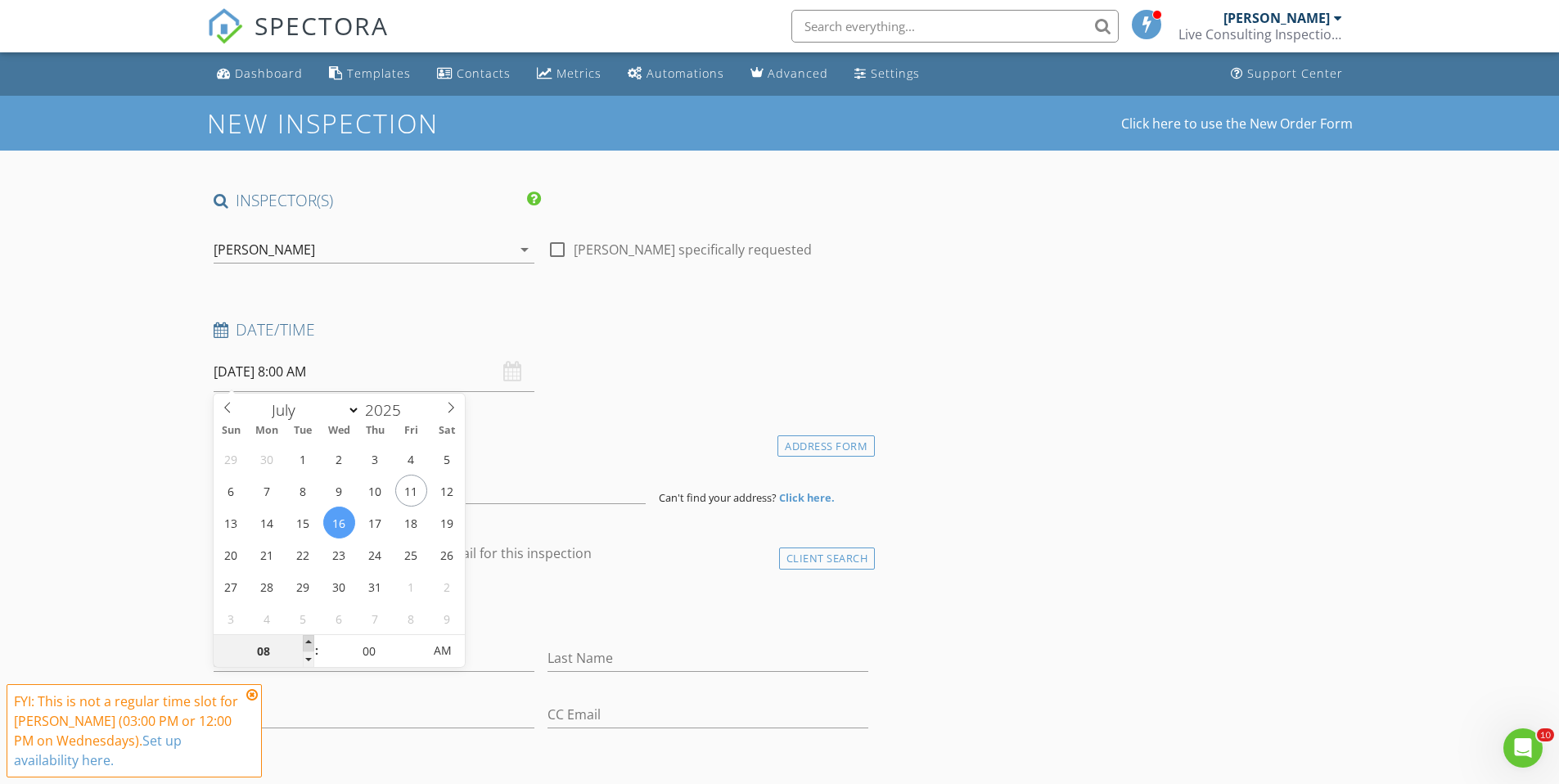 type on "09" 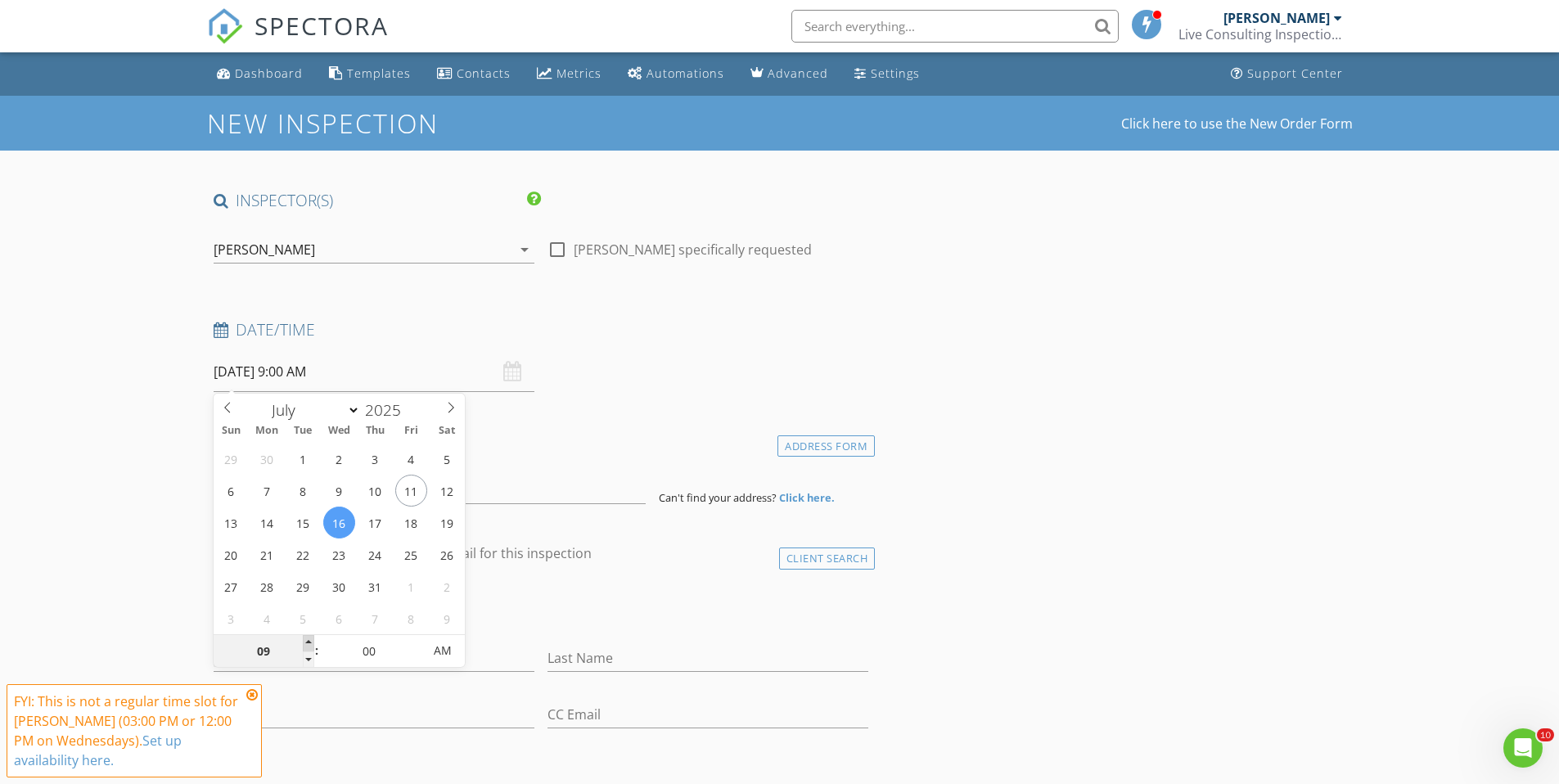 click at bounding box center (309, 643) 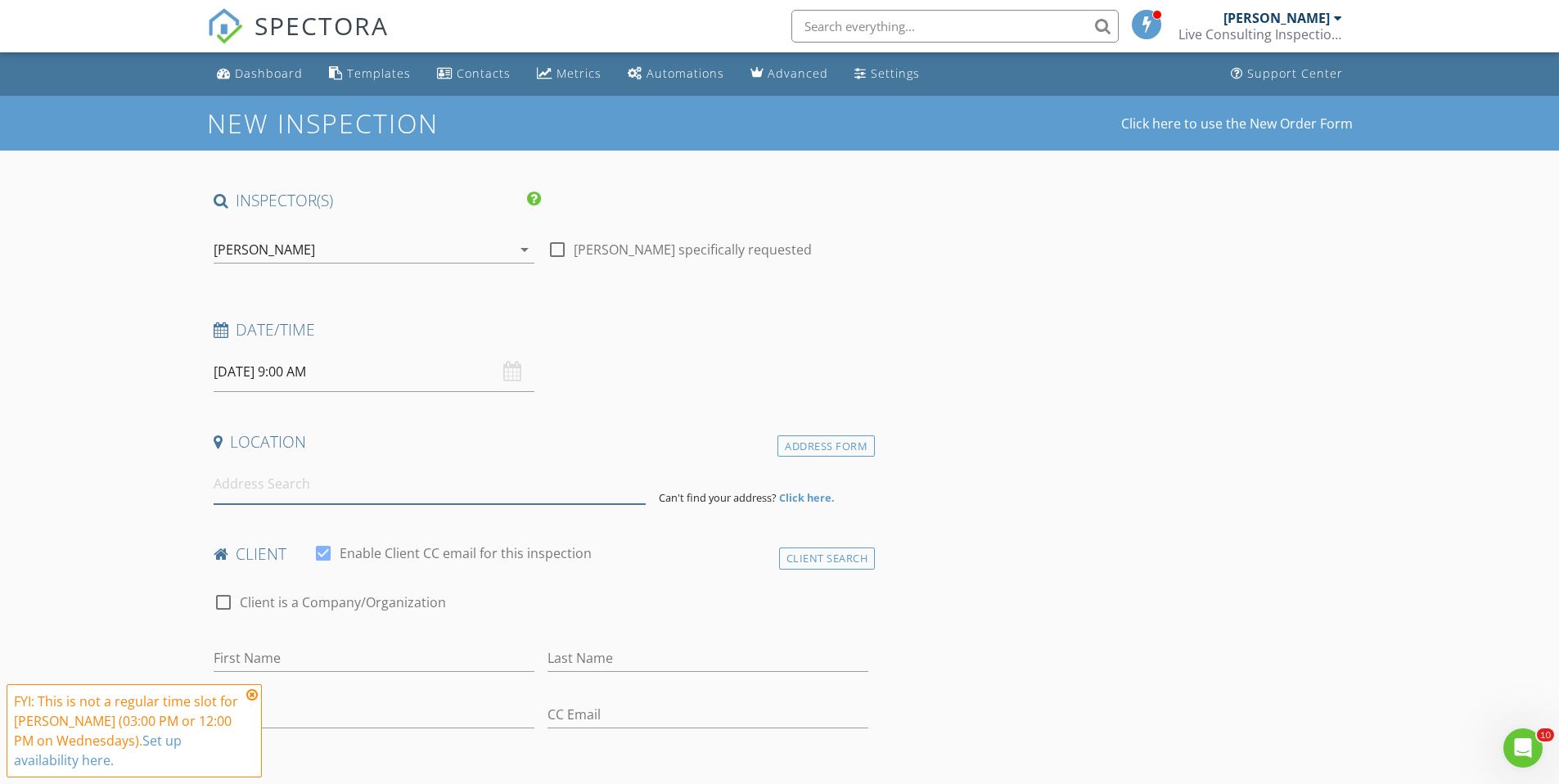 click at bounding box center [430, 484] 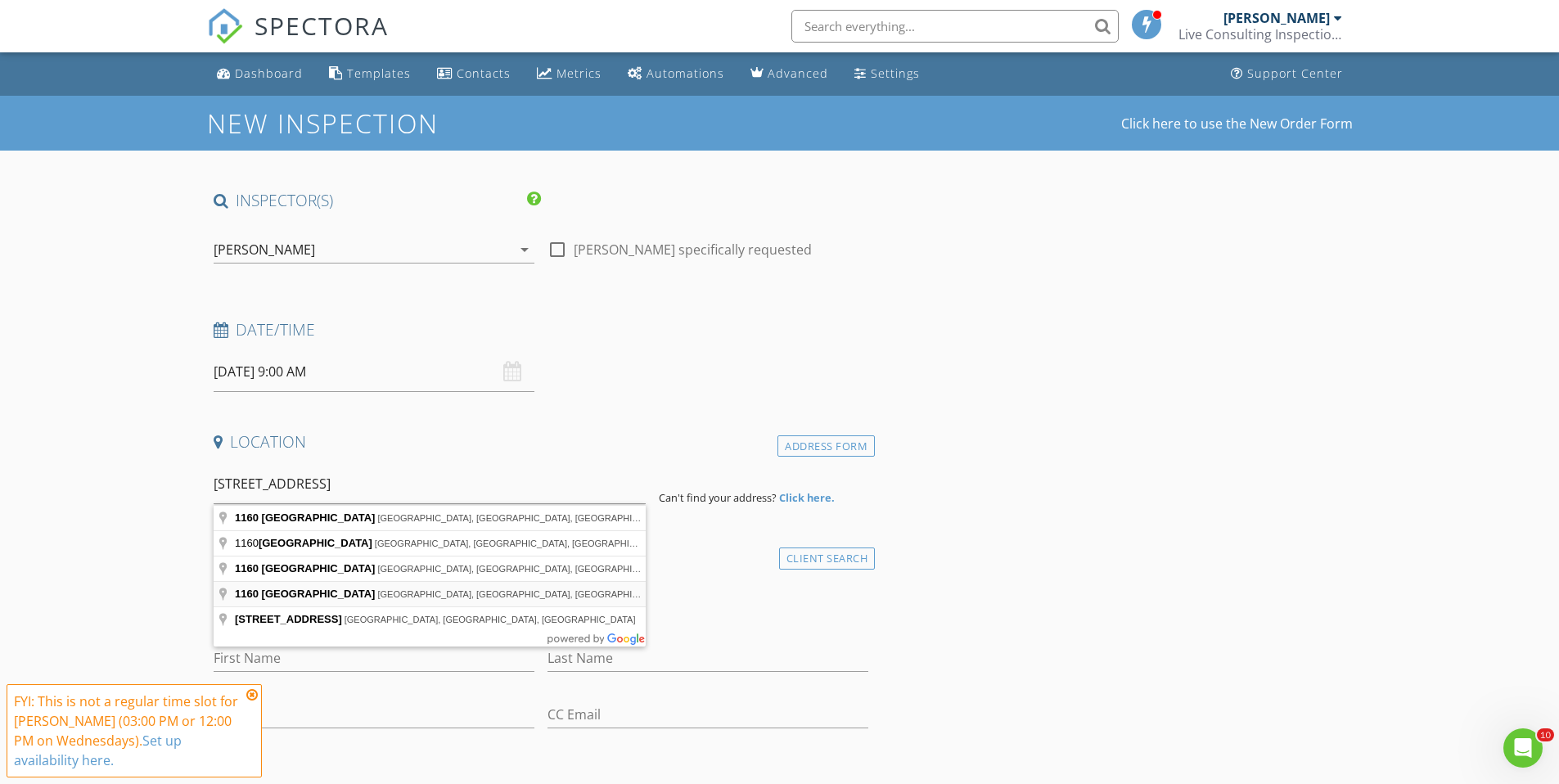 type on "1160 NW 2nd Ave, Cape Coral, FL, USA" 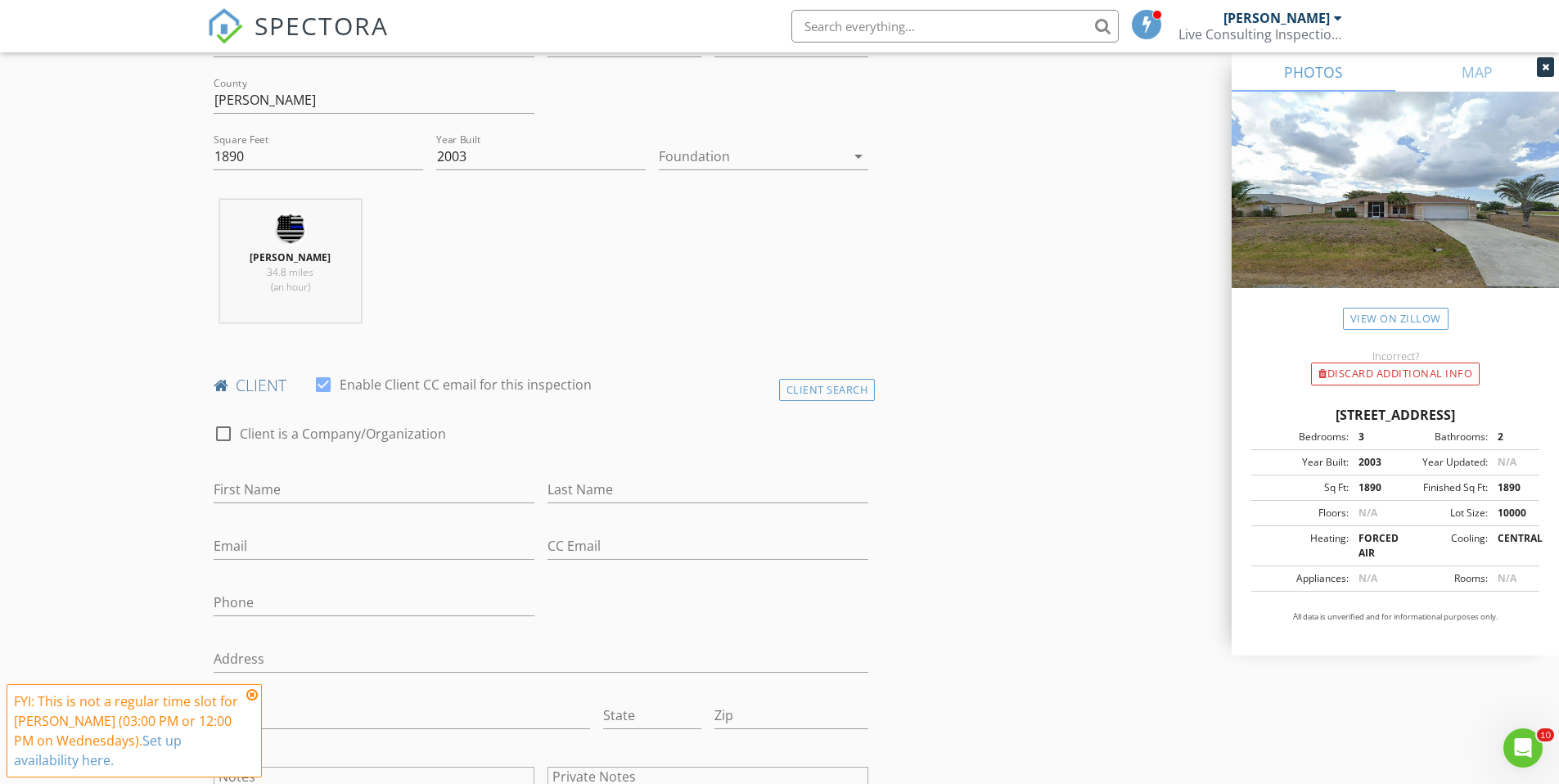 scroll, scrollTop: 505, scrollLeft: 0, axis: vertical 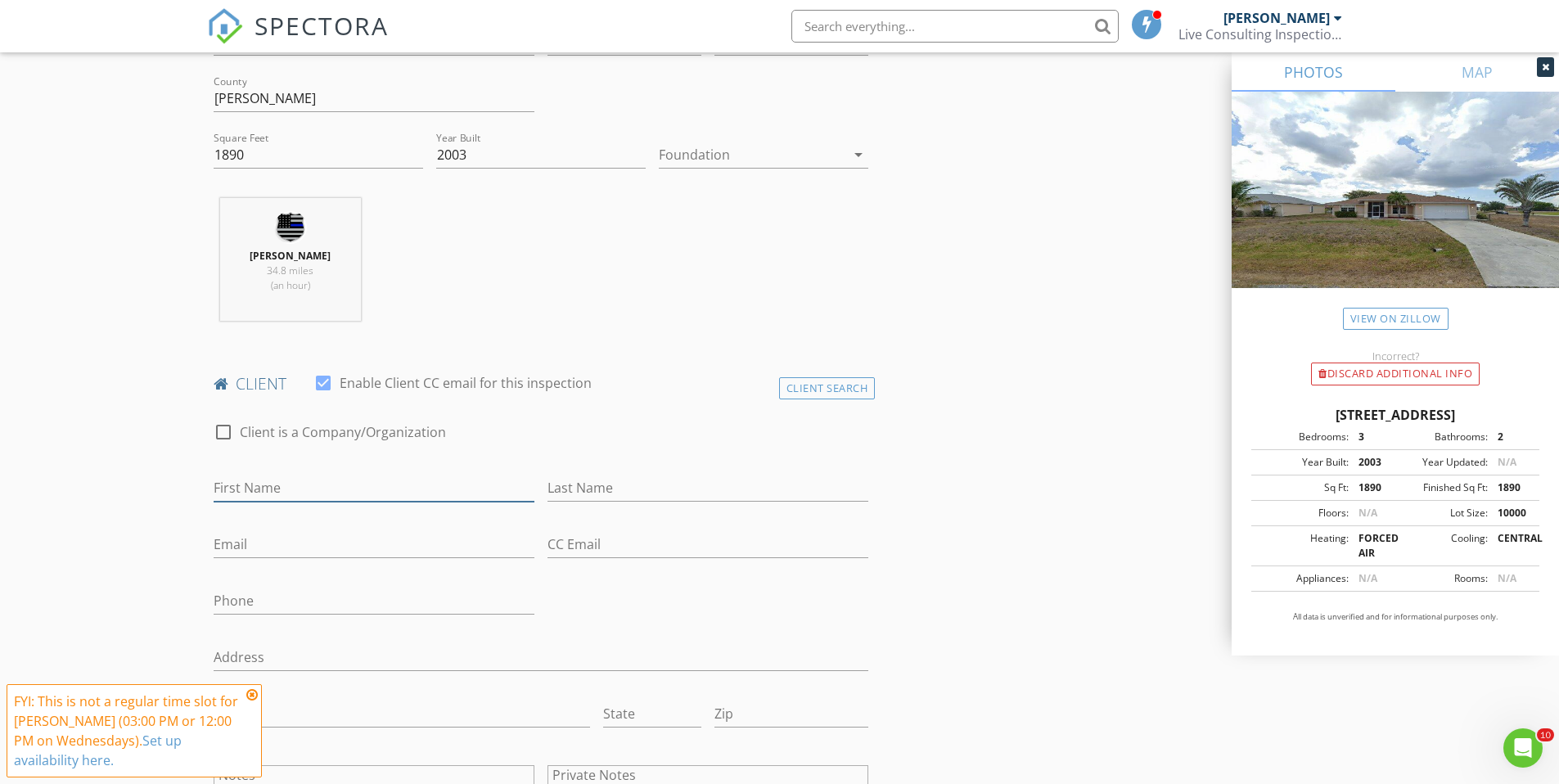 click on "First Name" at bounding box center [374, 488] 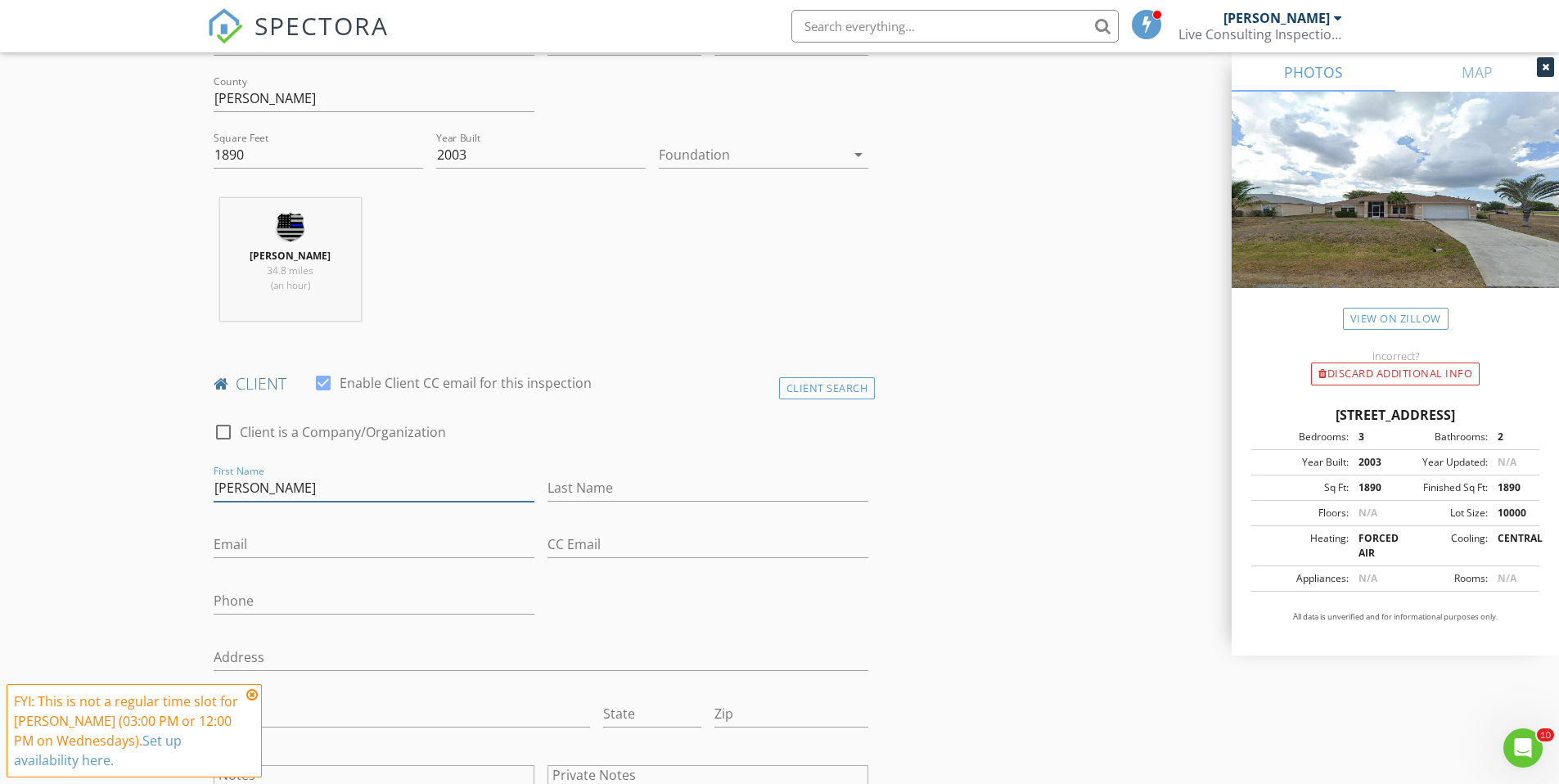 type on "[PERSON_NAME]" 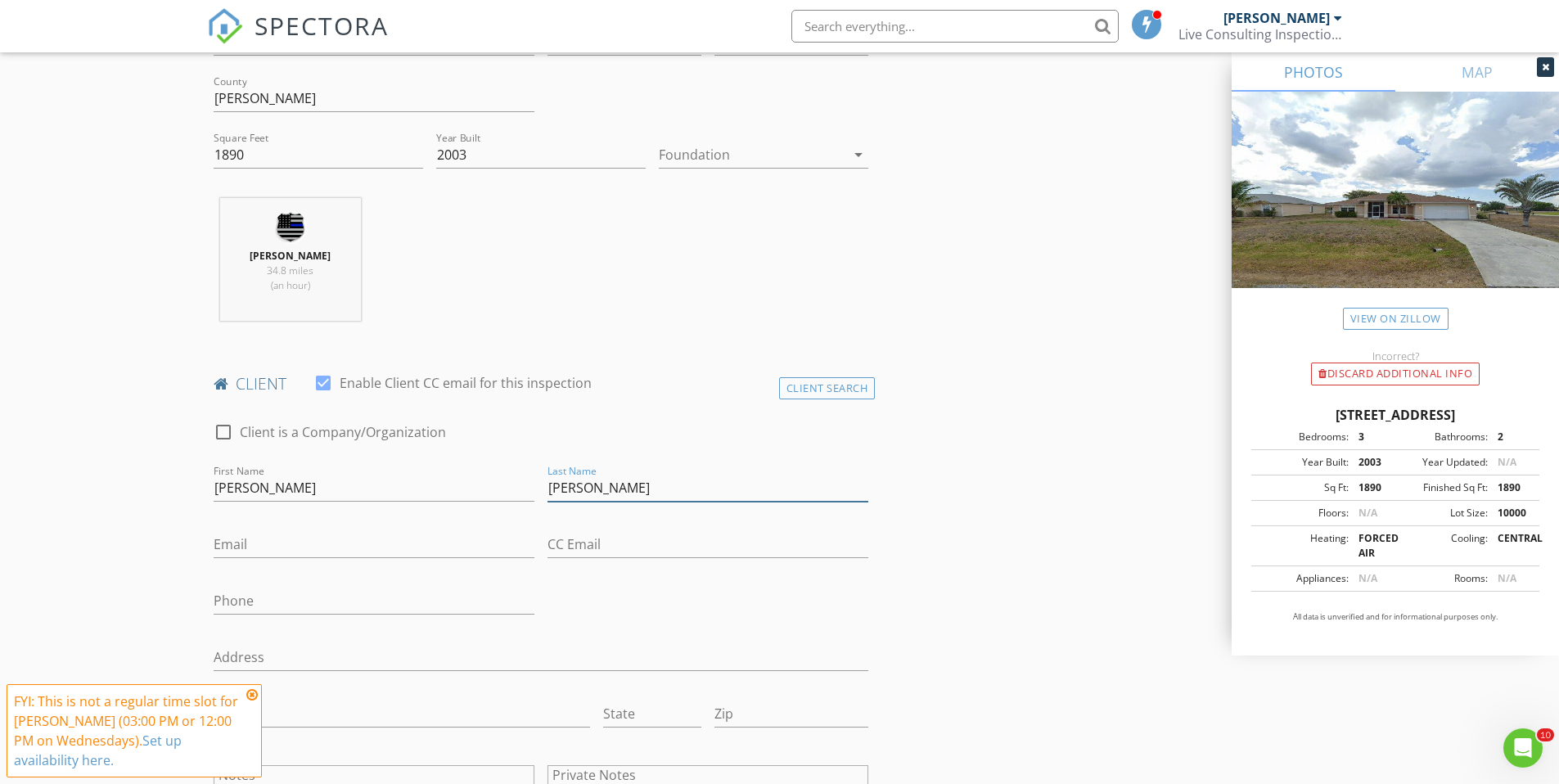 type on "[PERSON_NAME]" 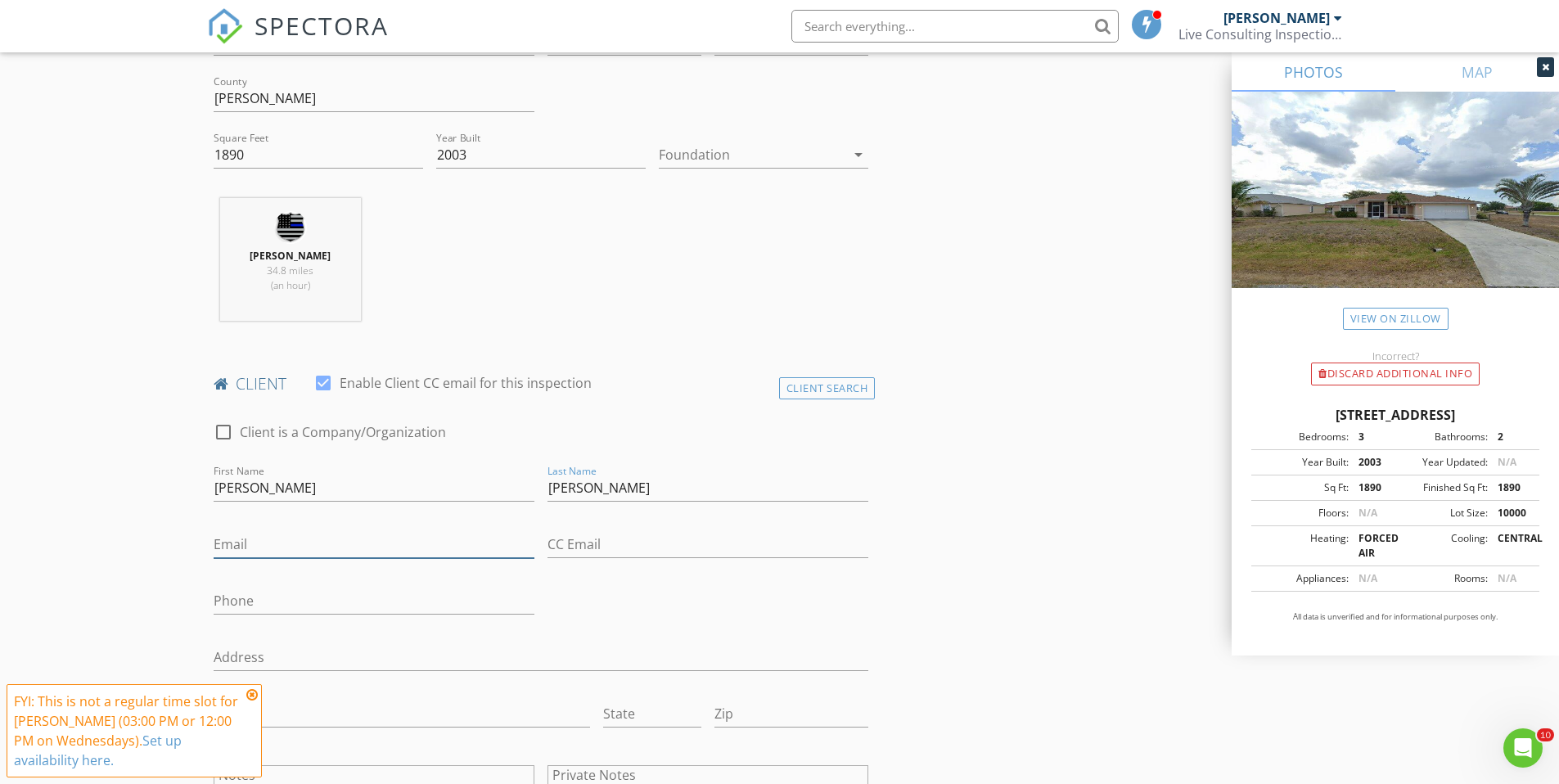 click on "Email" at bounding box center (374, 544) 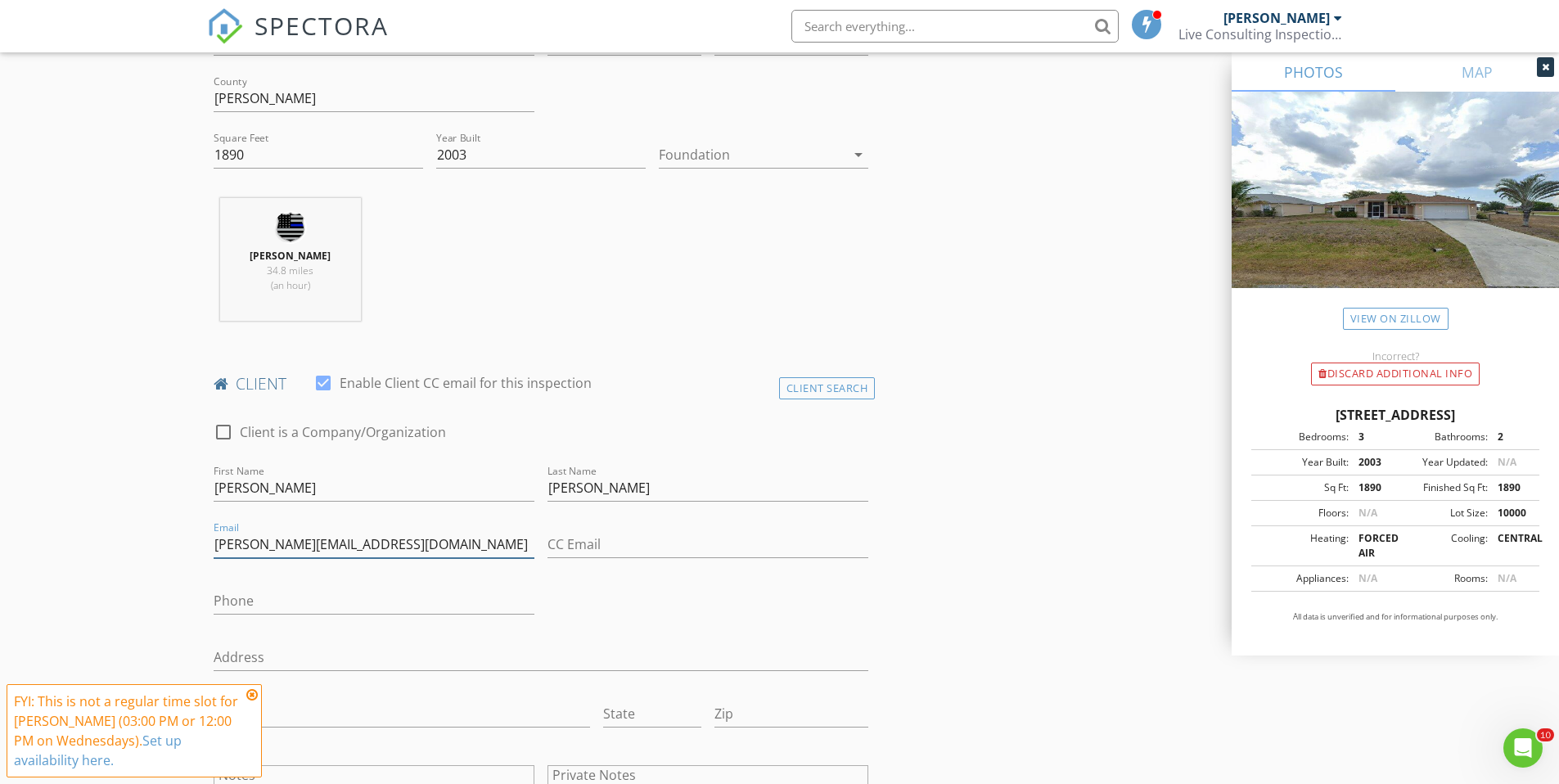 type on "John@jspropertyllc.com" 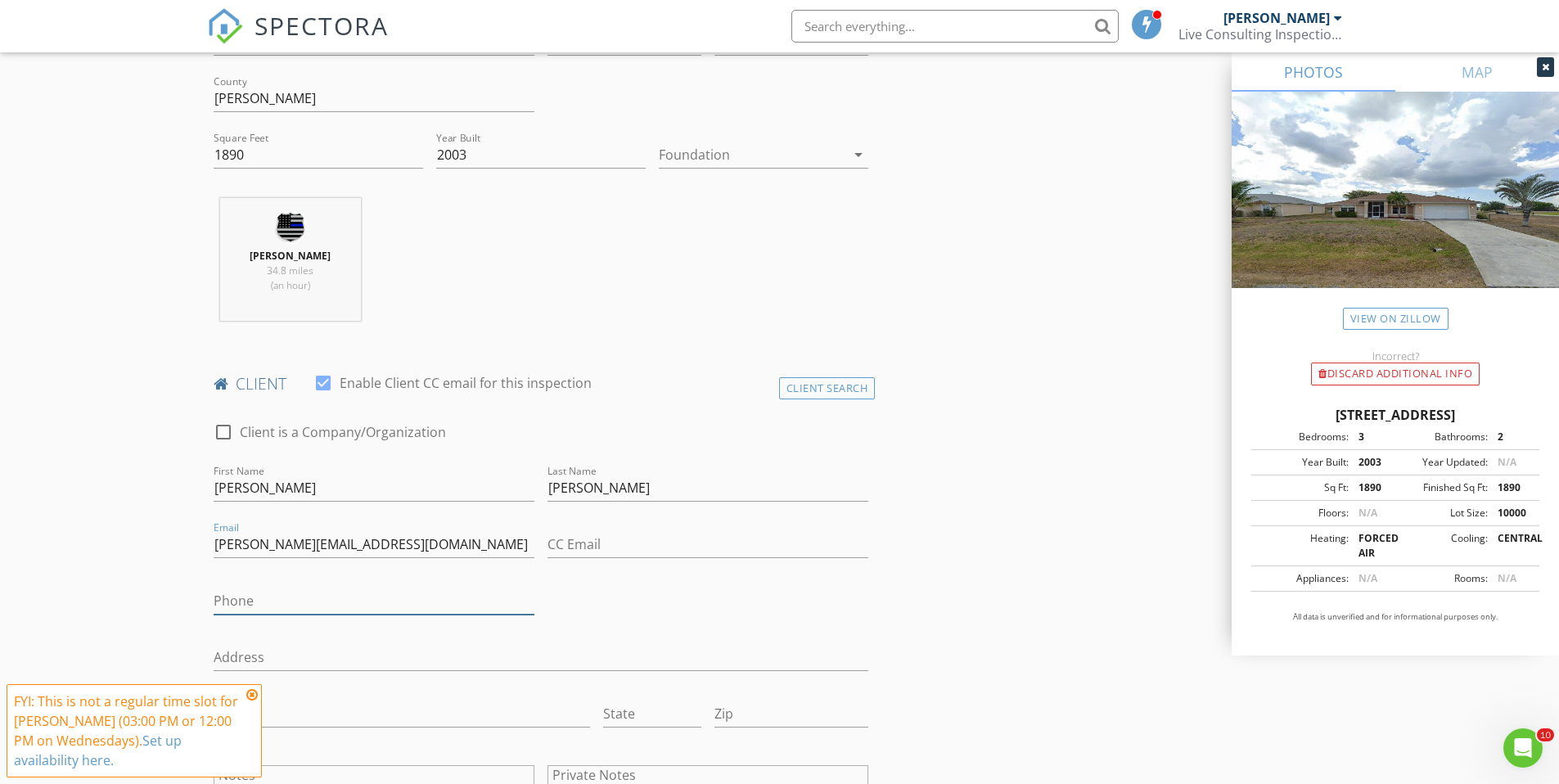 click on "Phone" at bounding box center (374, 601) 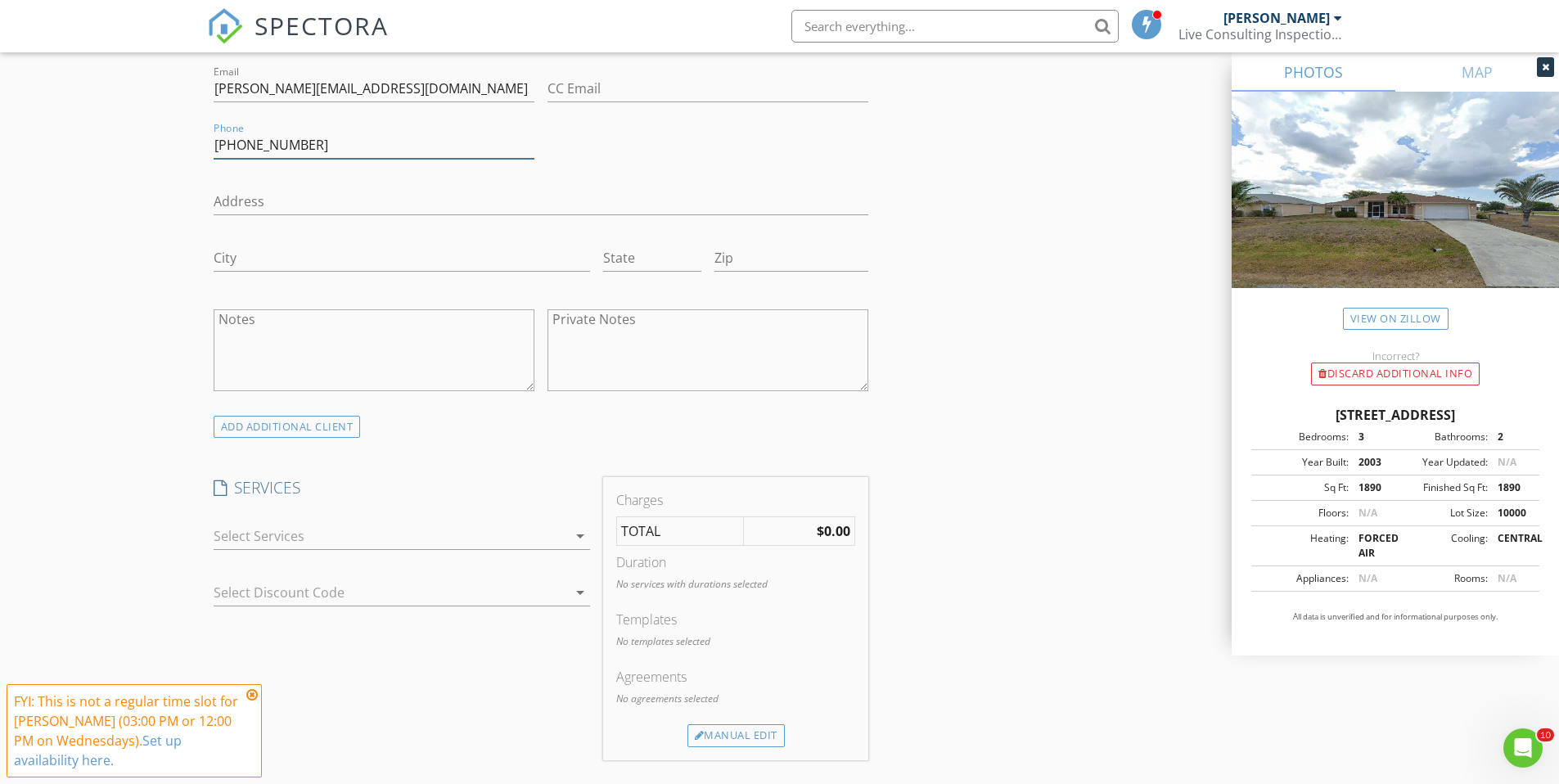 scroll, scrollTop: 962, scrollLeft: 0, axis: vertical 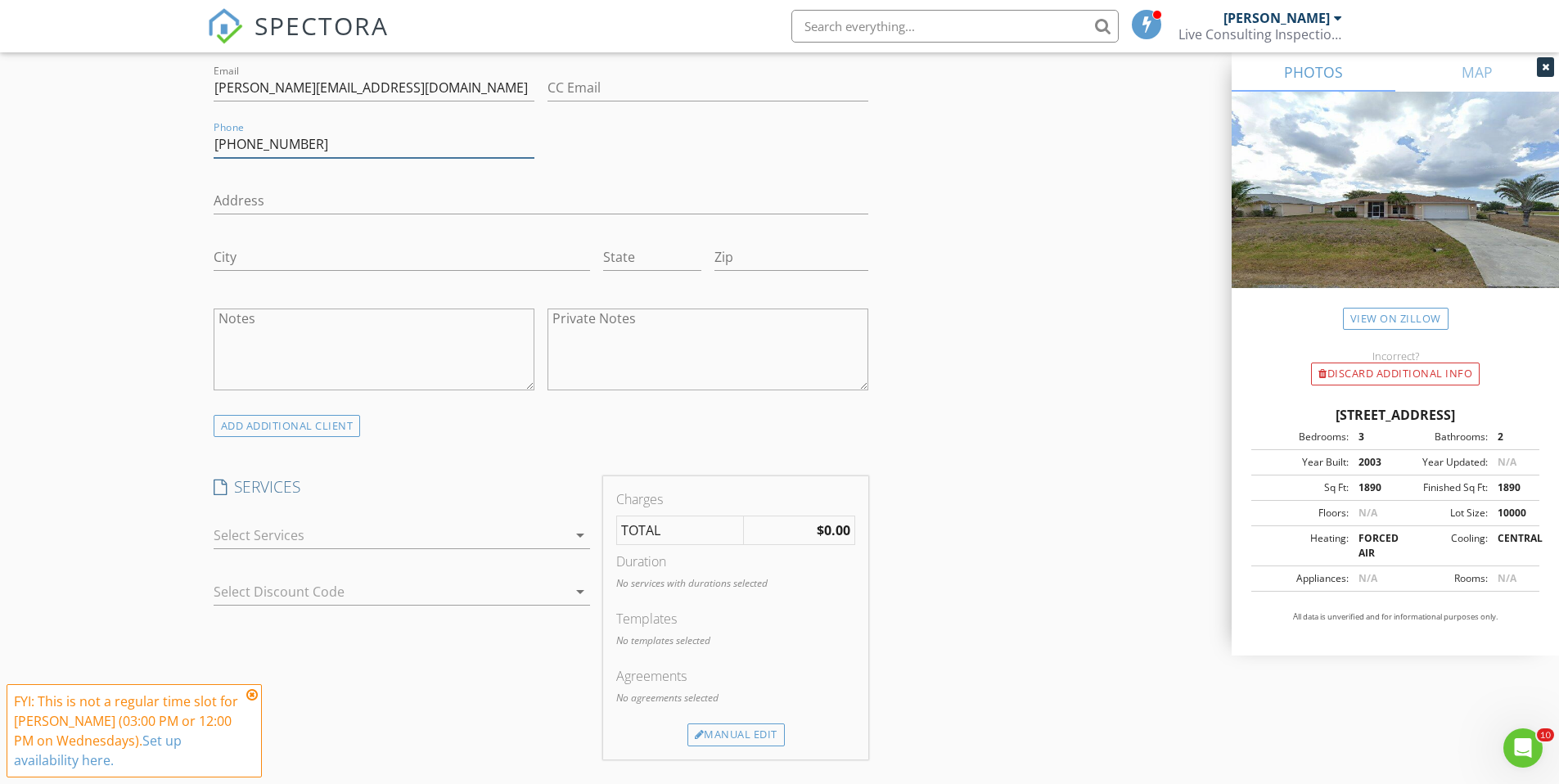 type on "973-900-4745" 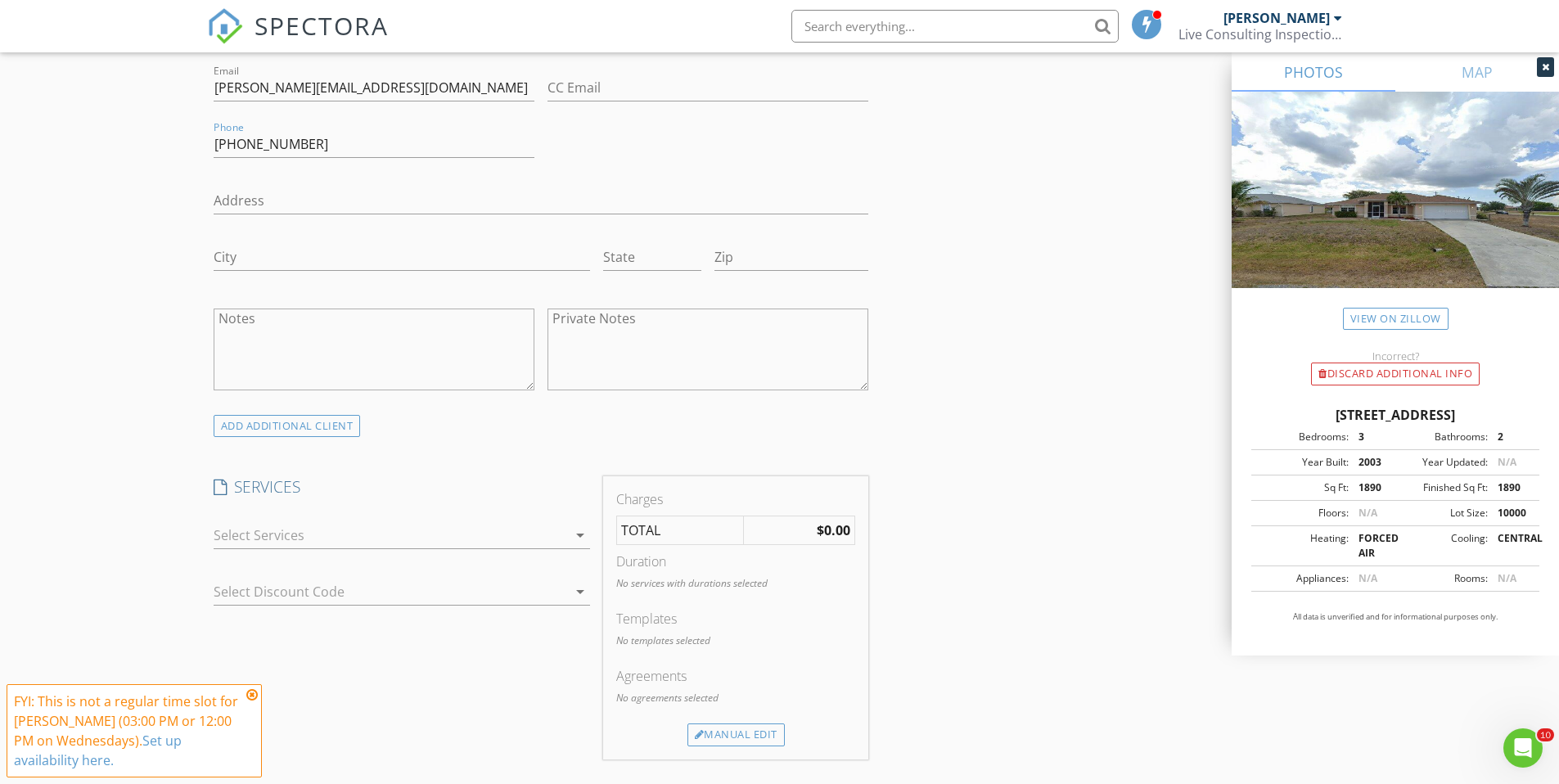click on "arrow_drop_down" at bounding box center (580, 535) 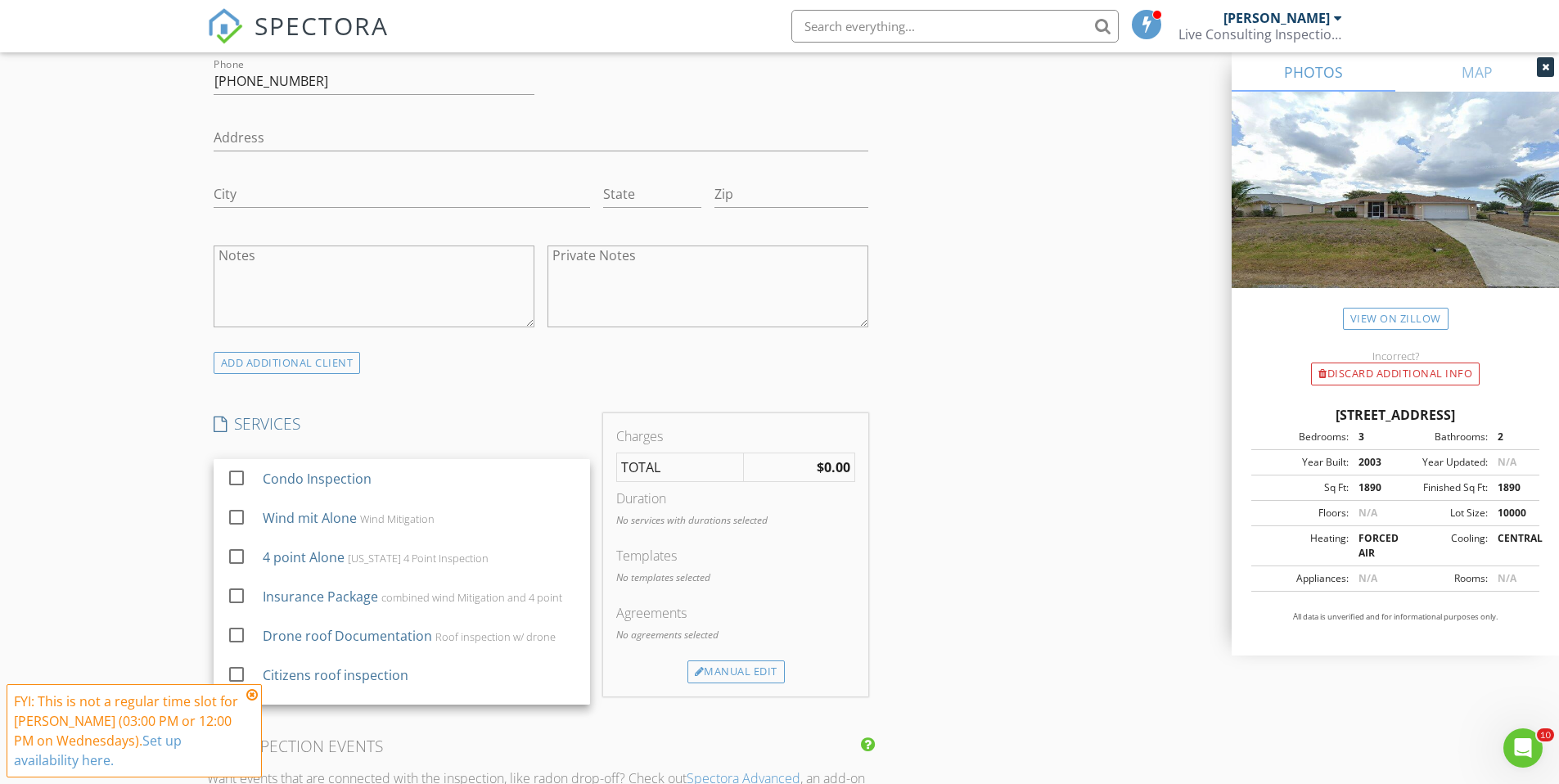 scroll, scrollTop: 1048, scrollLeft: 0, axis: vertical 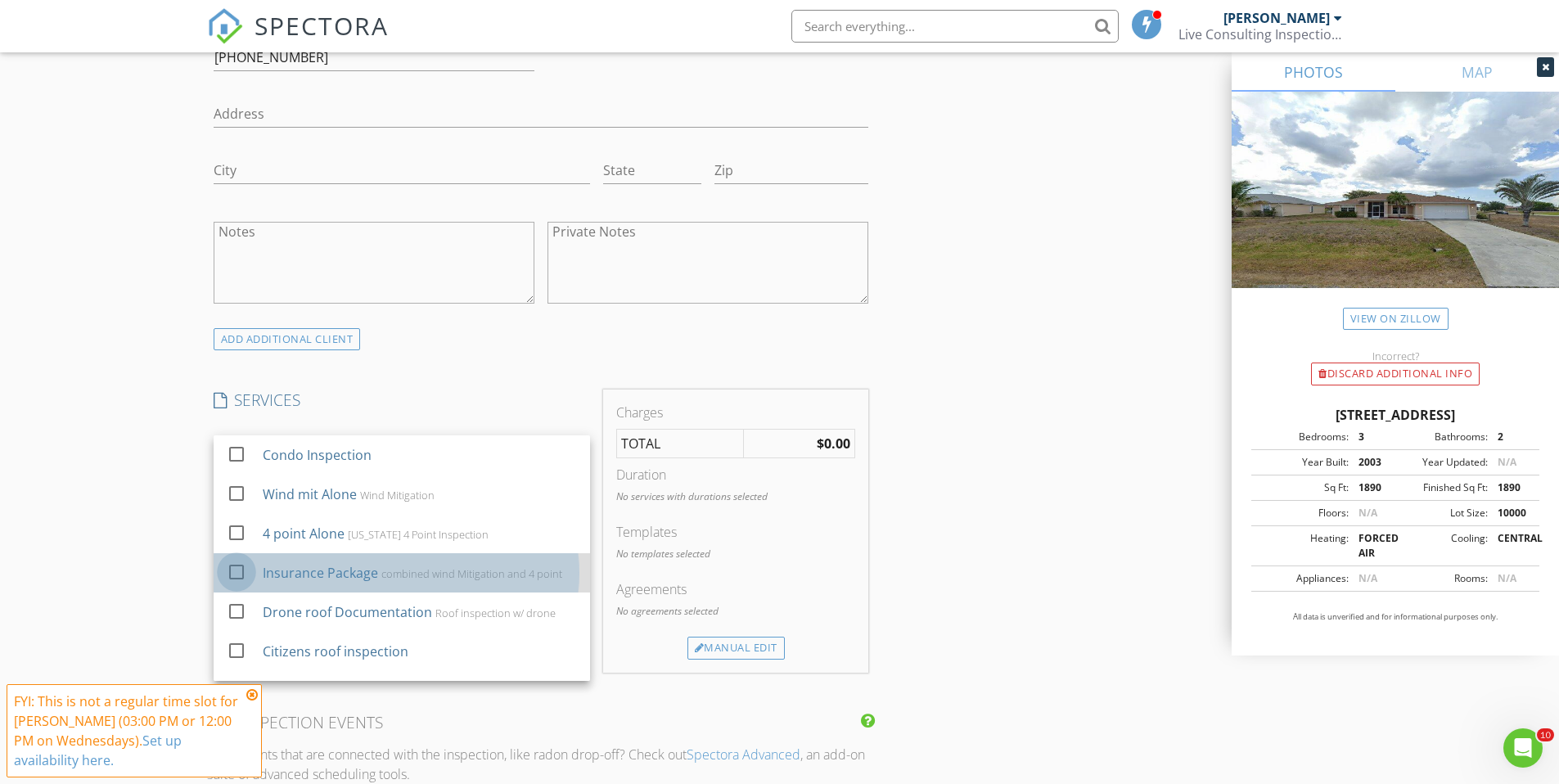 click at bounding box center [237, 572] 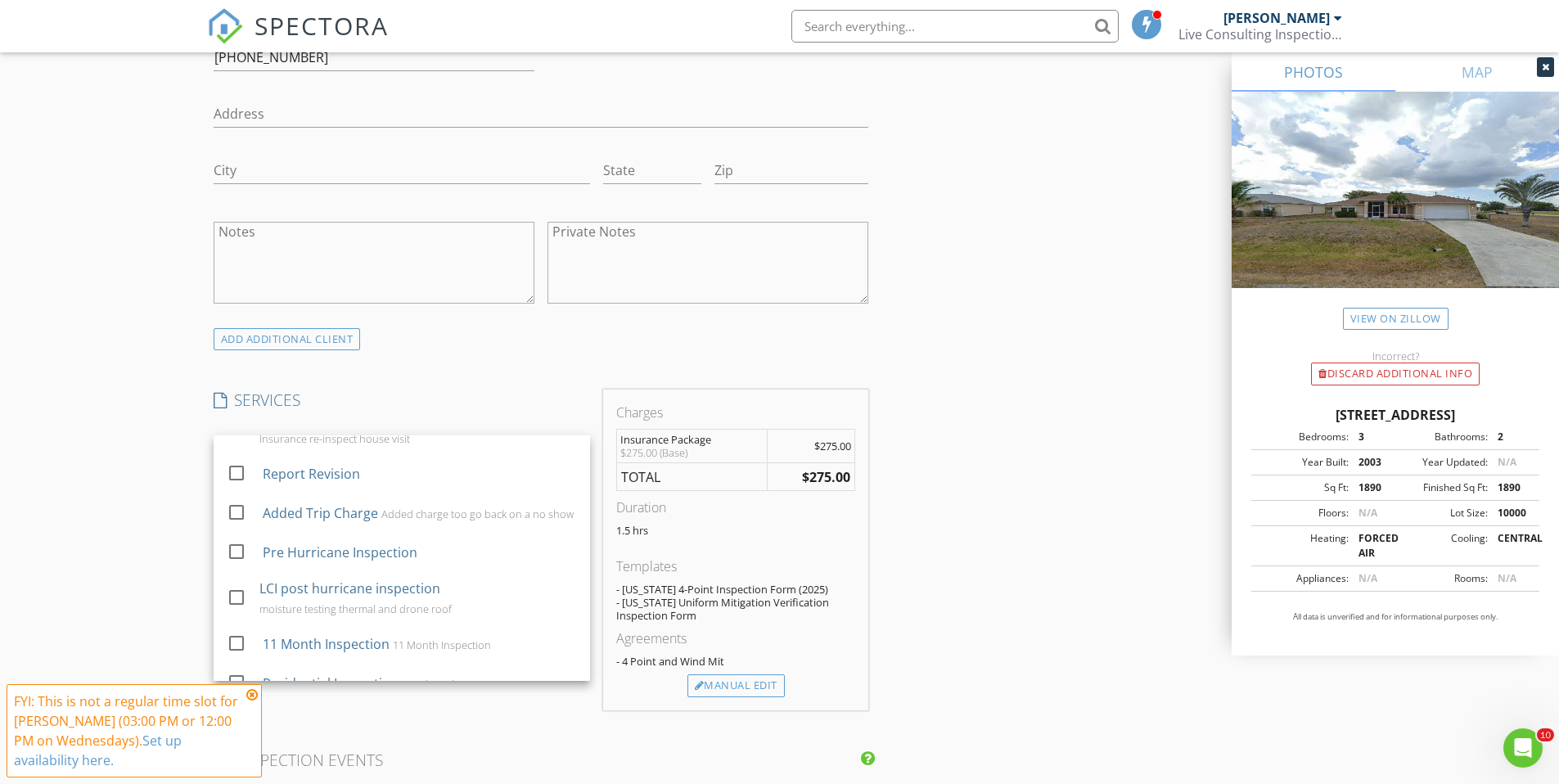scroll, scrollTop: 357, scrollLeft: 0, axis: vertical 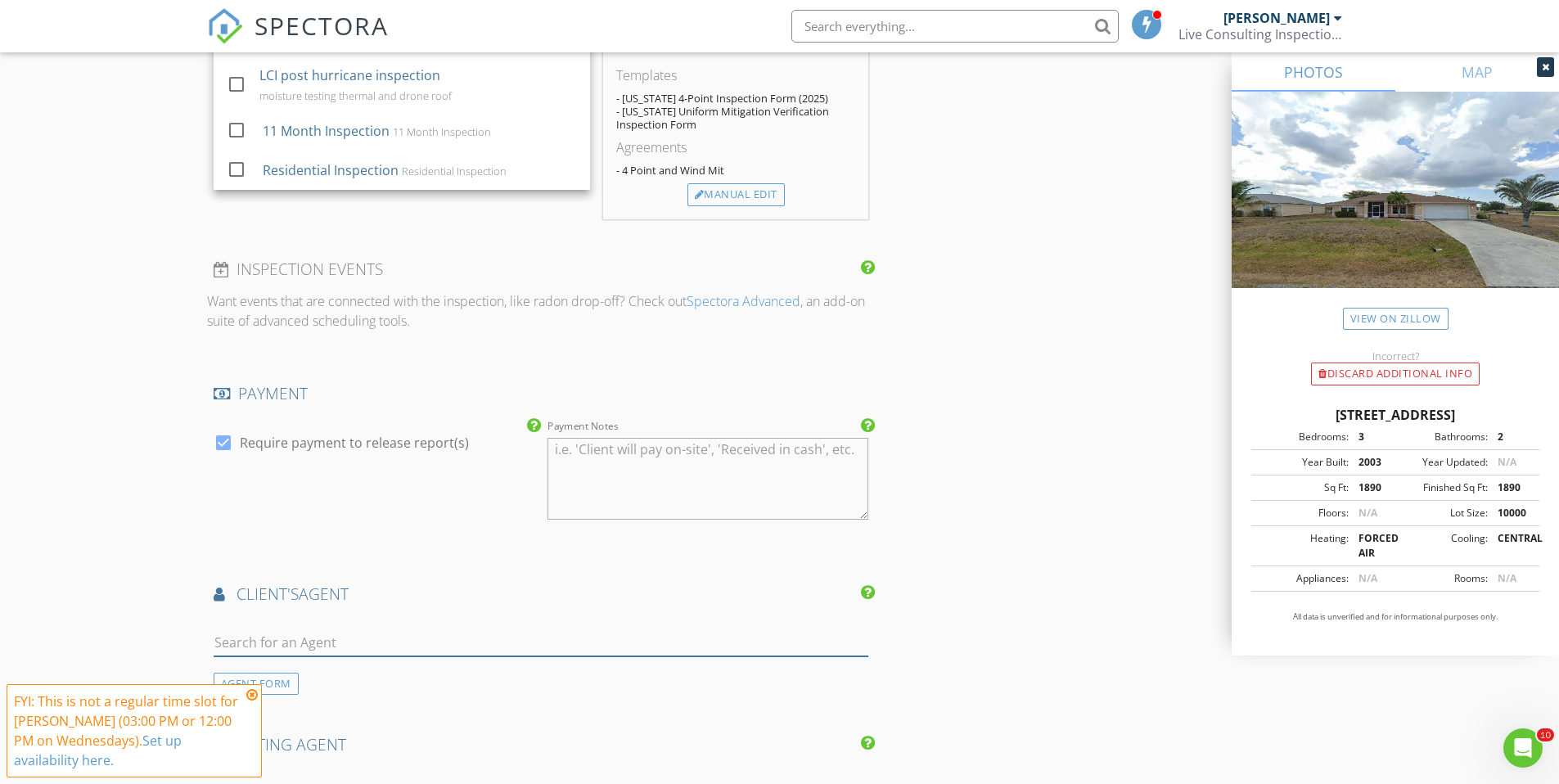 click at bounding box center (541, 642) 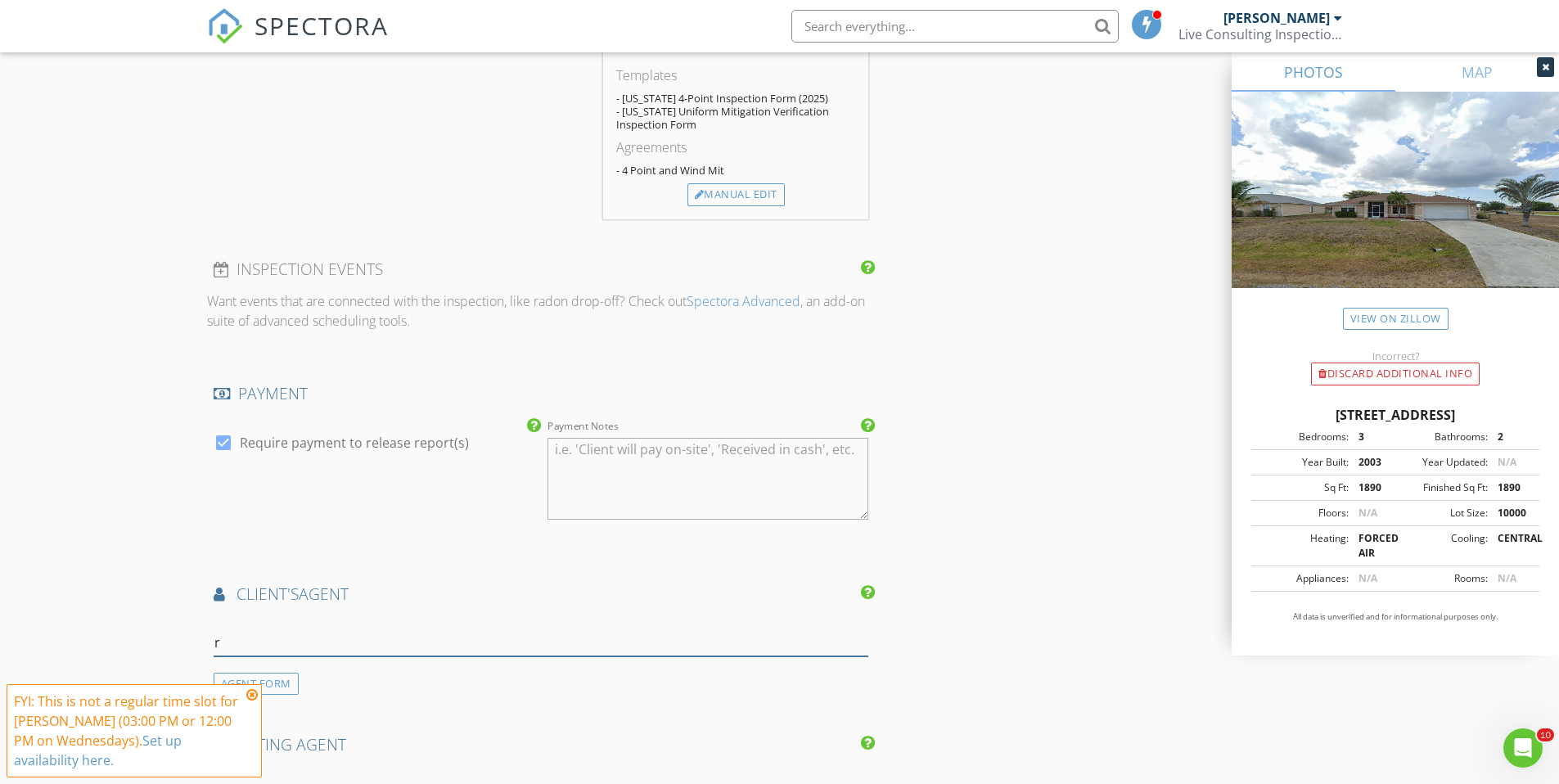 type on "roger" 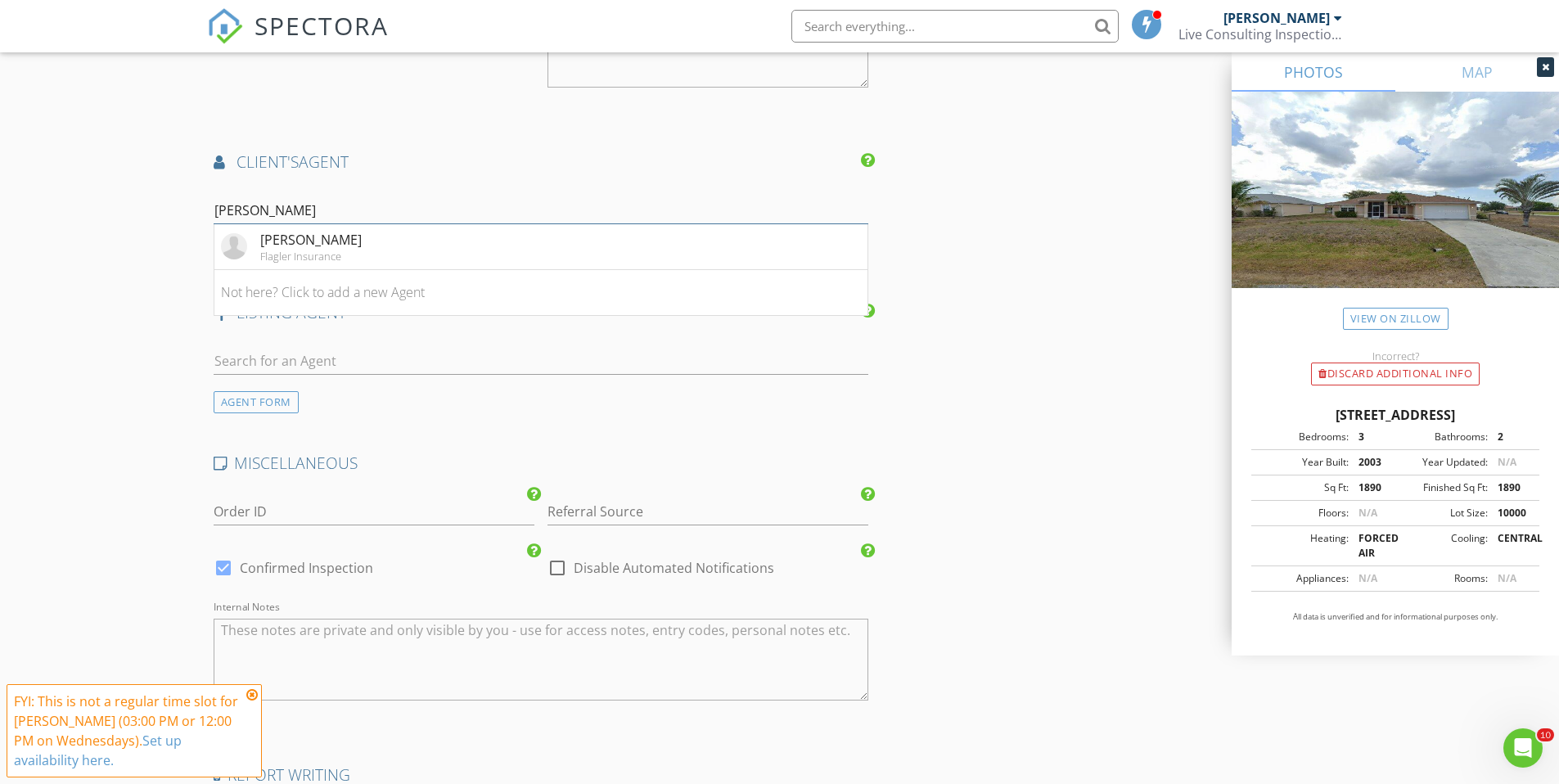 scroll, scrollTop: 1969, scrollLeft: 0, axis: vertical 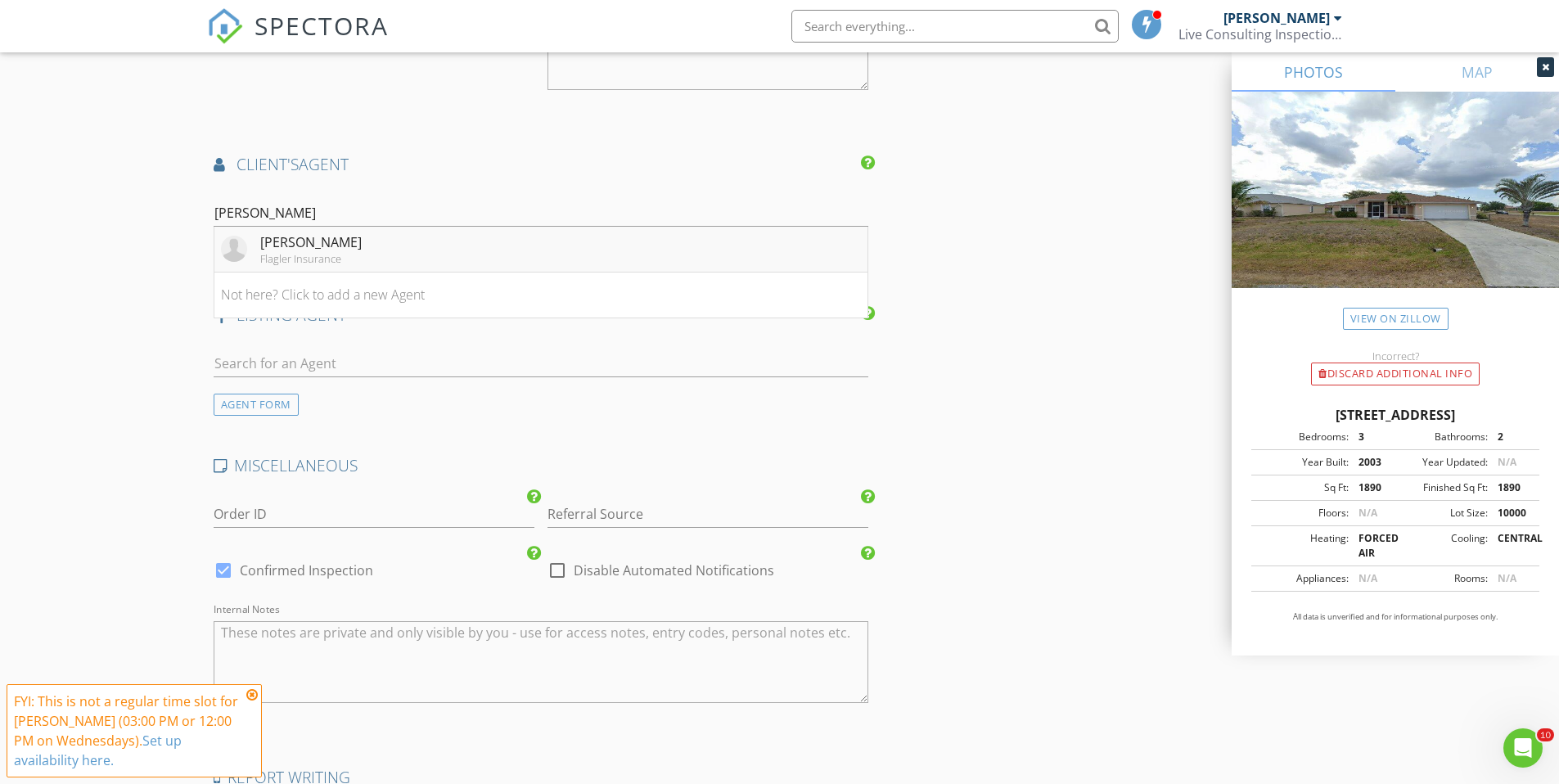 click on "Roger Campbell" at bounding box center (311, 242) 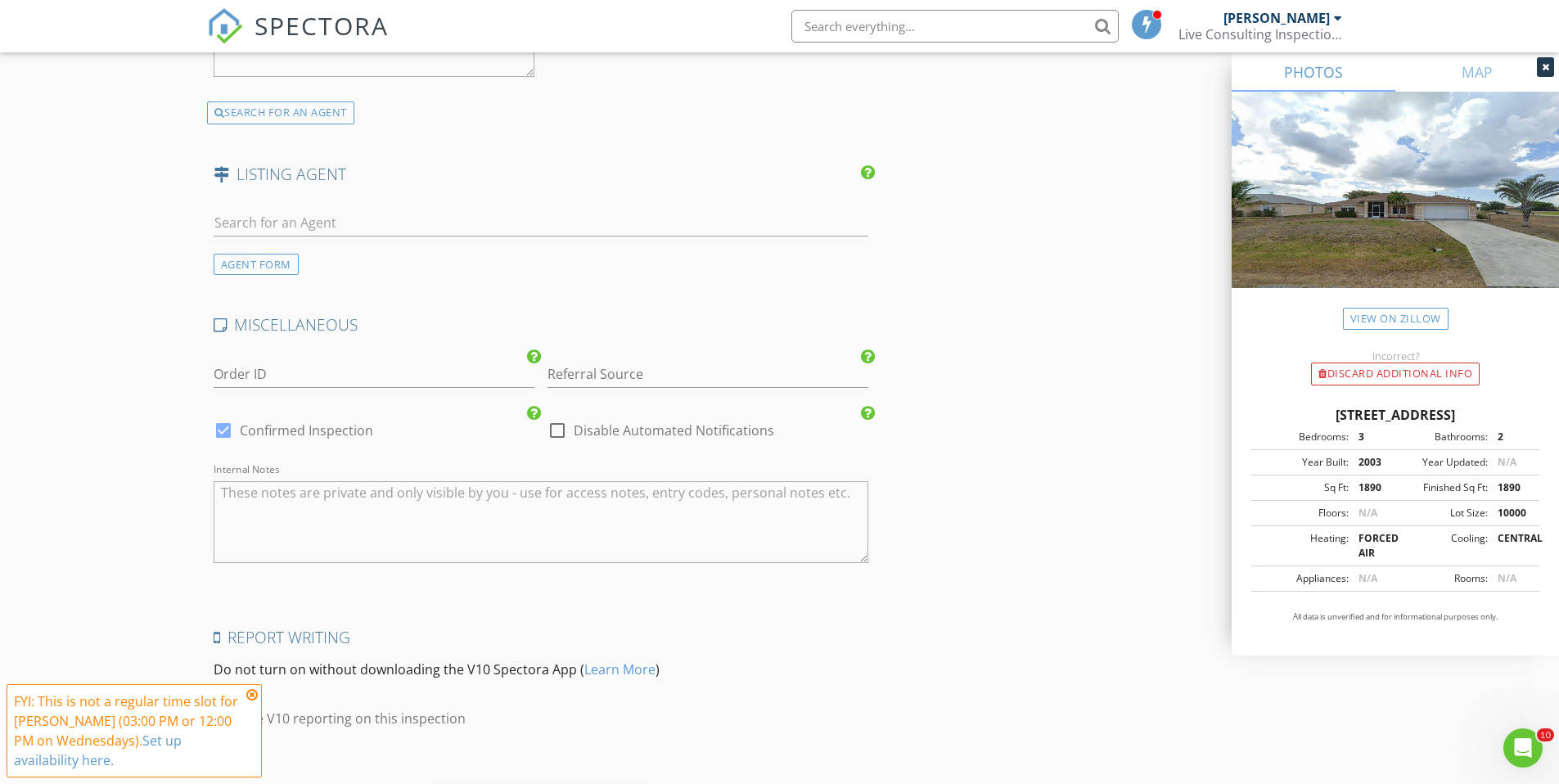 scroll, scrollTop: 2581, scrollLeft: 0, axis: vertical 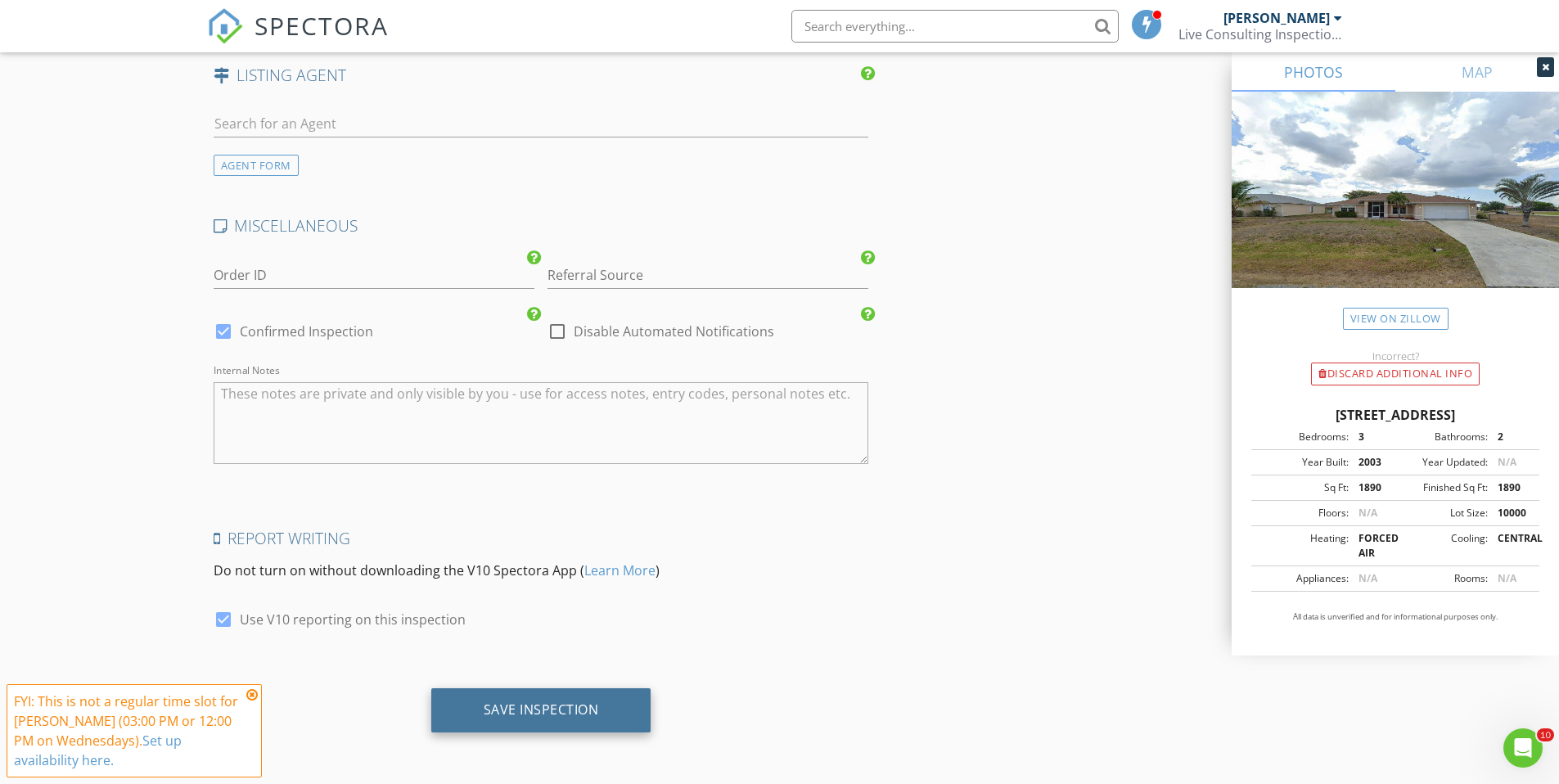 click on "Save Inspection" at bounding box center (541, 710) 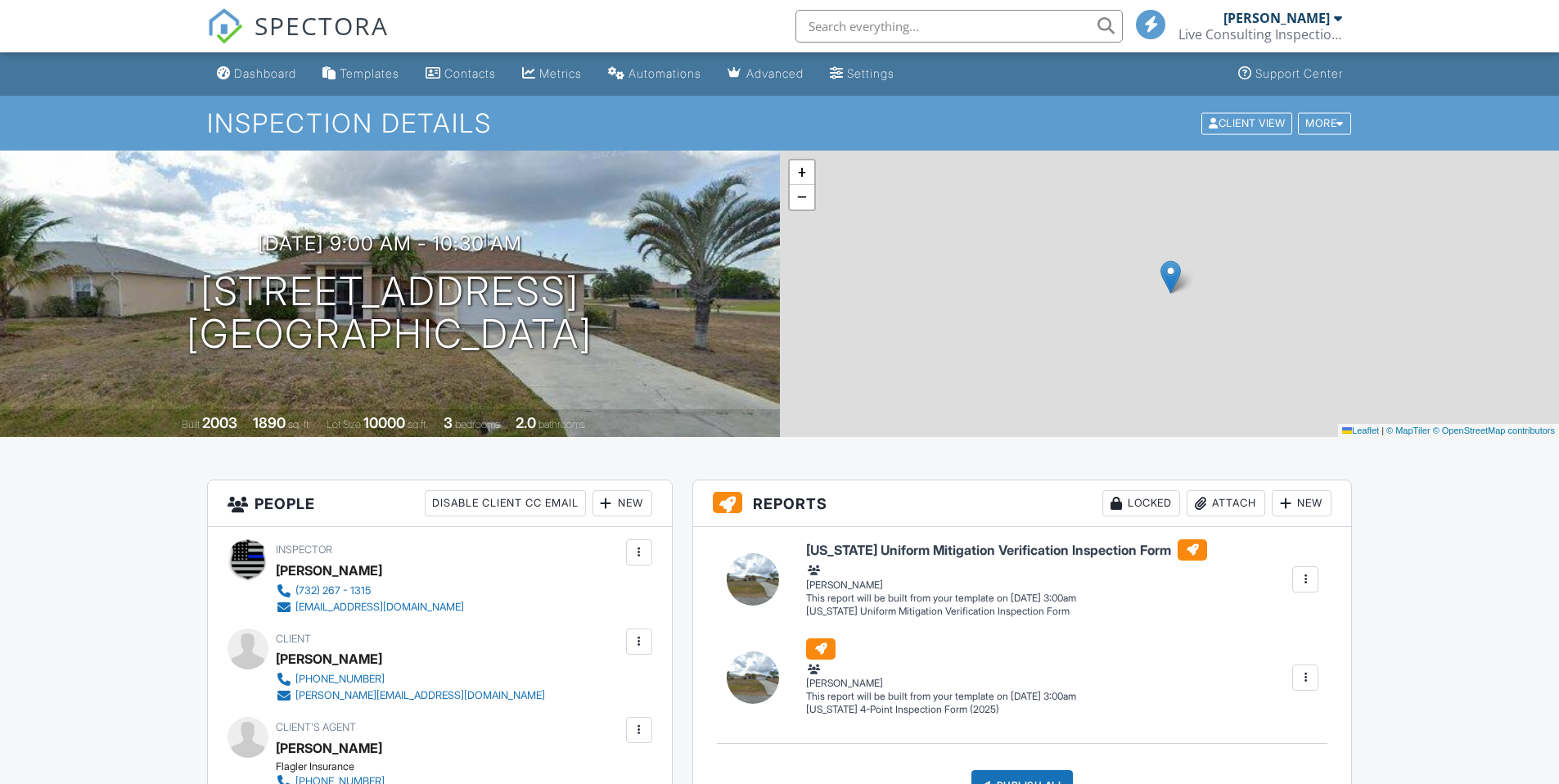scroll, scrollTop: 0, scrollLeft: 0, axis: both 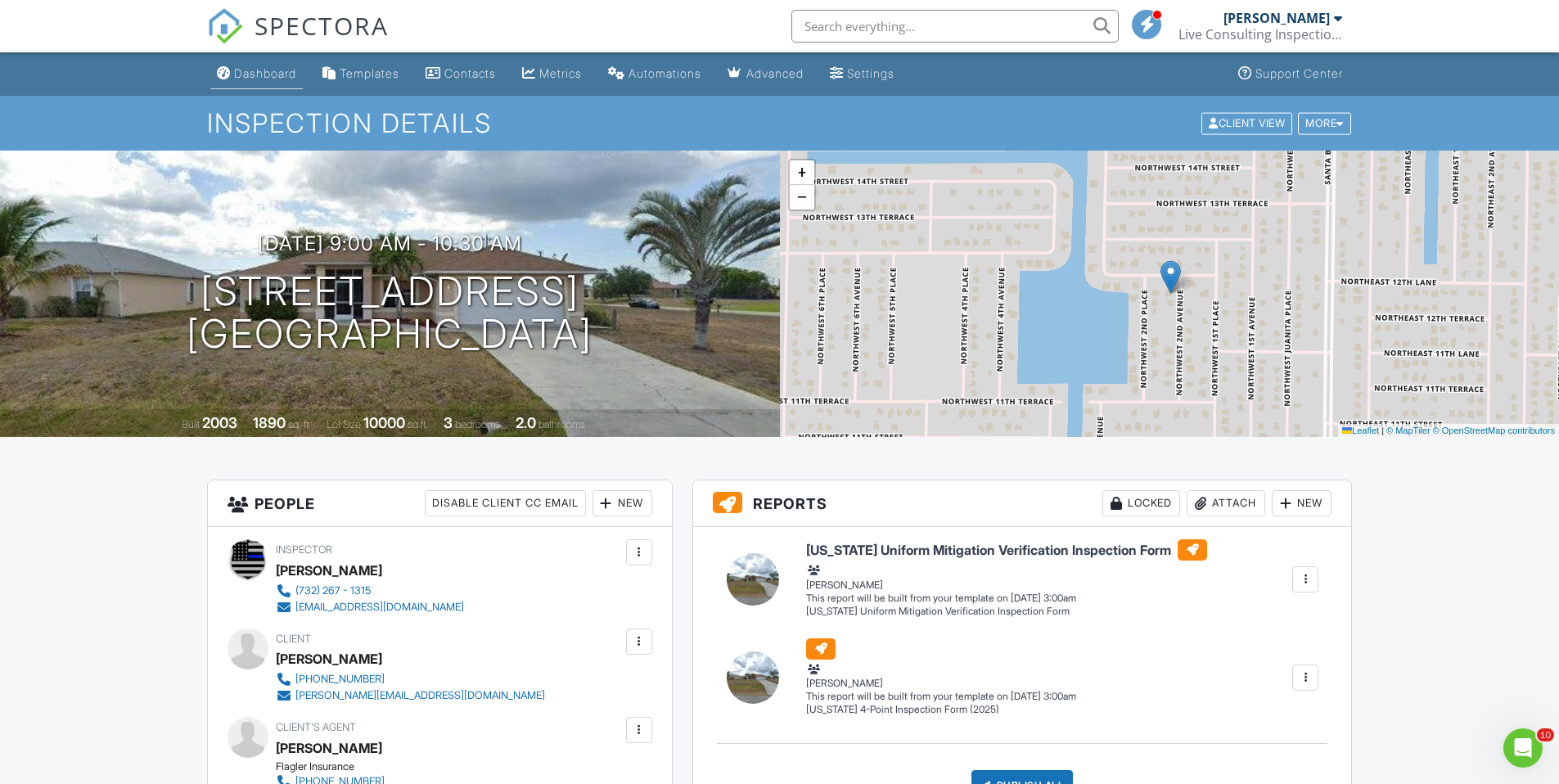 click on "Dashboard" at bounding box center (256, 74) 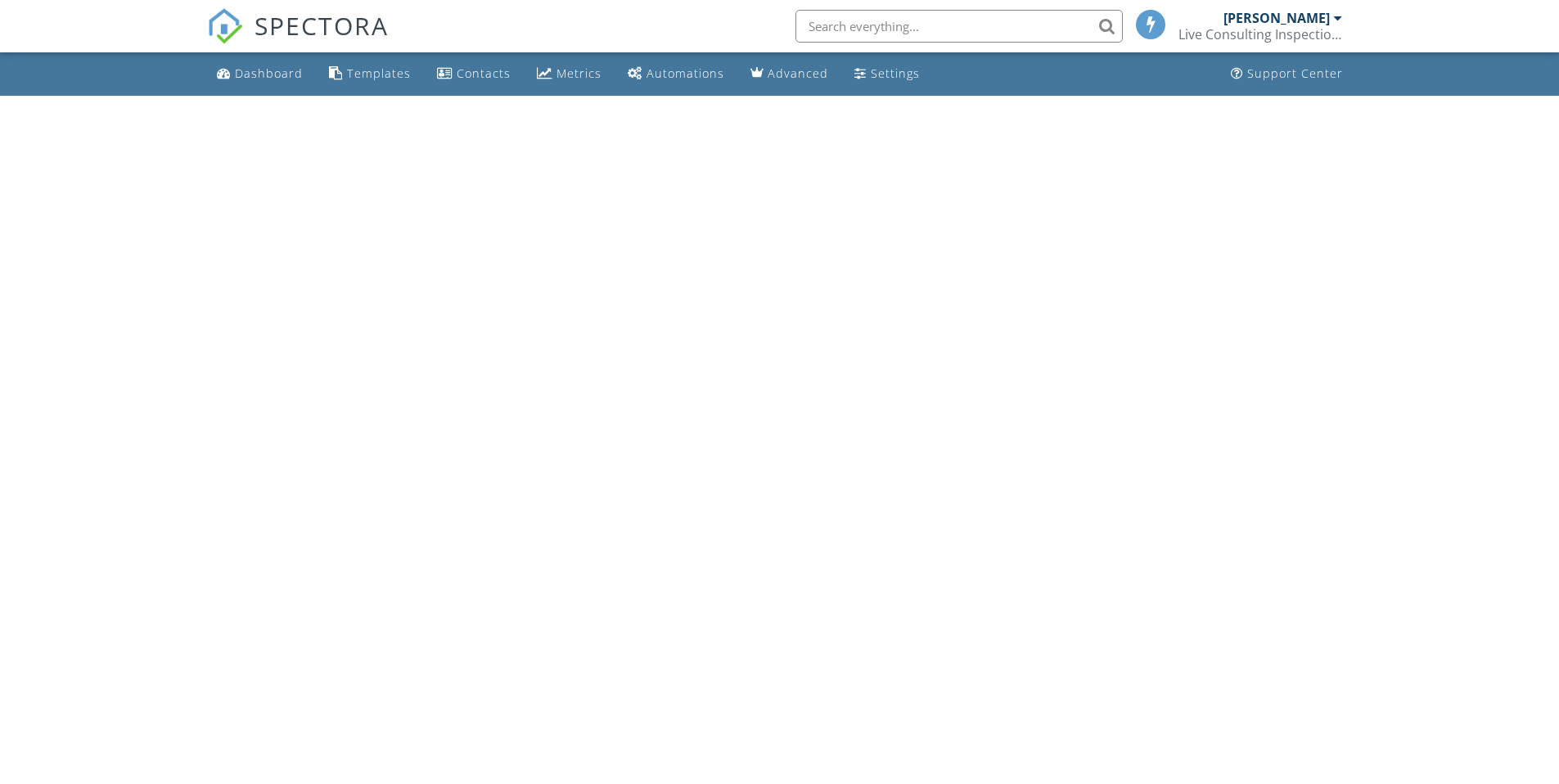 scroll, scrollTop: 0, scrollLeft: 0, axis: both 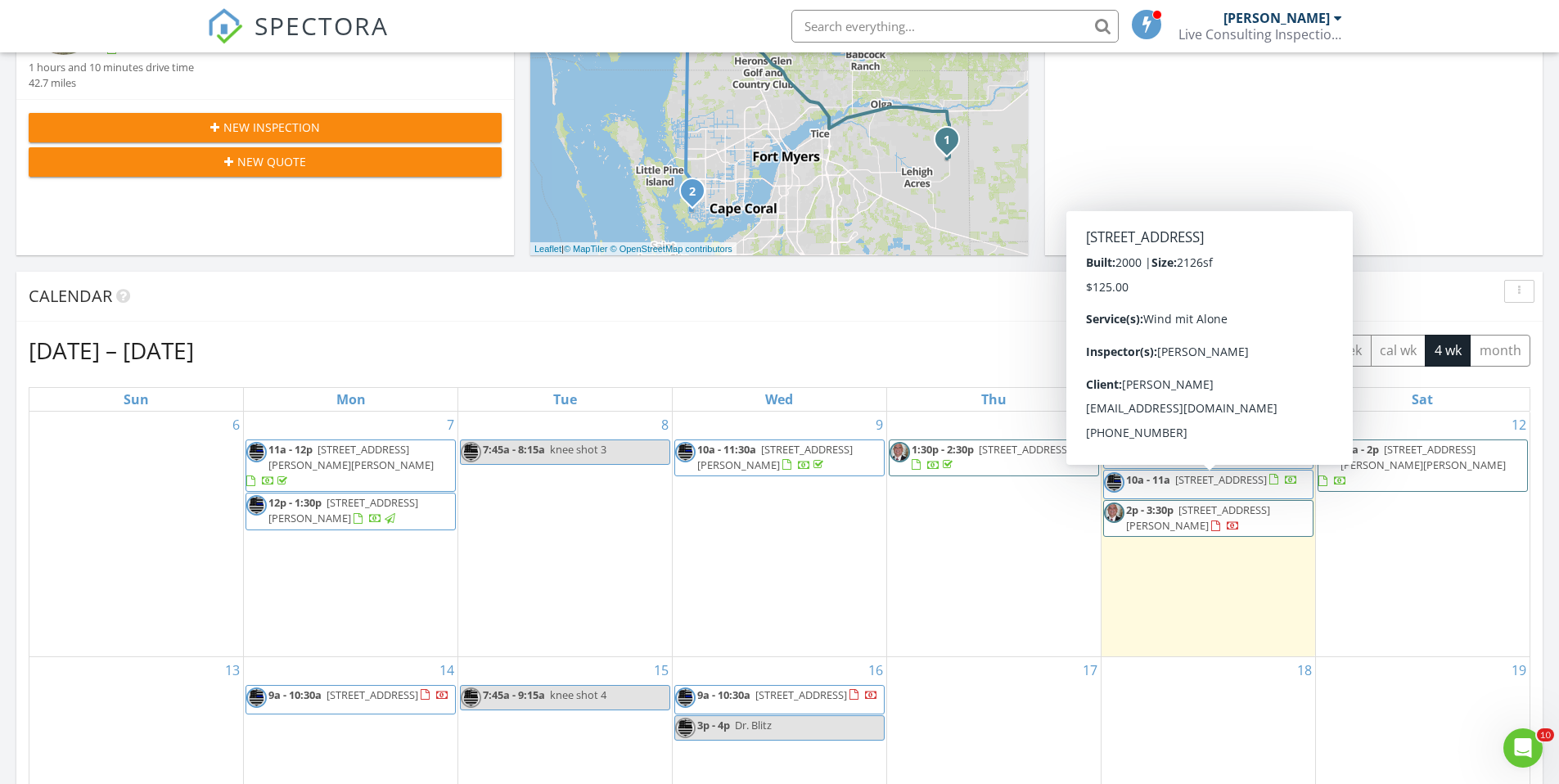 click on "2605 SW 49th St, Cape Coral 33914" at bounding box center (1221, 480) 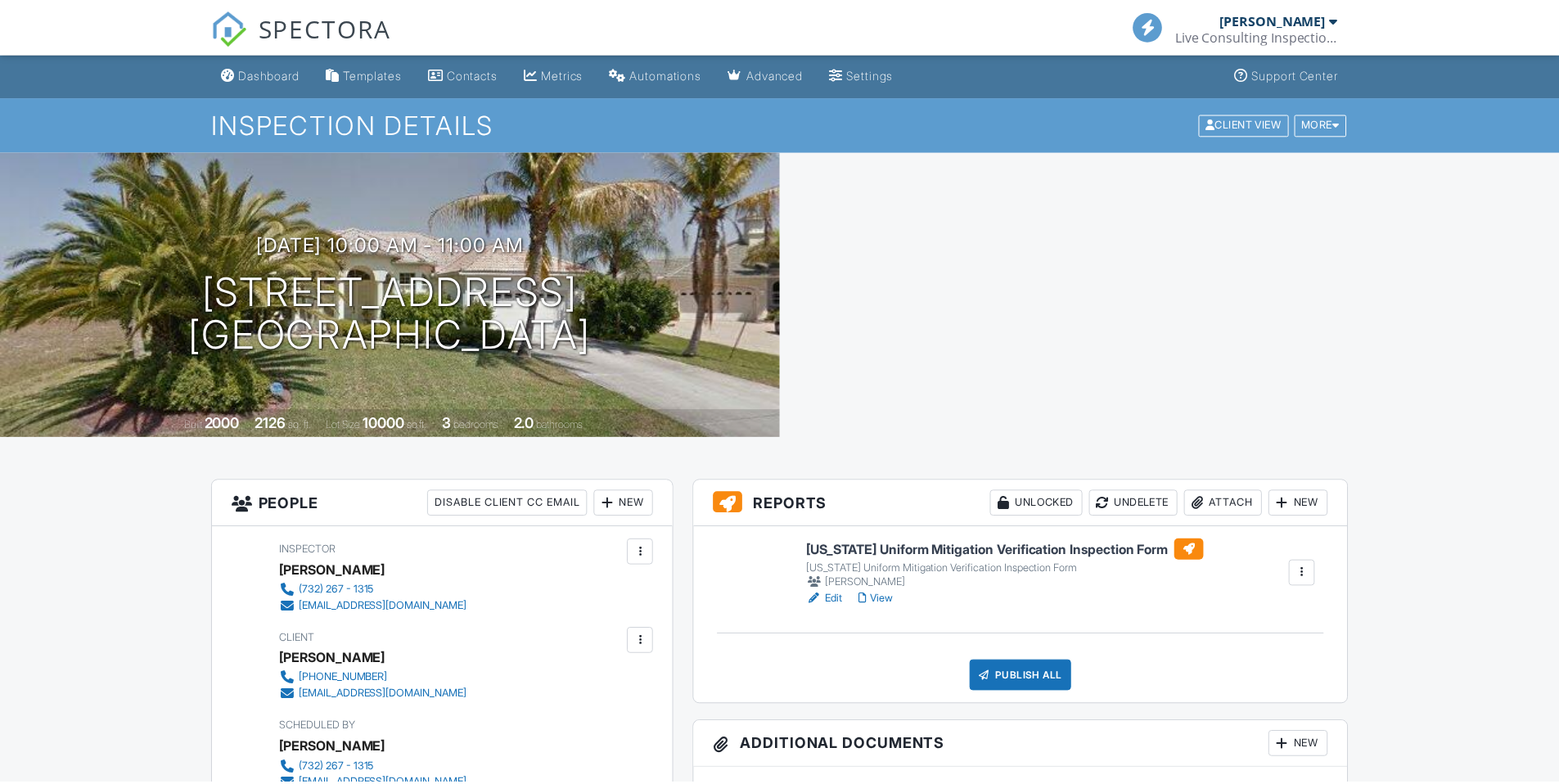 scroll, scrollTop: 0, scrollLeft: 0, axis: both 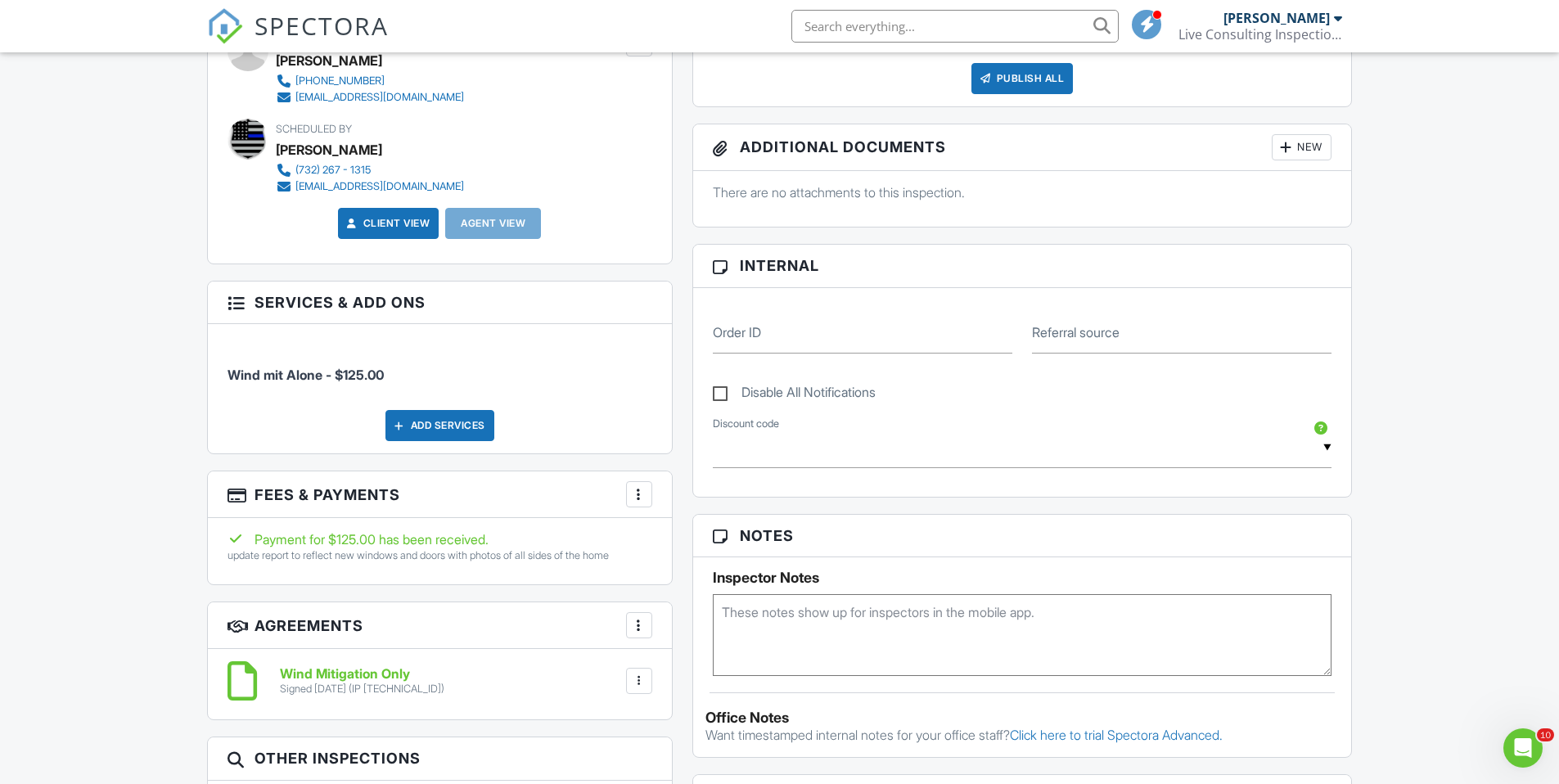 click at bounding box center [639, 494] 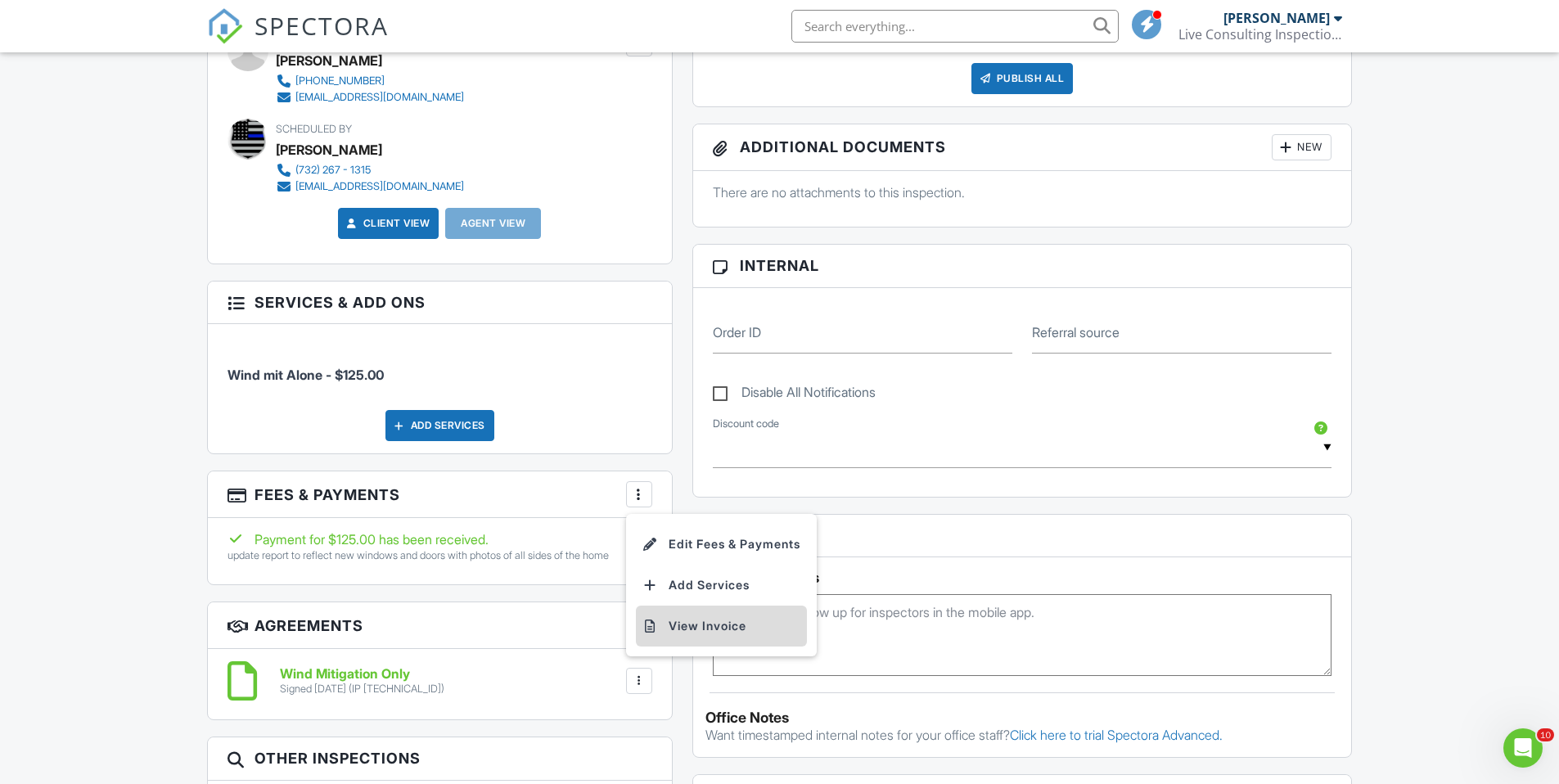 click on "View Invoice" at bounding box center (721, 626) 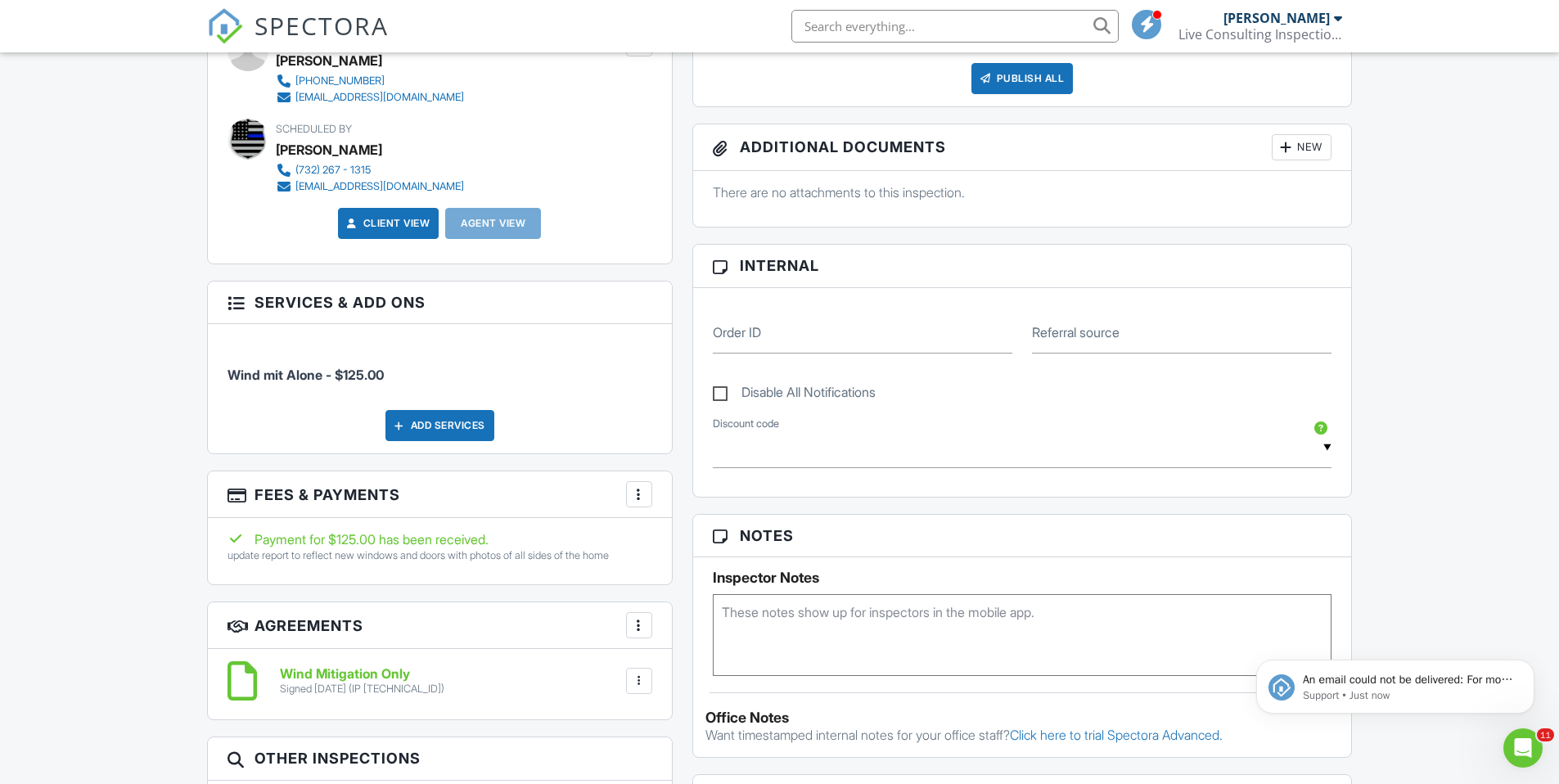 scroll, scrollTop: 0, scrollLeft: 0, axis: both 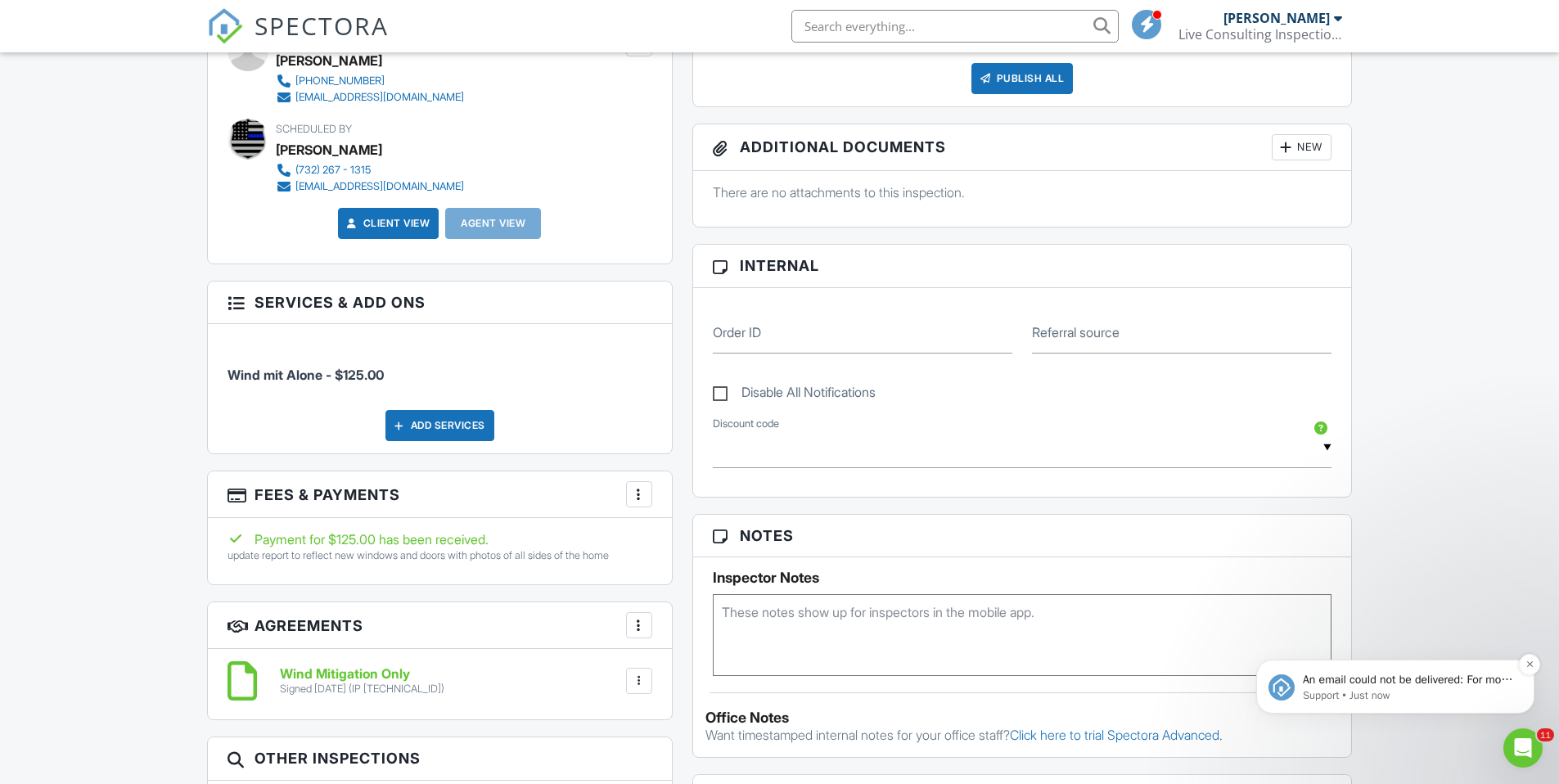 click on "An email could not be delivered:  For more information, view Why emails don't get delivered (Support Article)" at bounding box center [1408, 680] 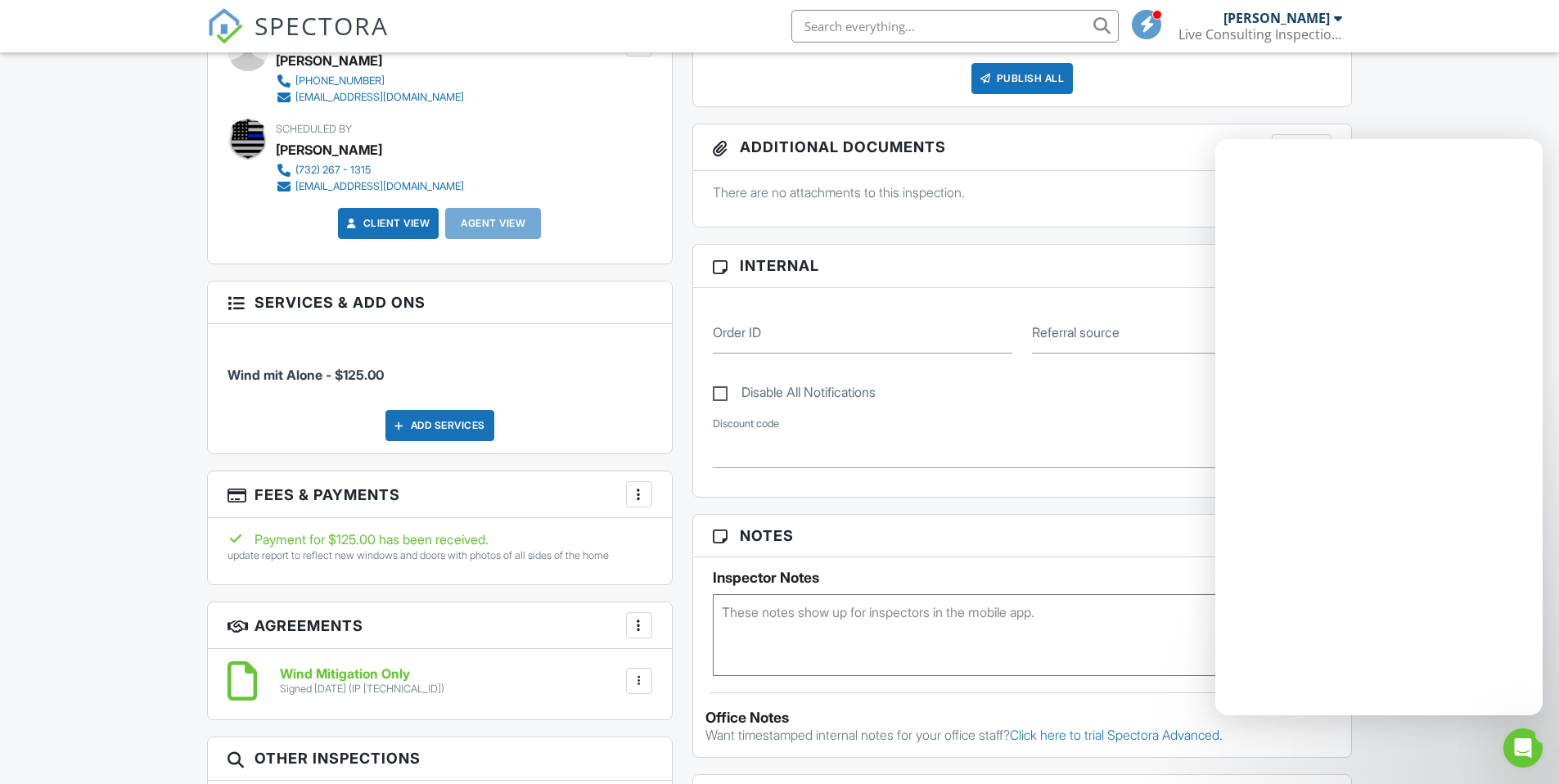scroll, scrollTop: 0, scrollLeft: 0, axis: both 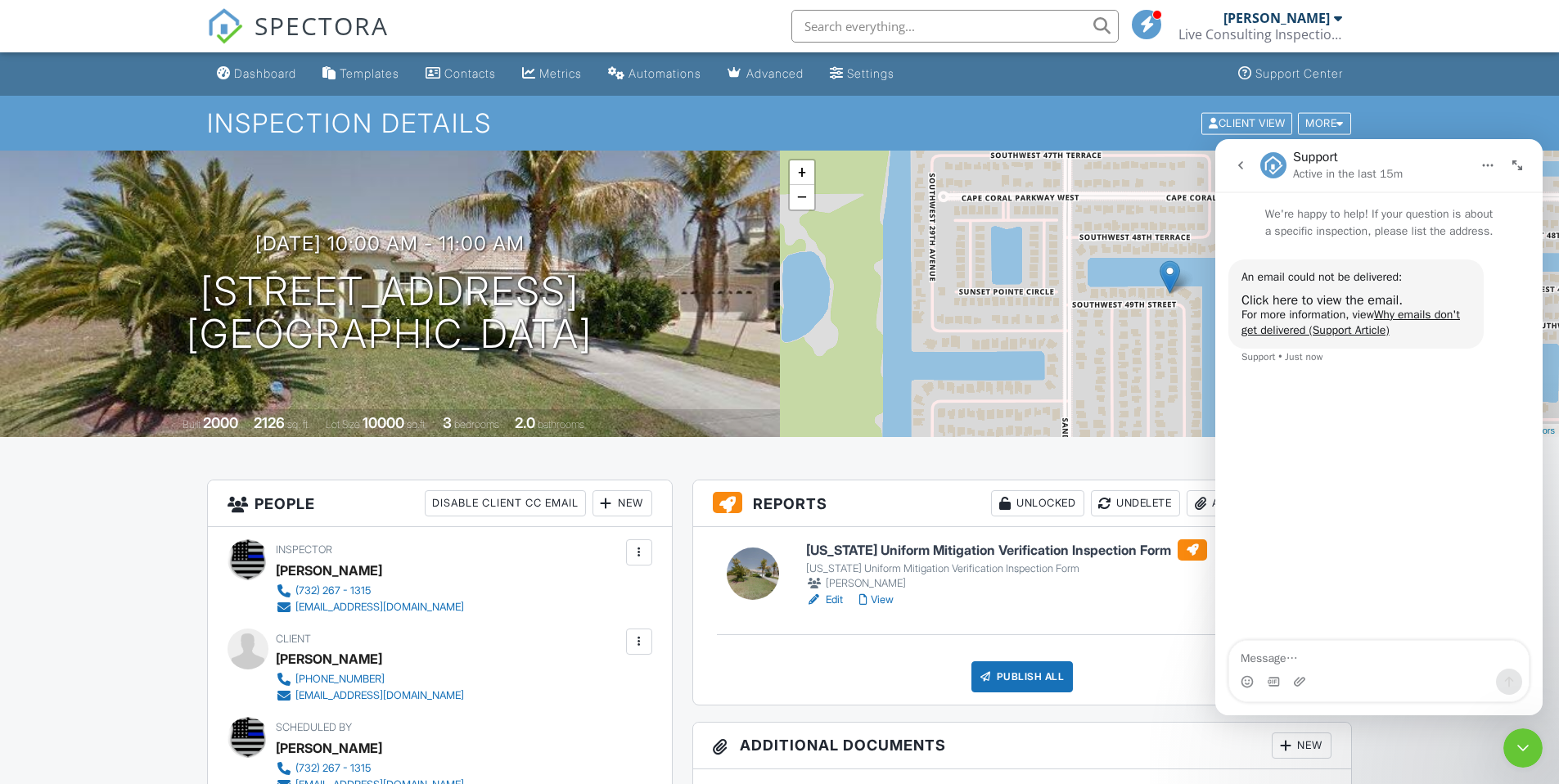 click 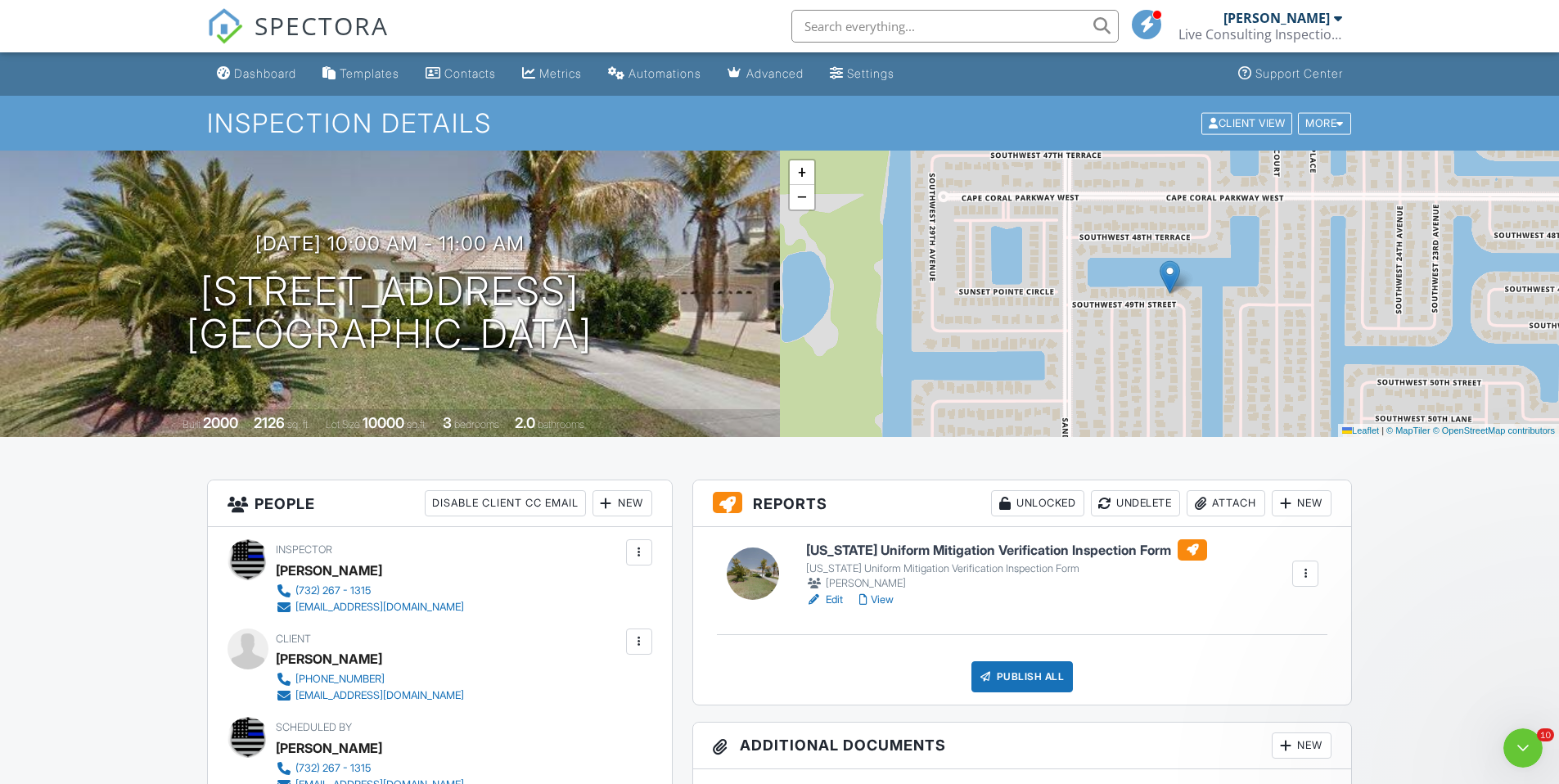 scroll, scrollTop: 0, scrollLeft: 0, axis: both 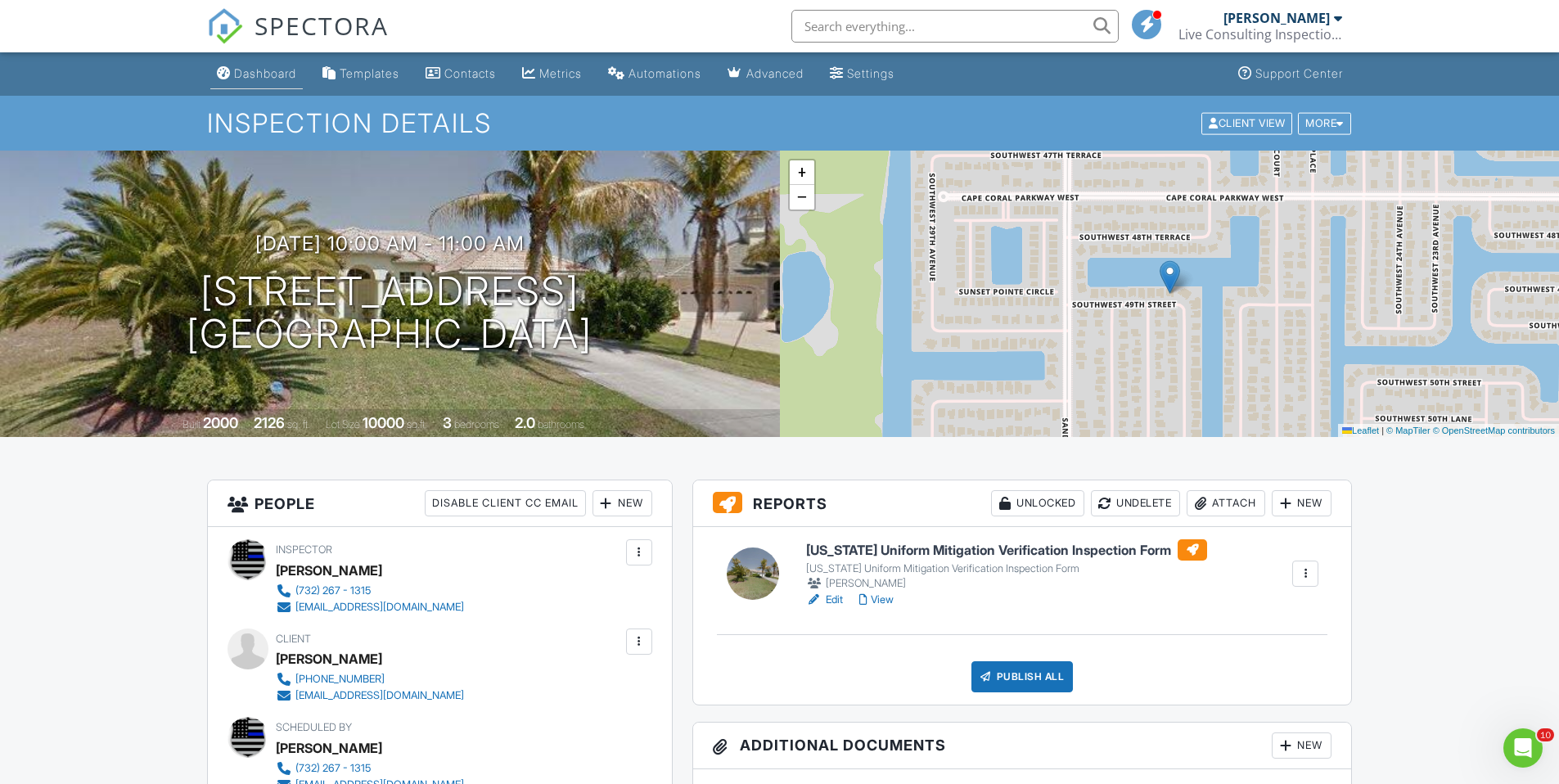 click on "Dashboard" at bounding box center (265, 73) 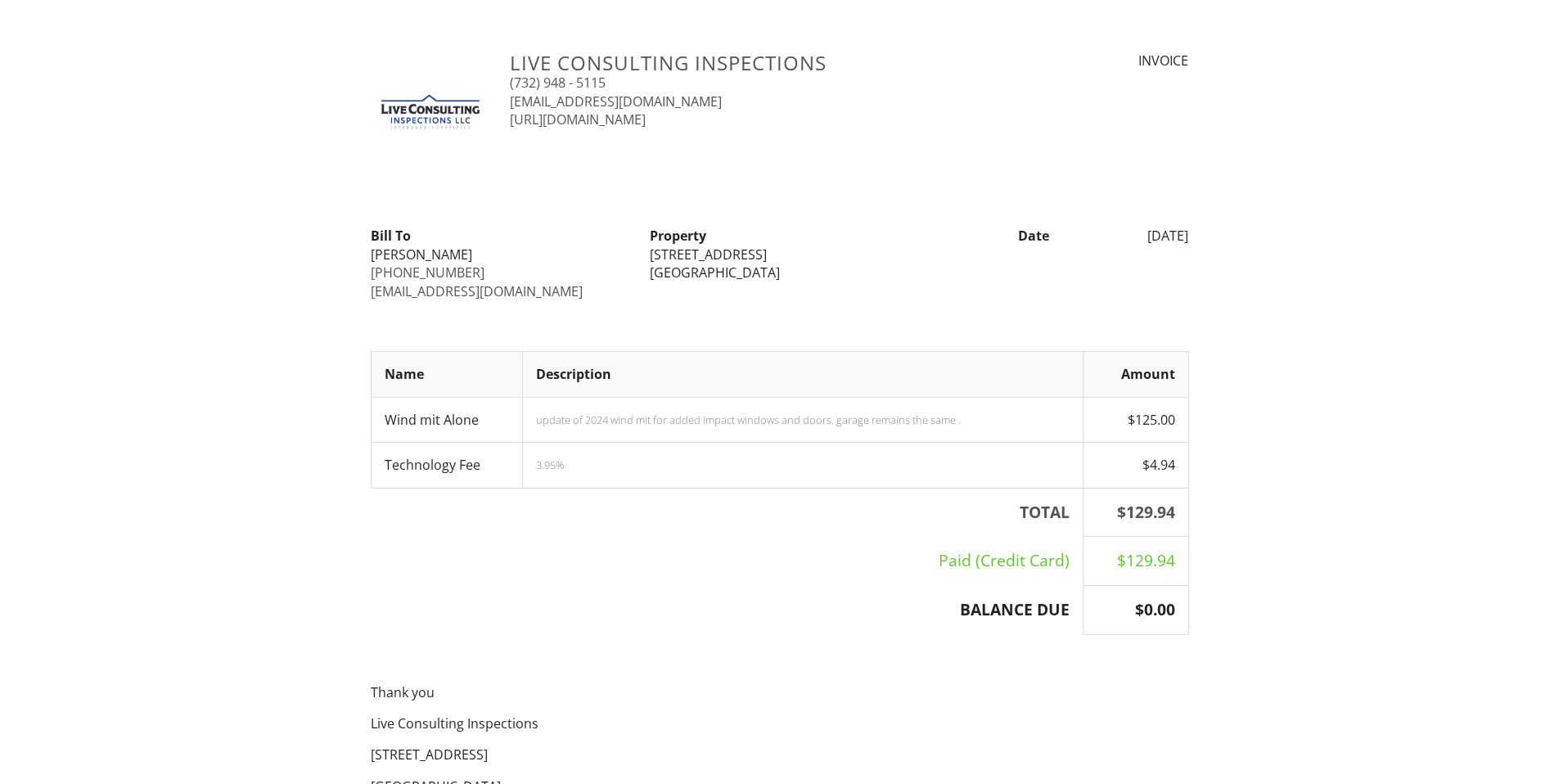 scroll, scrollTop: 0, scrollLeft: 0, axis: both 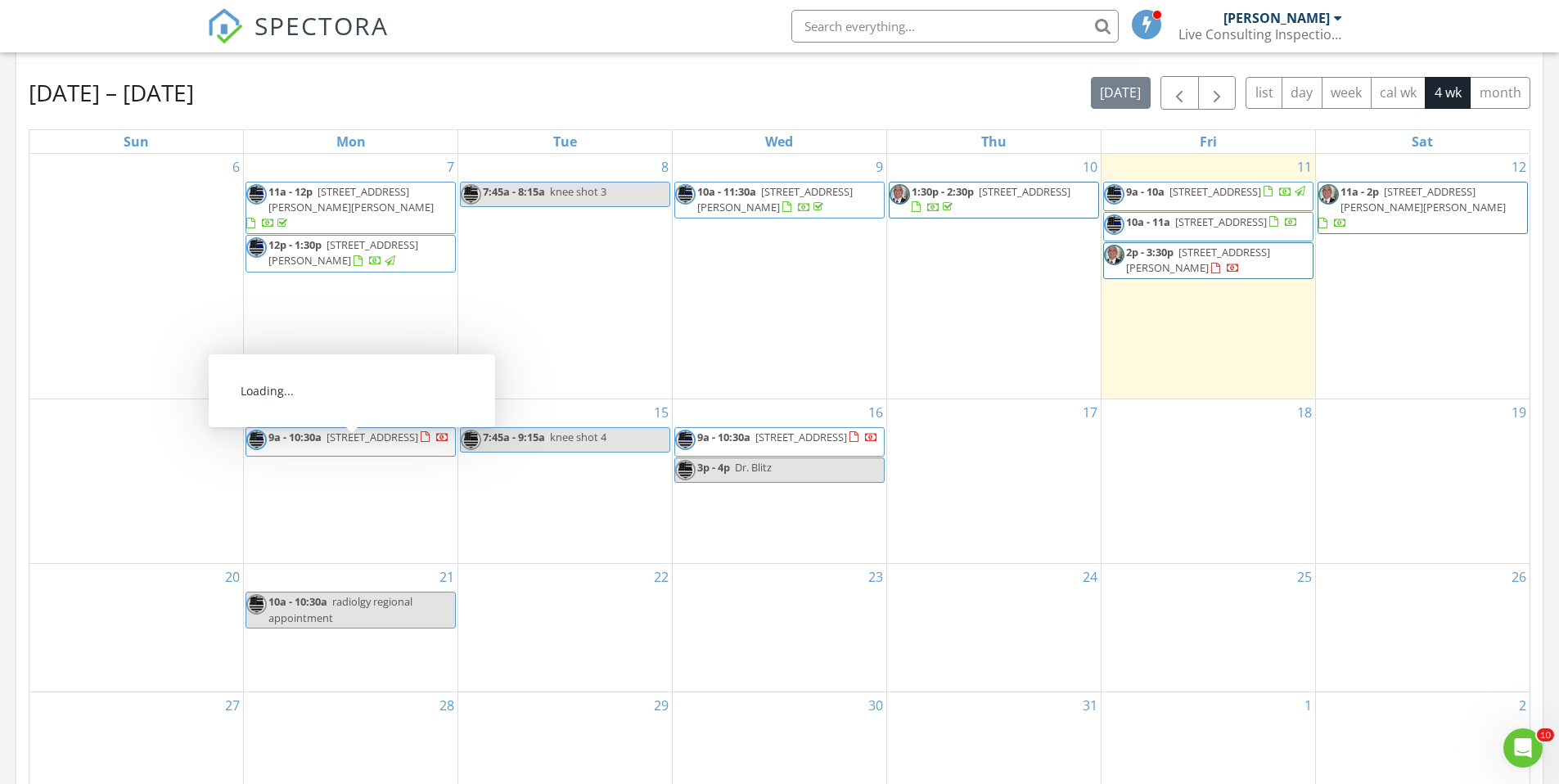 click on "[STREET_ADDRESS]" at bounding box center [372, 437] 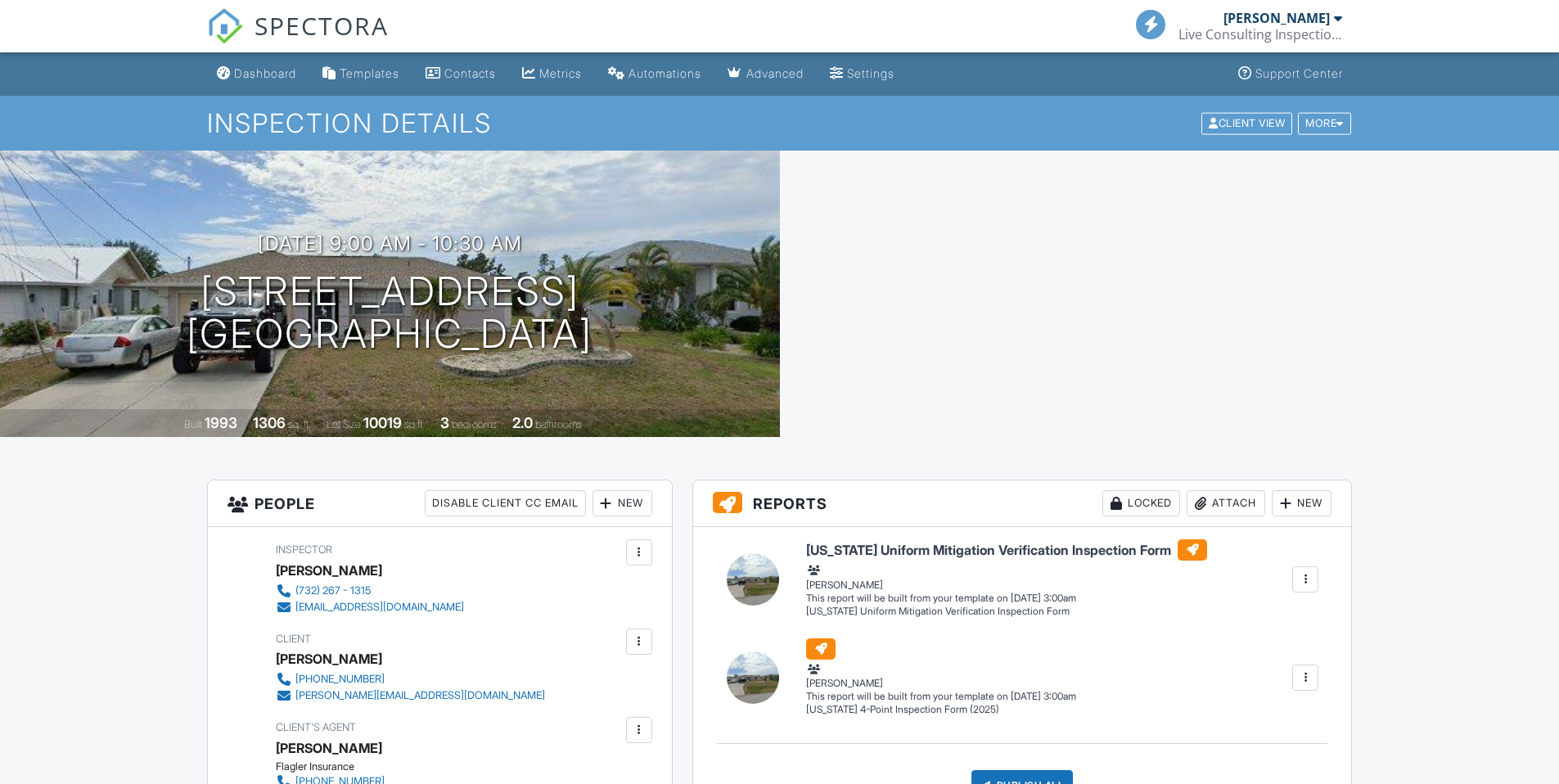 scroll, scrollTop: 0, scrollLeft: 0, axis: both 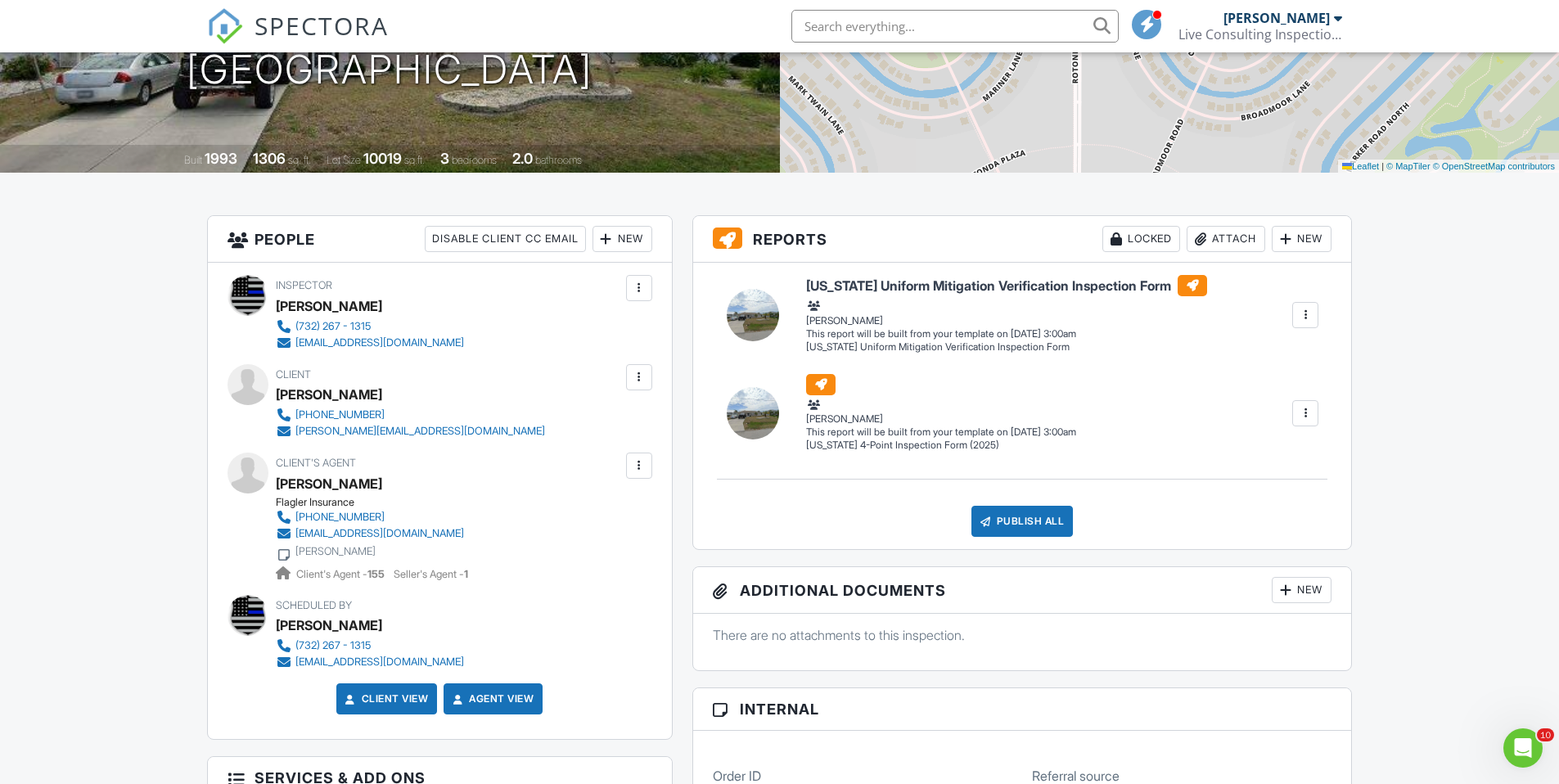 click at bounding box center (639, 377) 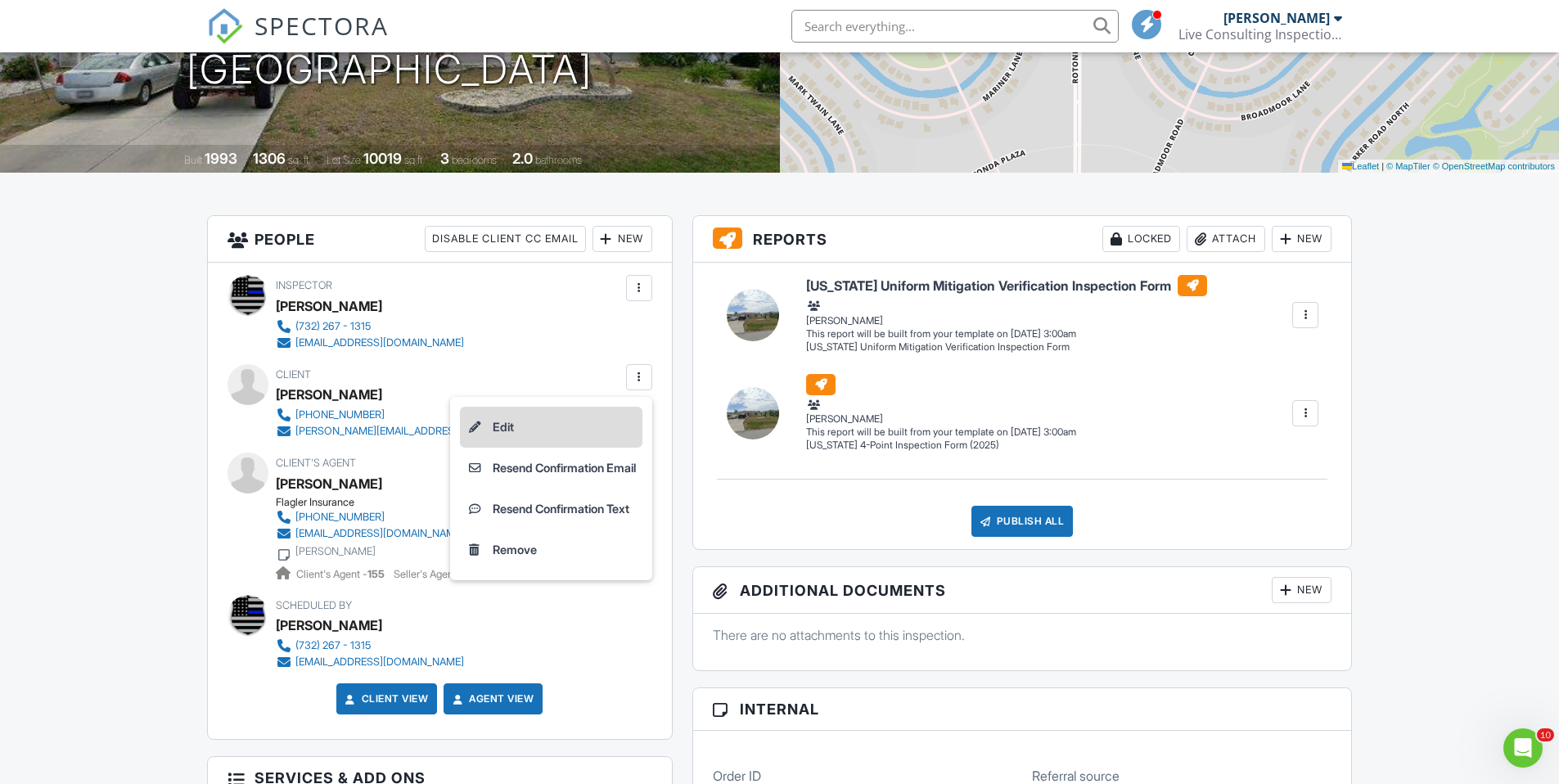 click on "Edit" at bounding box center (551, 427) 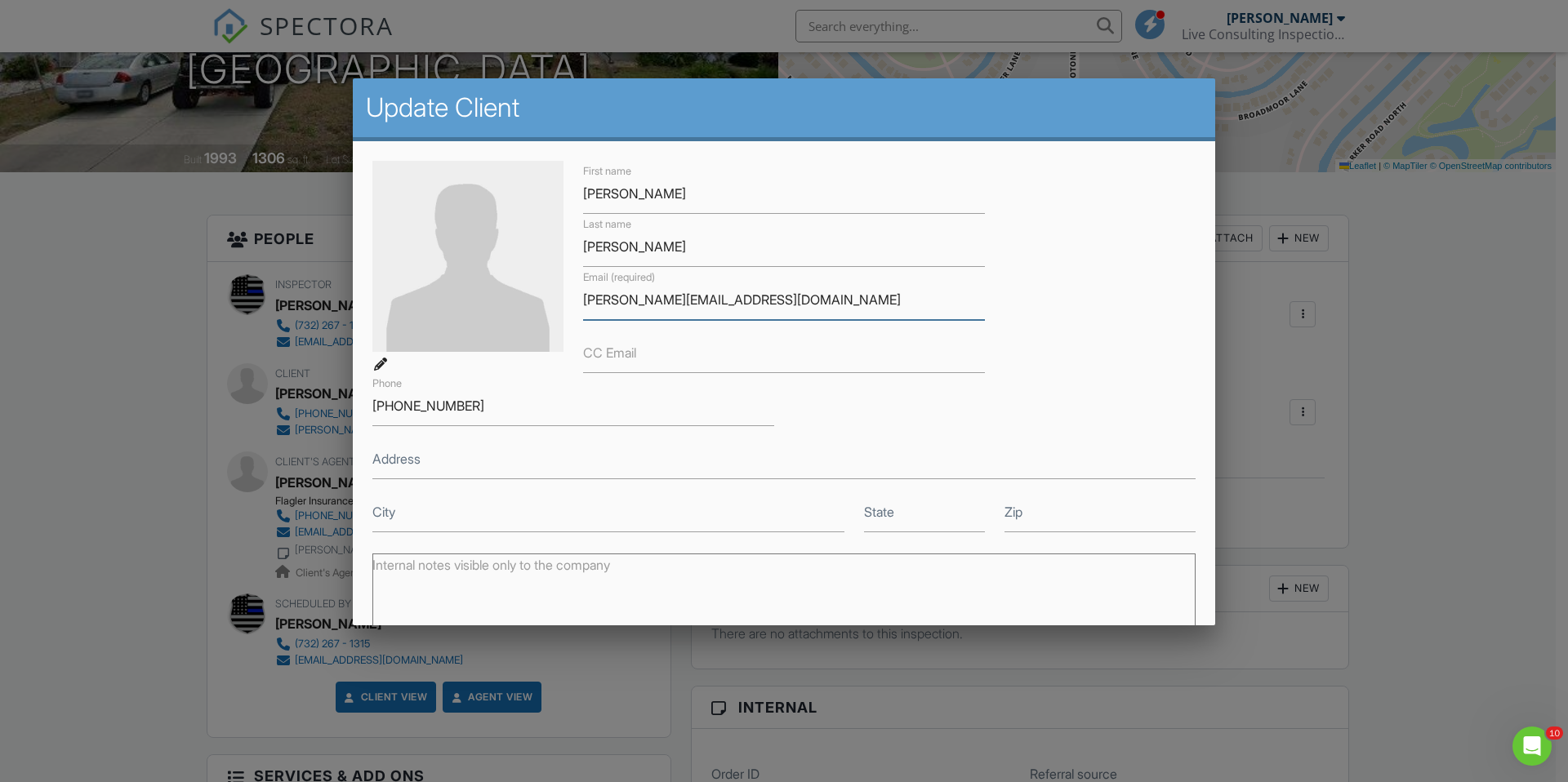 click on "[PERSON_NAME][EMAIL_ADDRESS][DOMAIN_NAME]" at bounding box center (784, 300) 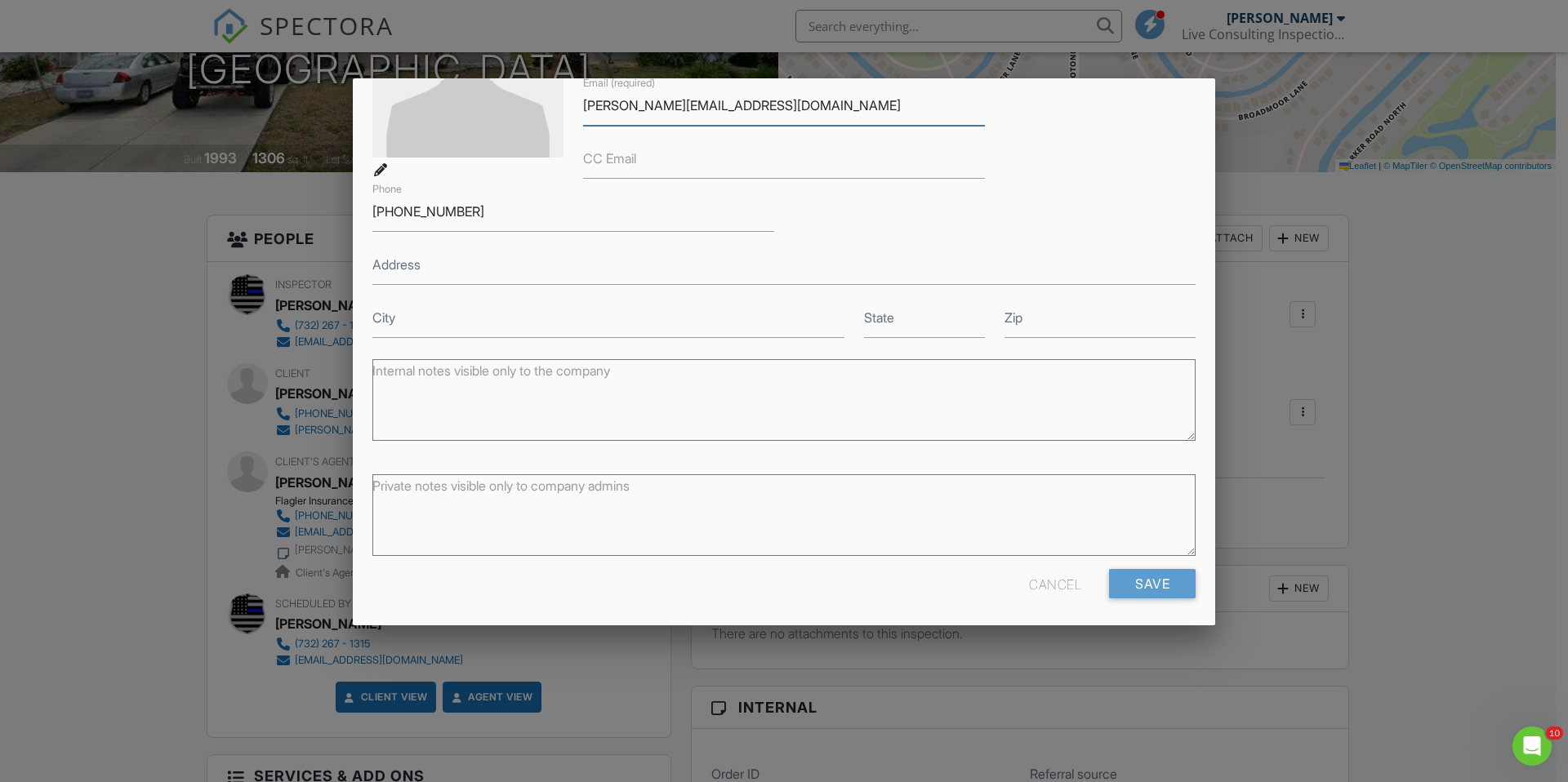 scroll, scrollTop: 198, scrollLeft: 0, axis: vertical 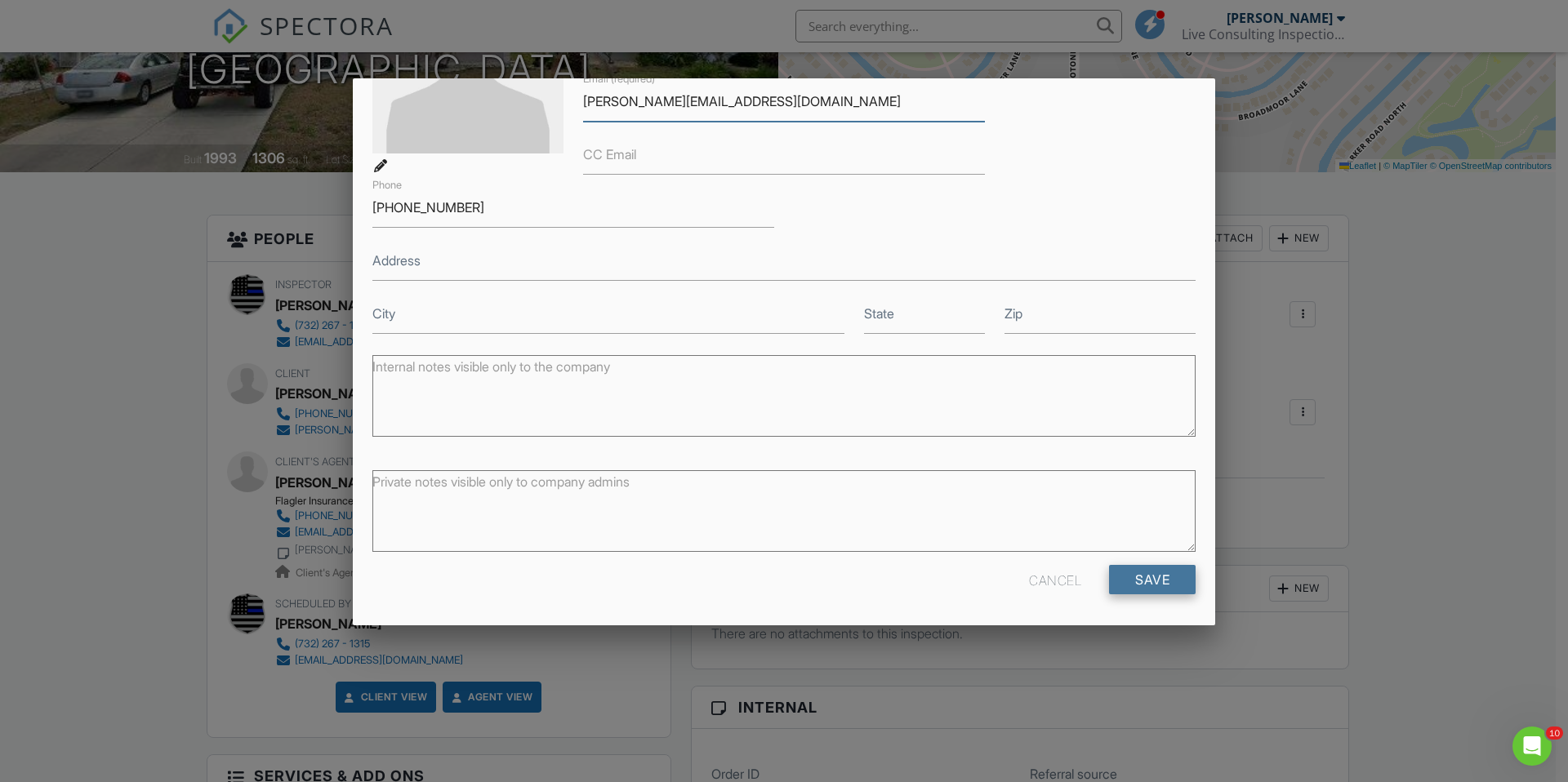 type on "[PERSON_NAME][EMAIL_ADDRESS][DOMAIN_NAME]" 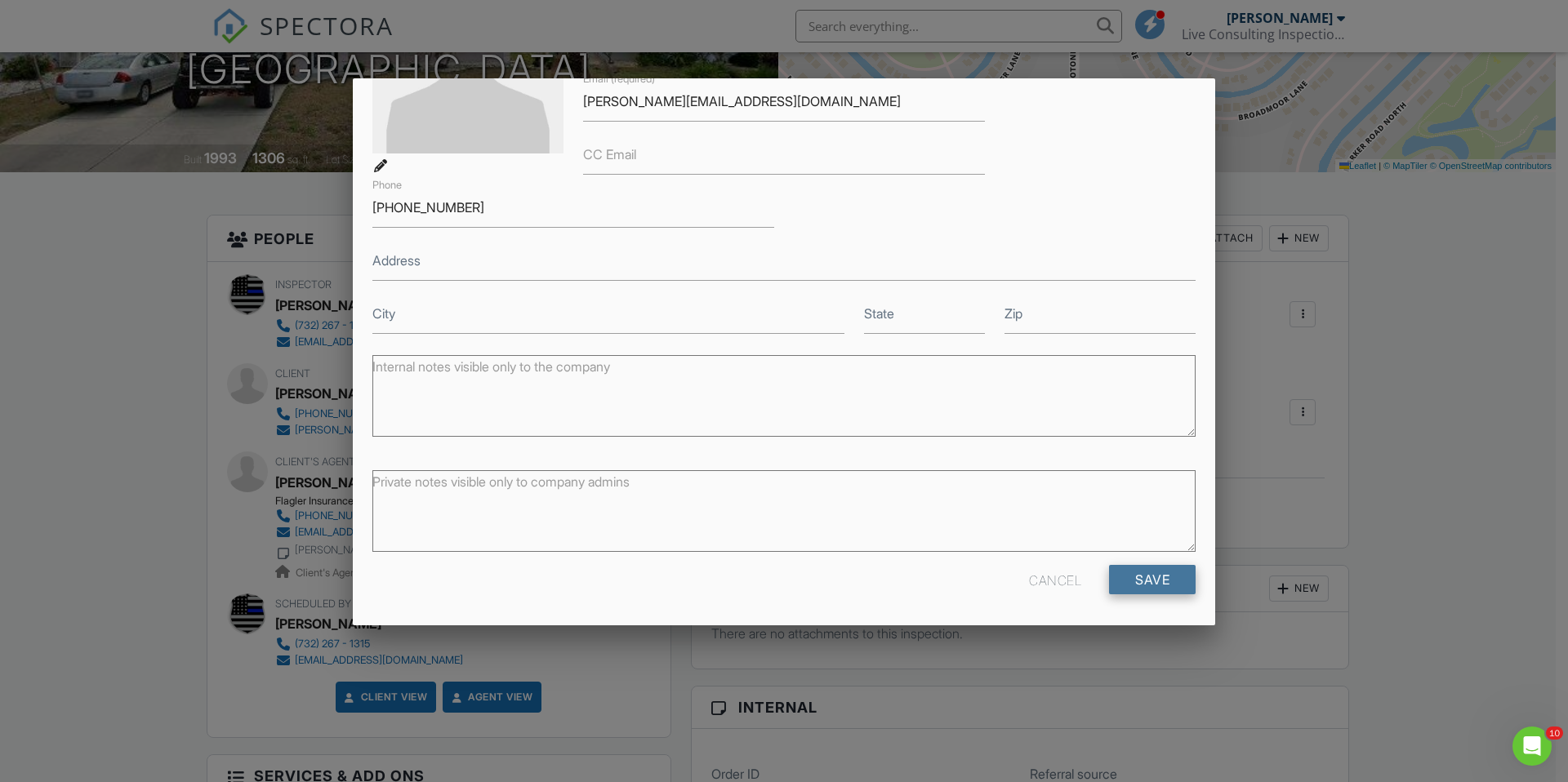 click on "Save" at bounding box center [1152, 580] 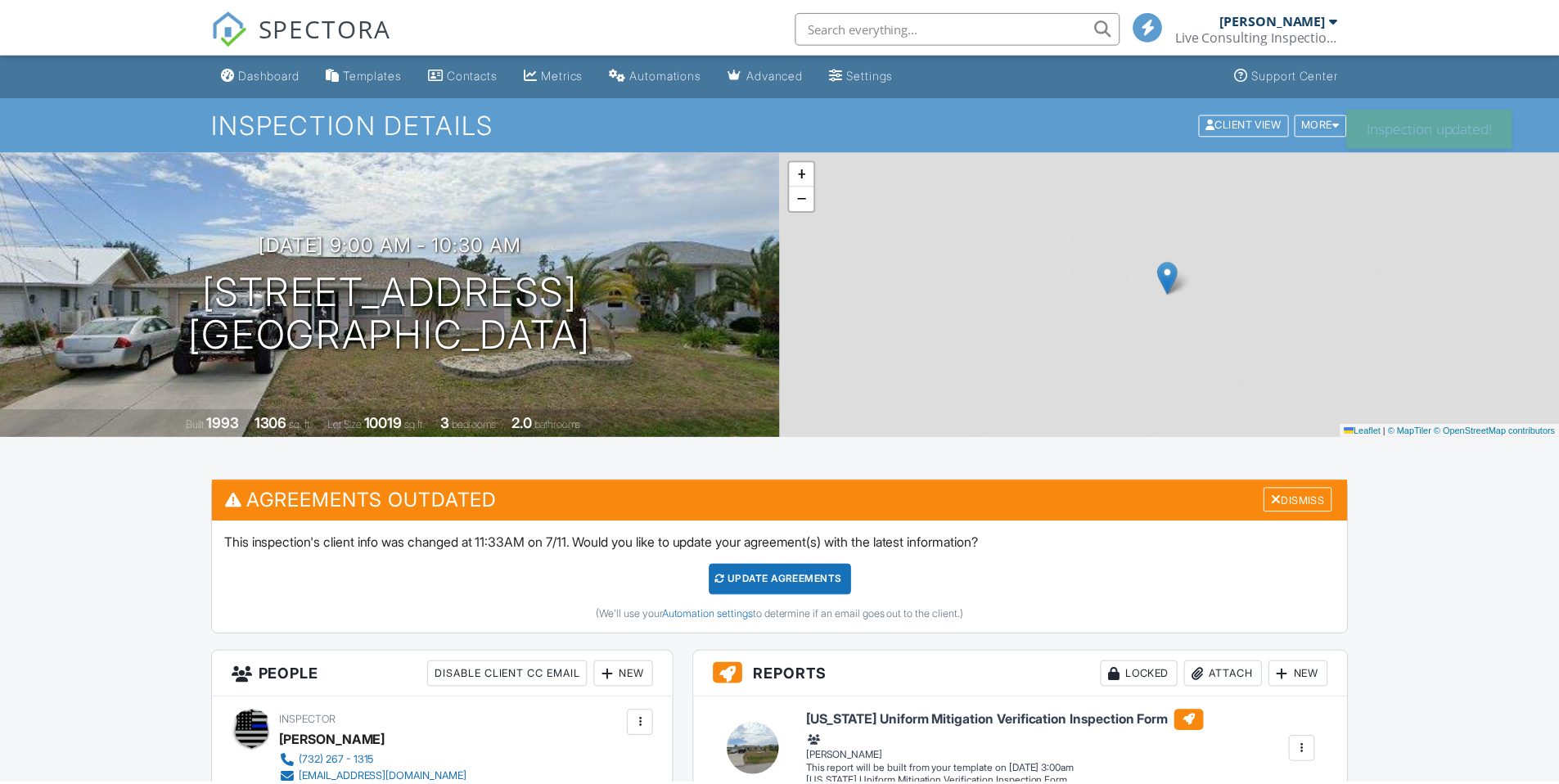 scroll, scrollTop: 0, scrollLeft: 0, axis: both 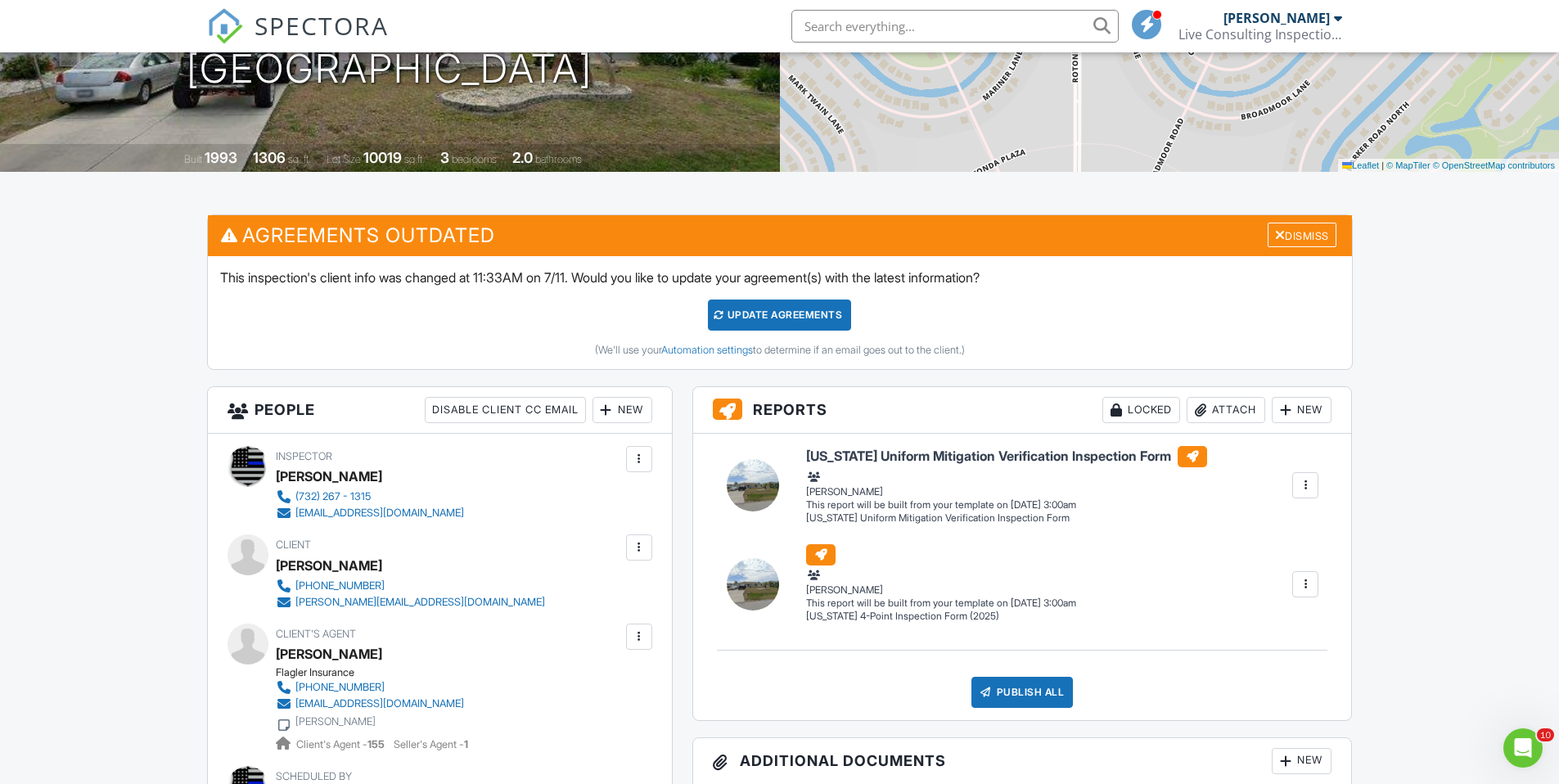 click on "Update Agreements" at bounding box center (779, 315) 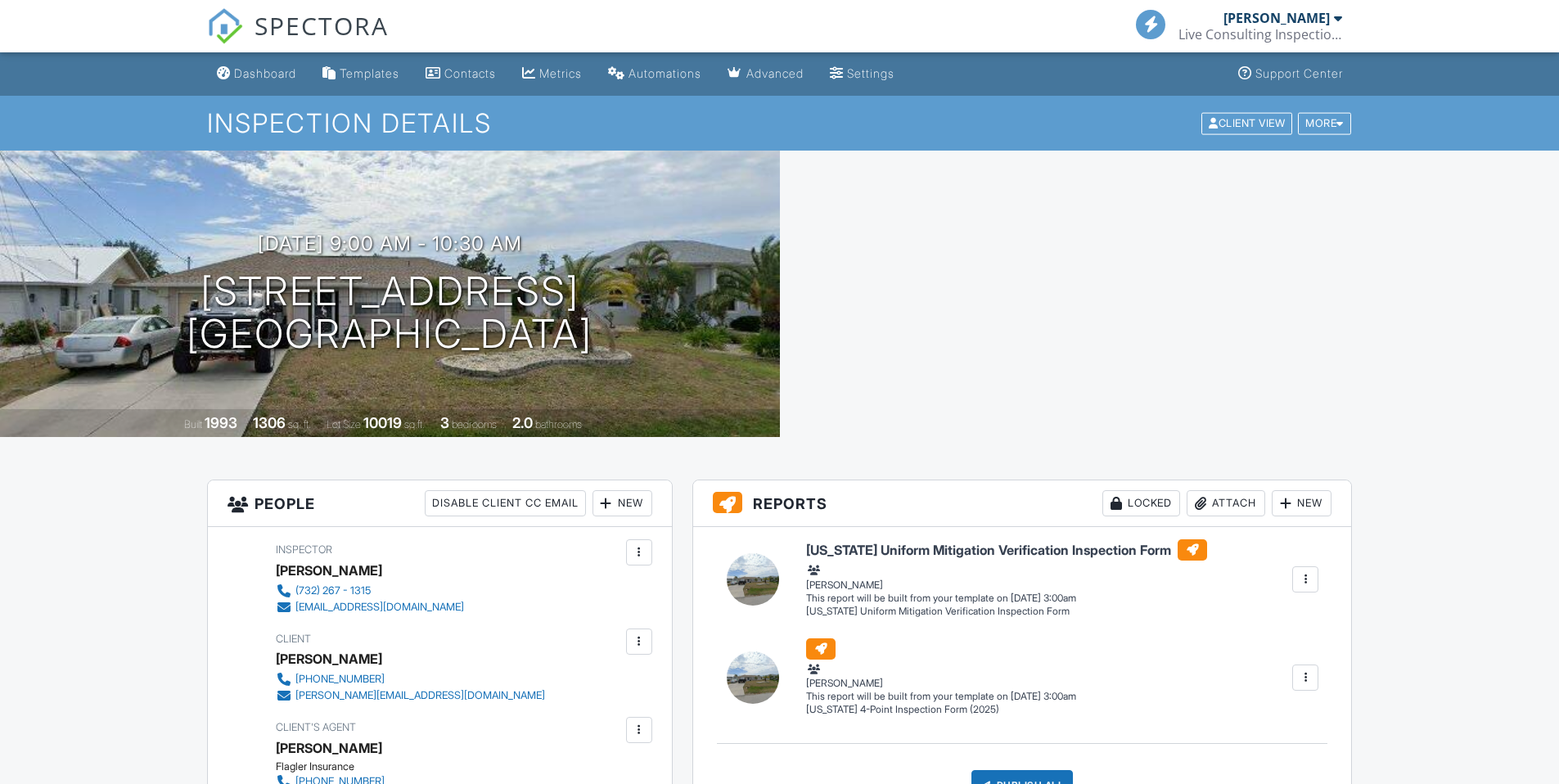 scroll, scrollTop: 0, scrollLeft: 0, axis: both 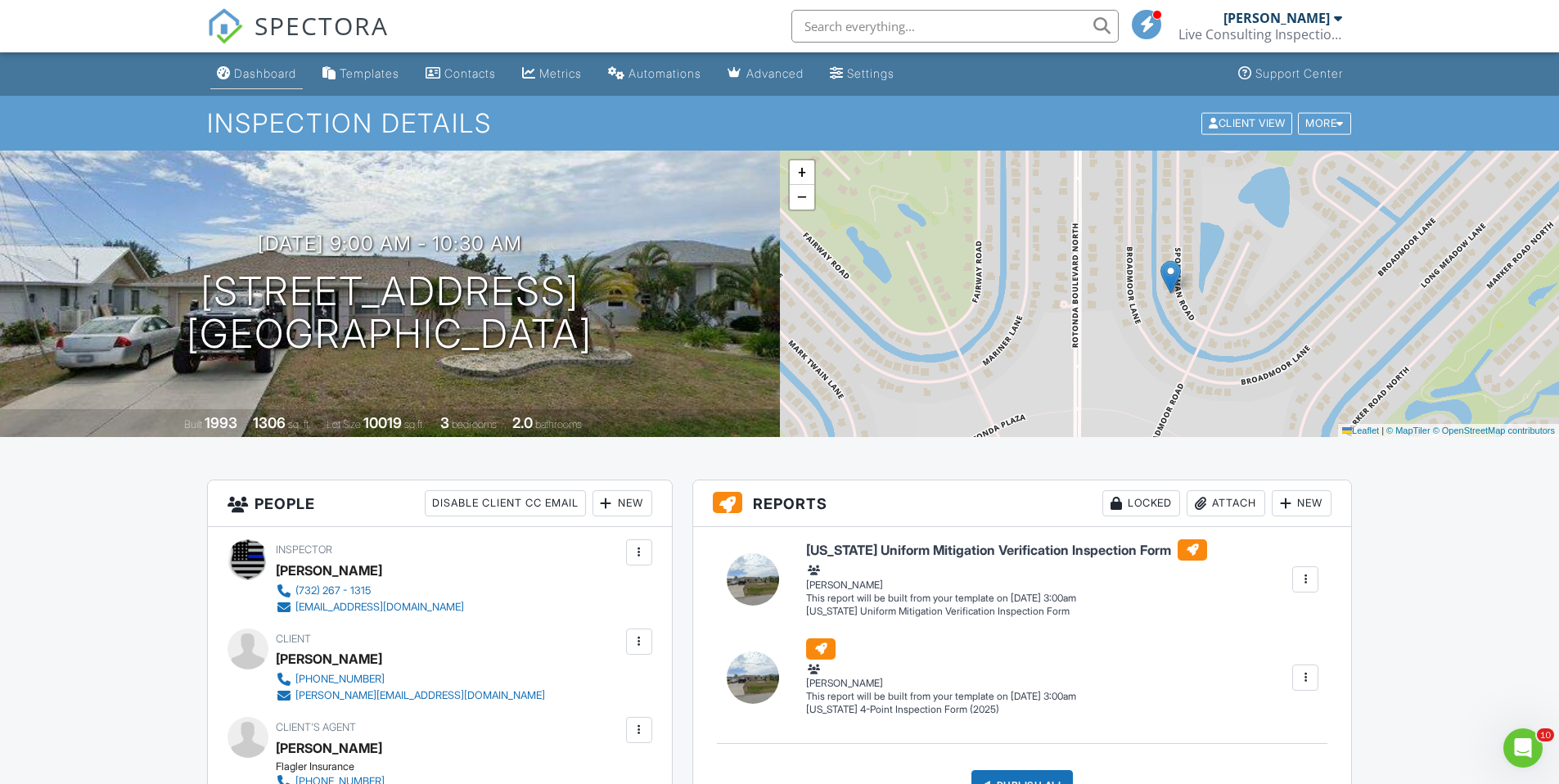click on "Dashboard" at bounding box center (265, 73) 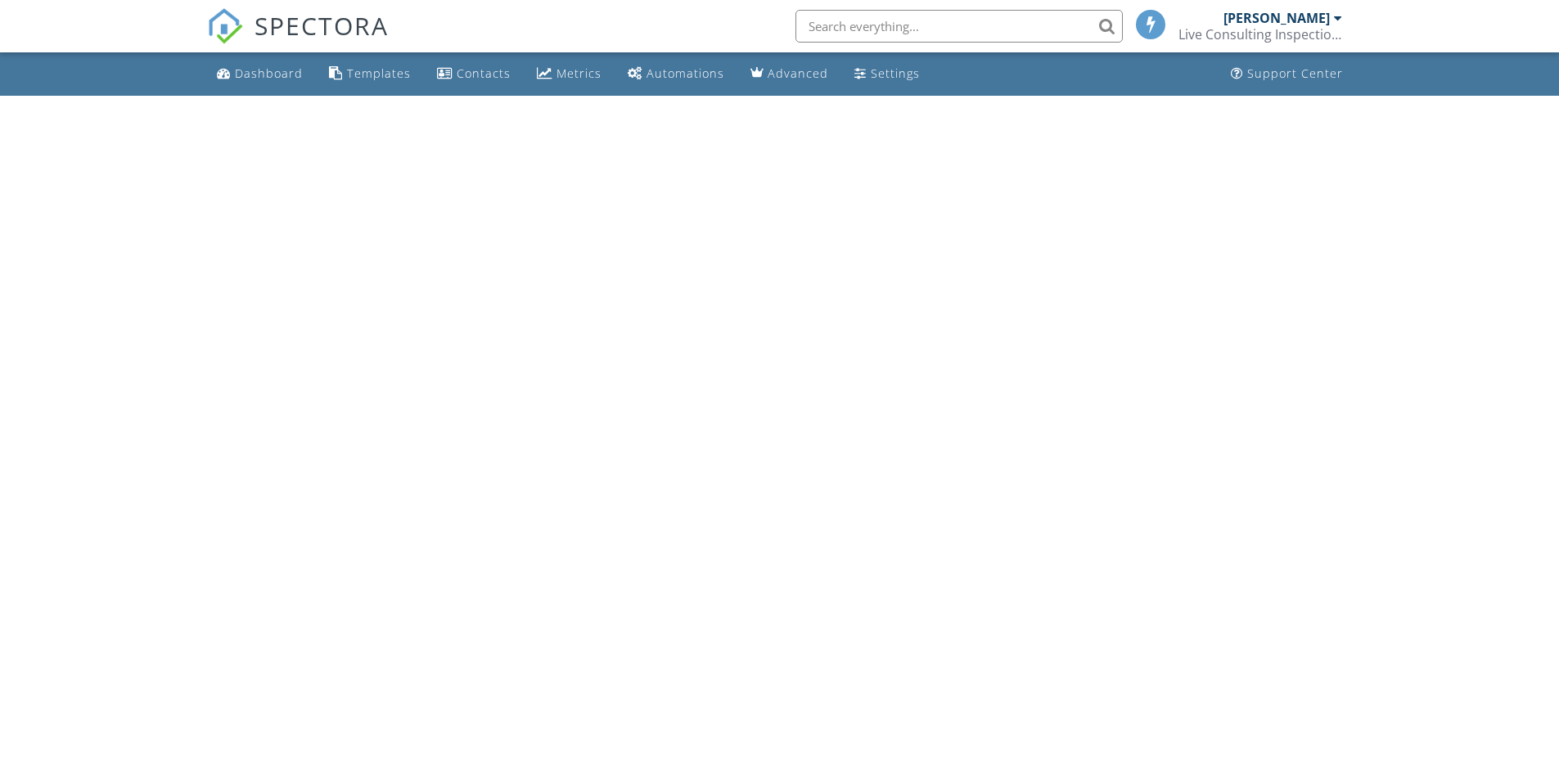 scroll, scrollTop: 0, scrollLeft: 0, axis: both 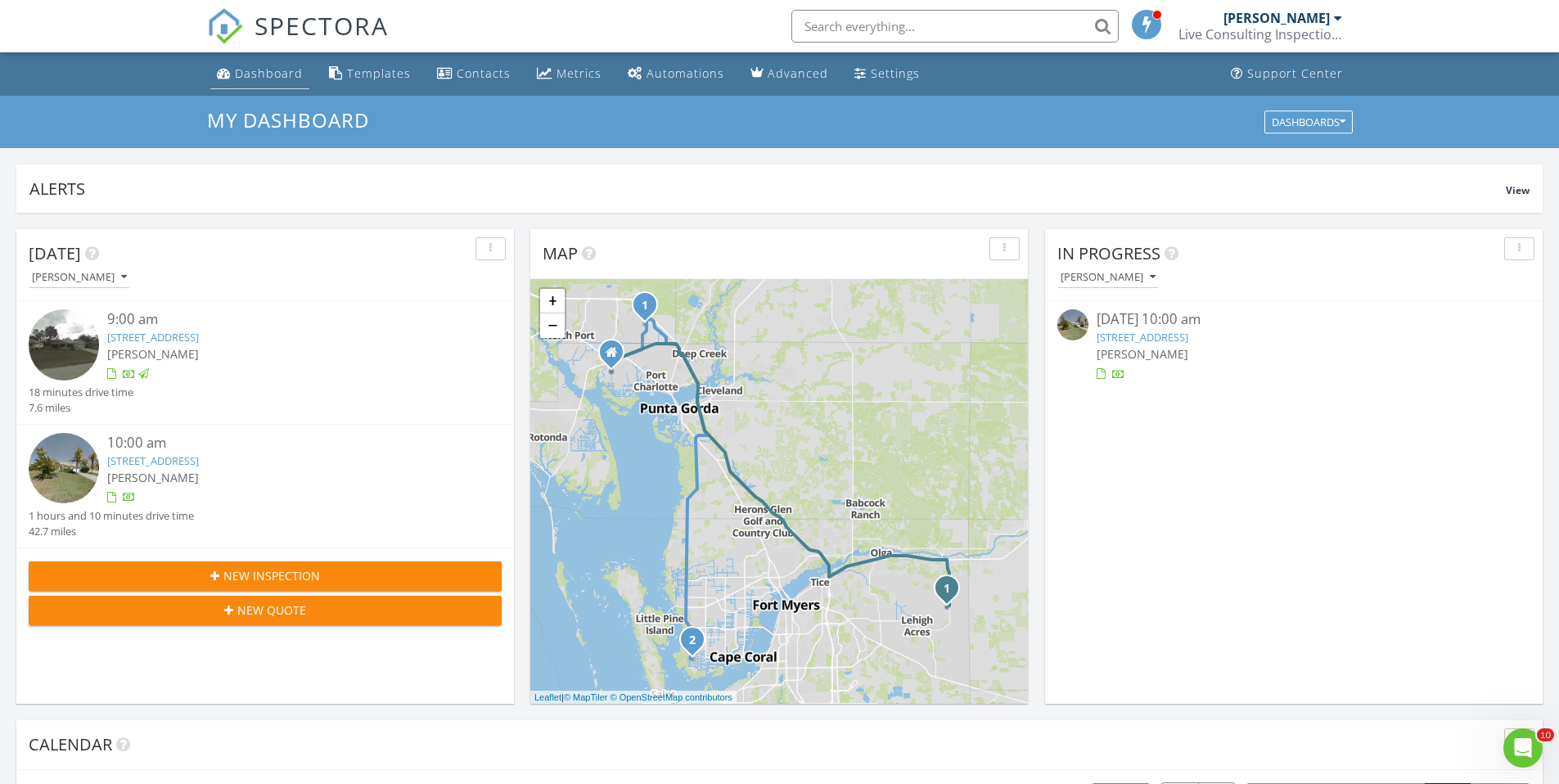 click on "Dashboard" at bounding box center (268, 73) 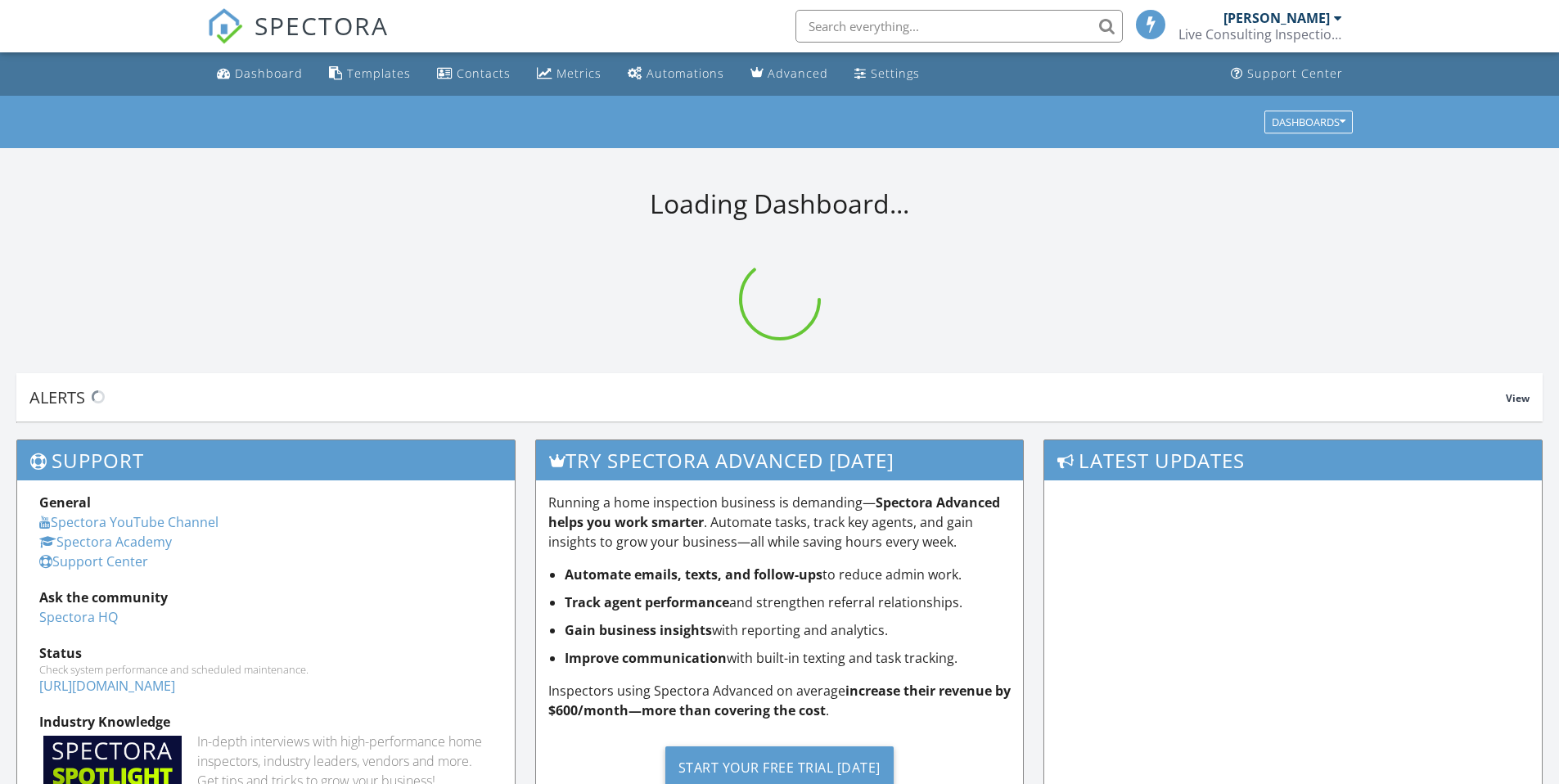 scroll, scrollTop: 0, scrollLeft: 0, axis: both 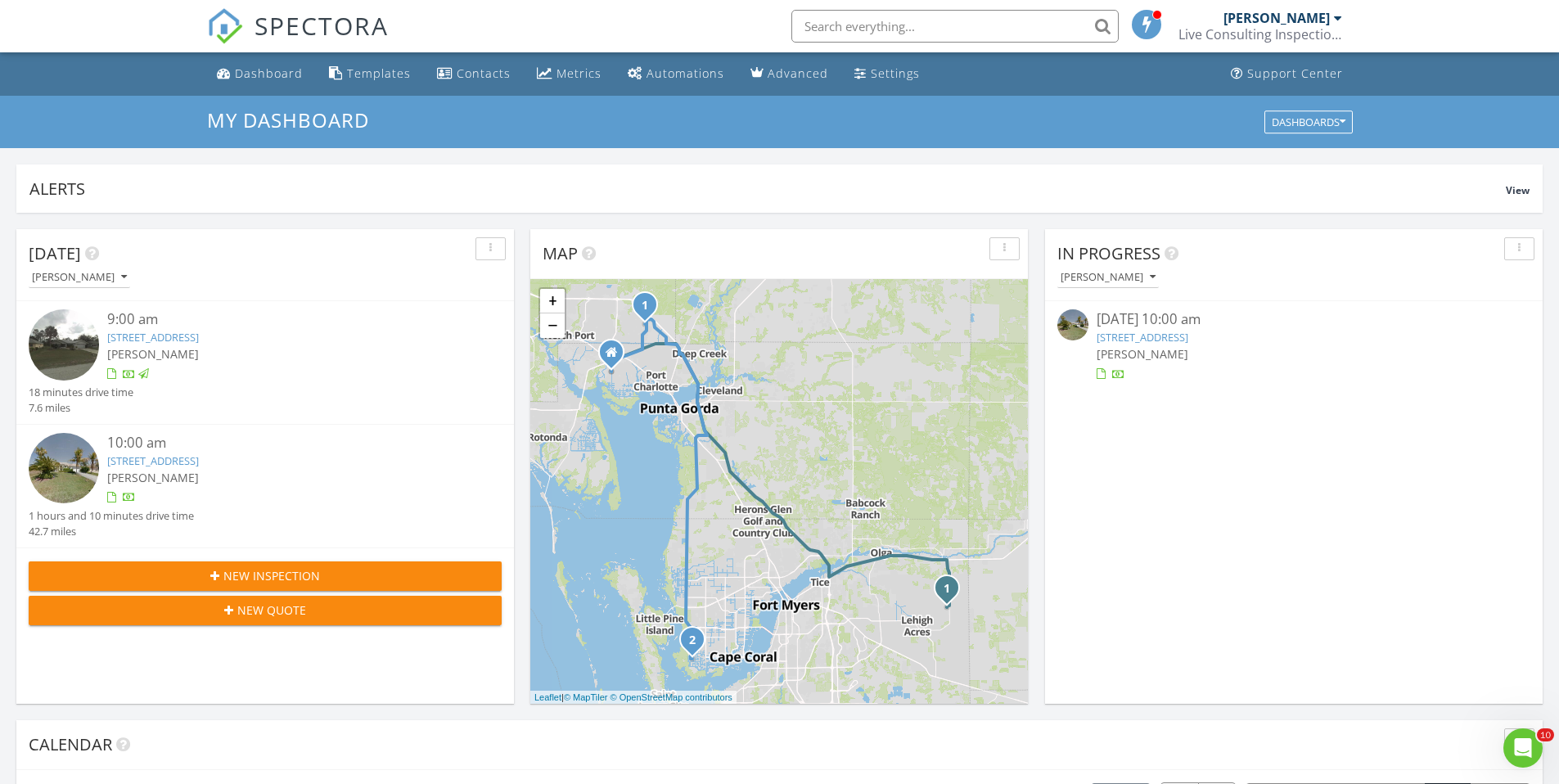 click on "2605 SW 49th St, Cape Coral, FL 33914" at bounding box center (1142, 337) 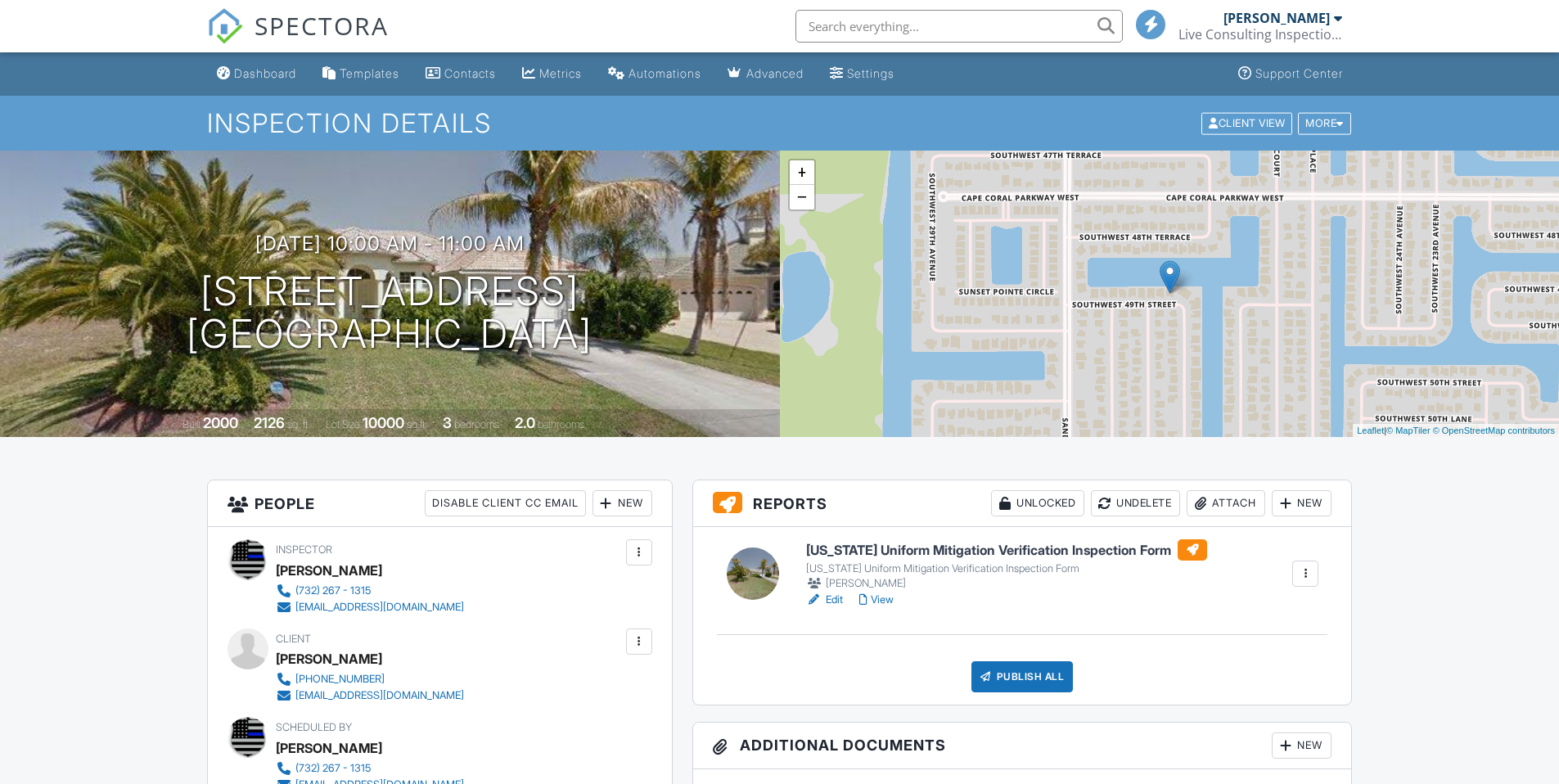 scroll, scrollTop: 107, scrollLeft: 0, axis: vertical 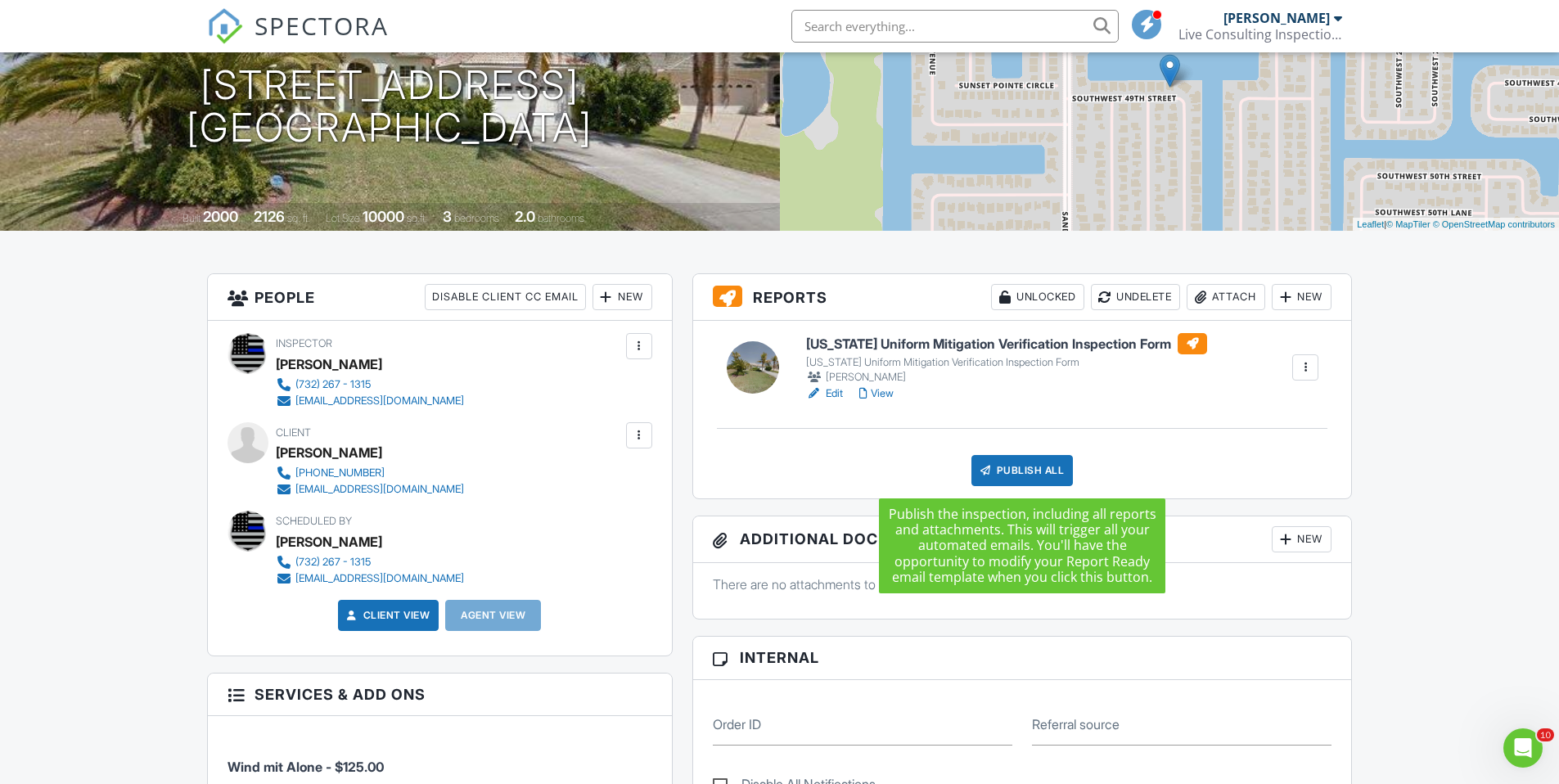 click on "Publish All" at bounding box center (1022, 471) 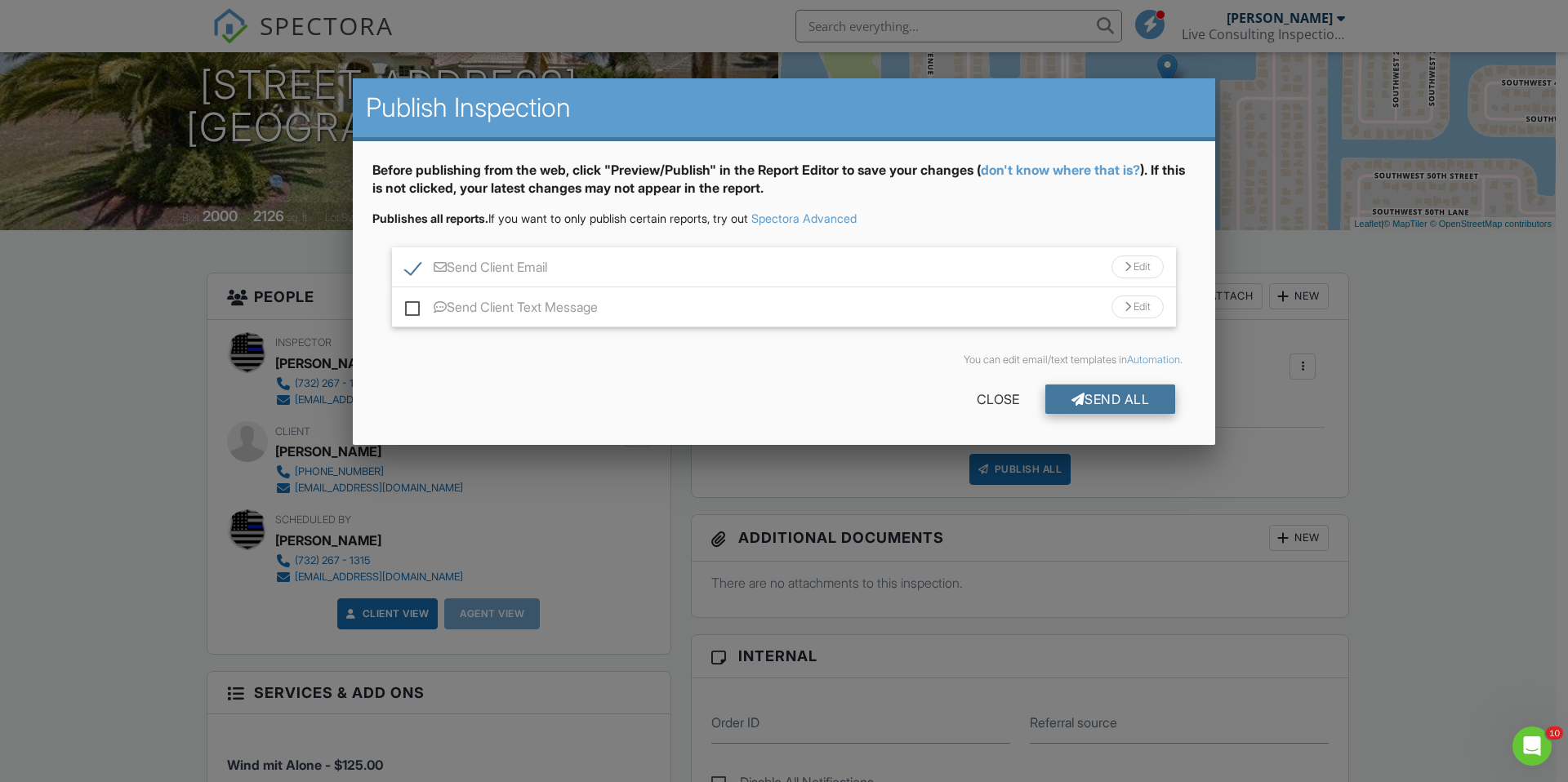 click on "Send All" at bounding box center (1111, 399) 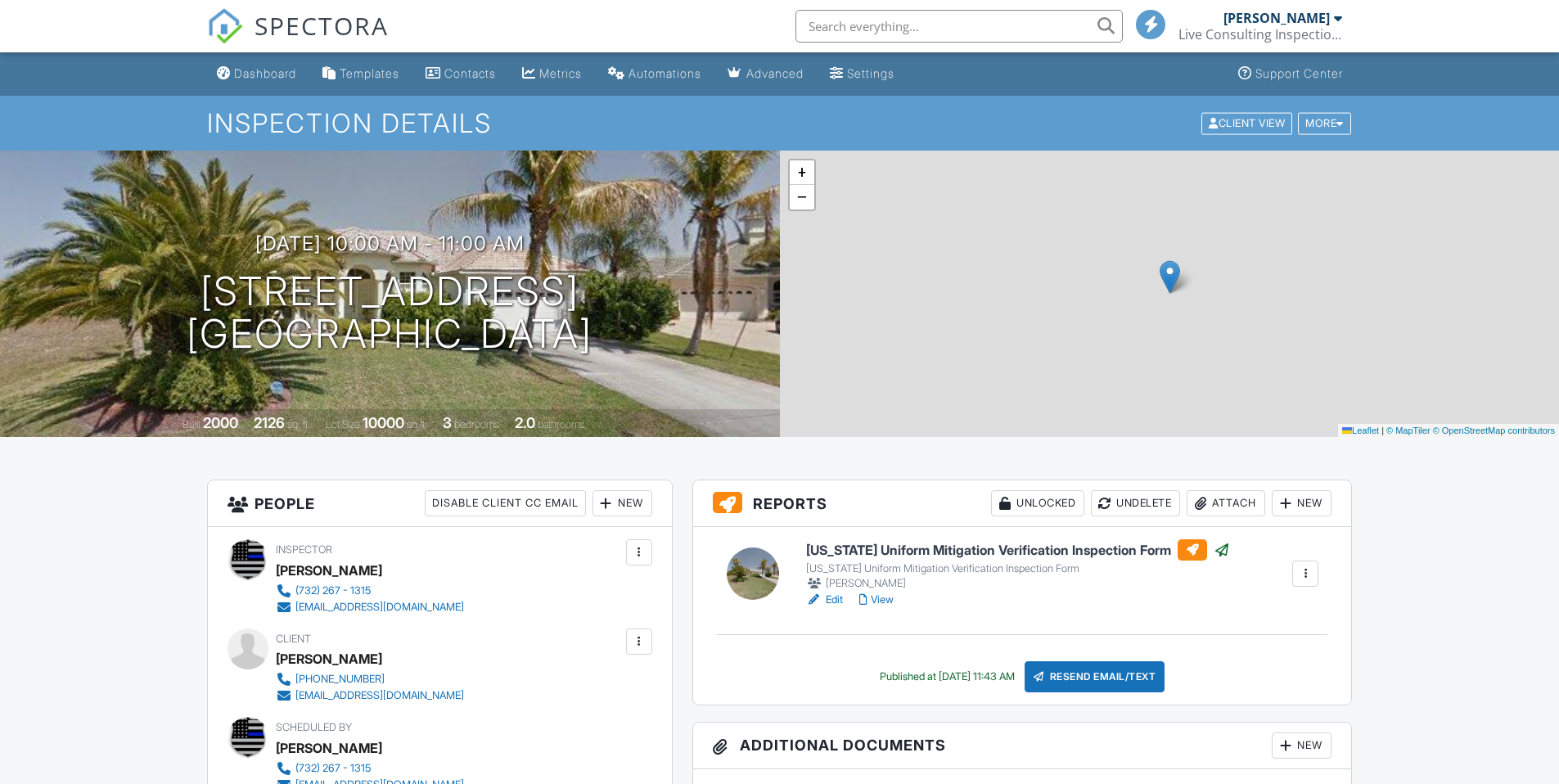 scroll, scrollTop: 206, scrollLeft: 0, axis: vertical 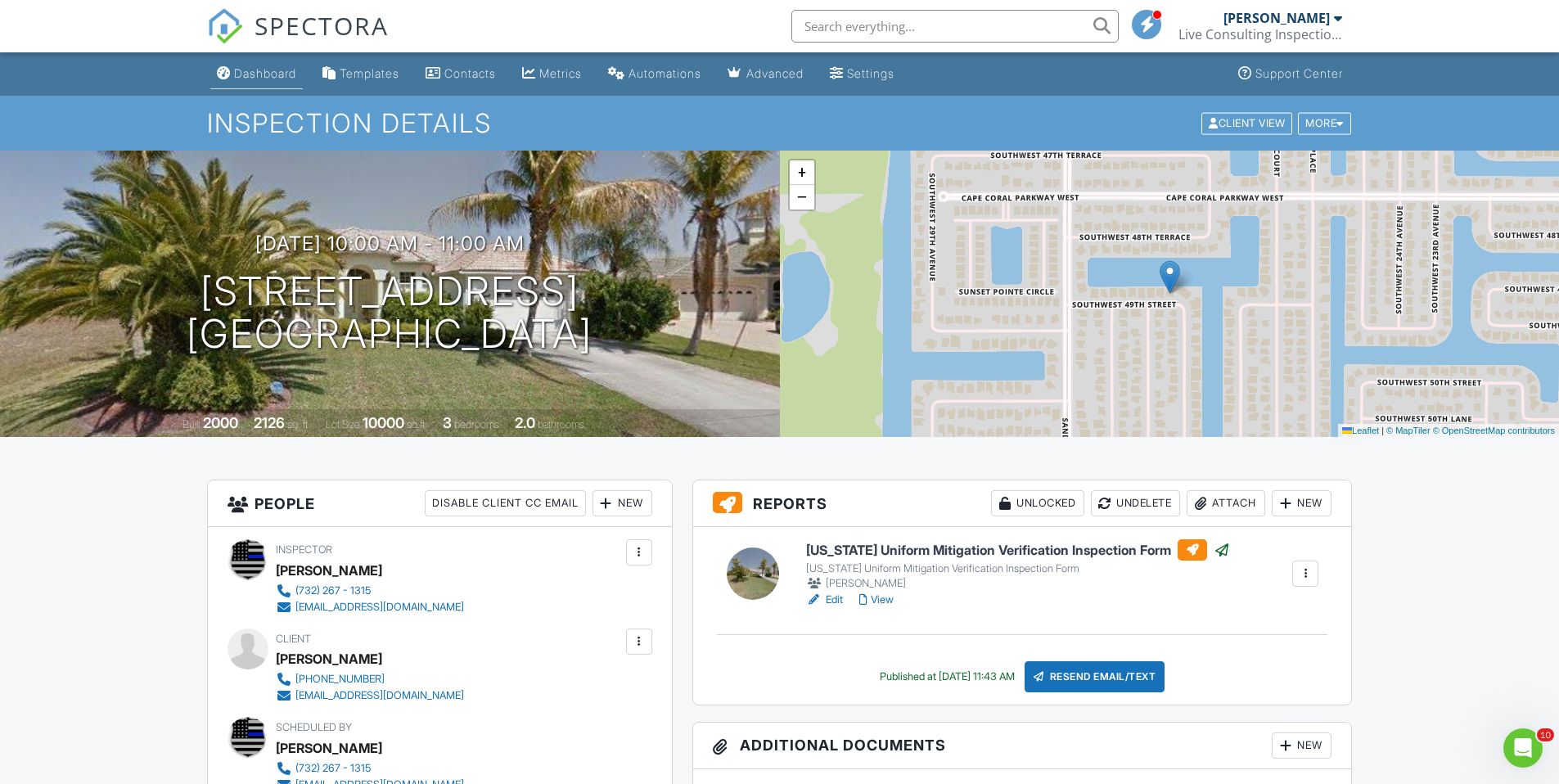 click on "Dashboard" at bounding box center [265, 73] 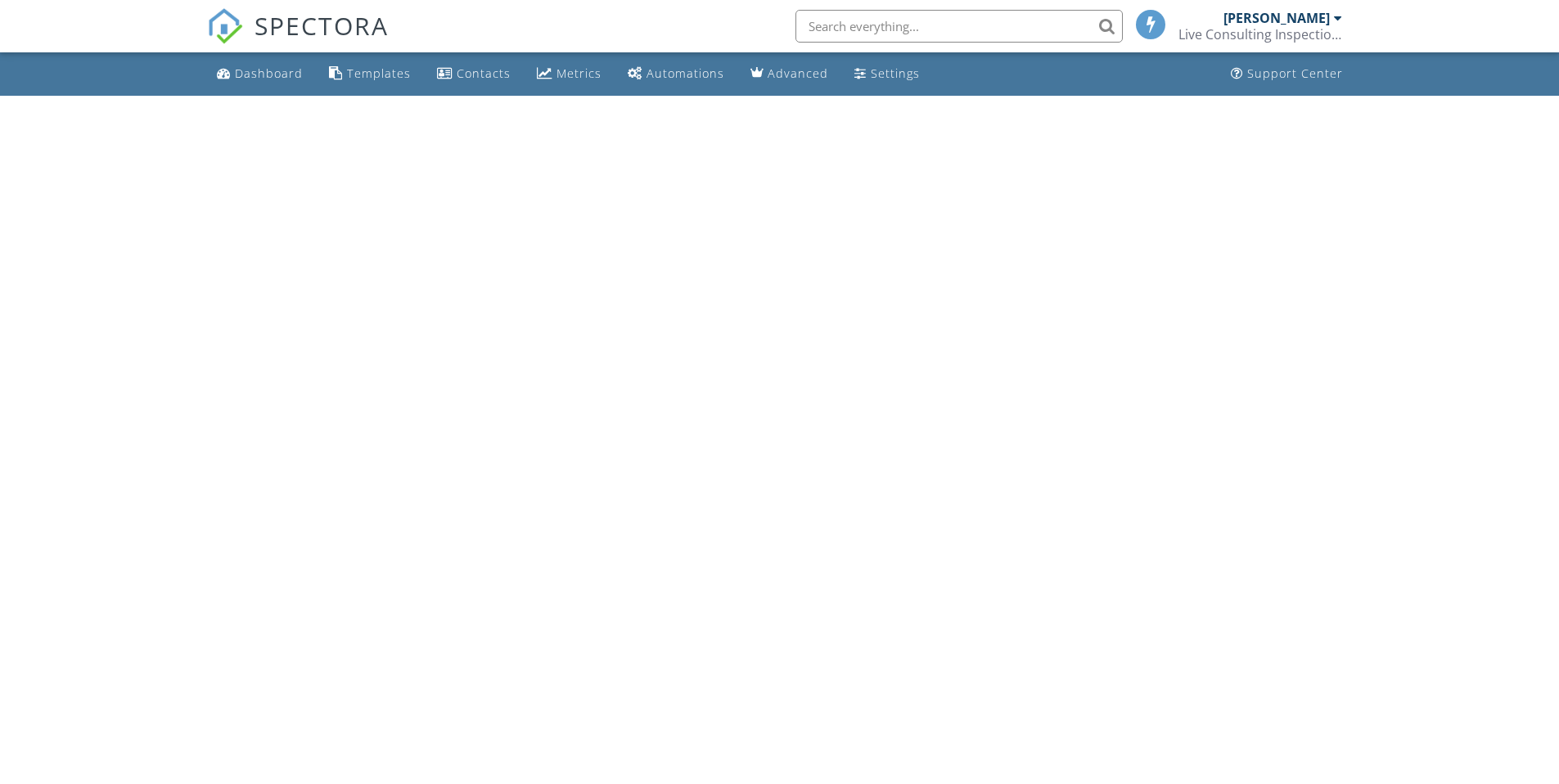 scroll, scrollTop: 0, scrollLeft: 0, axis: both 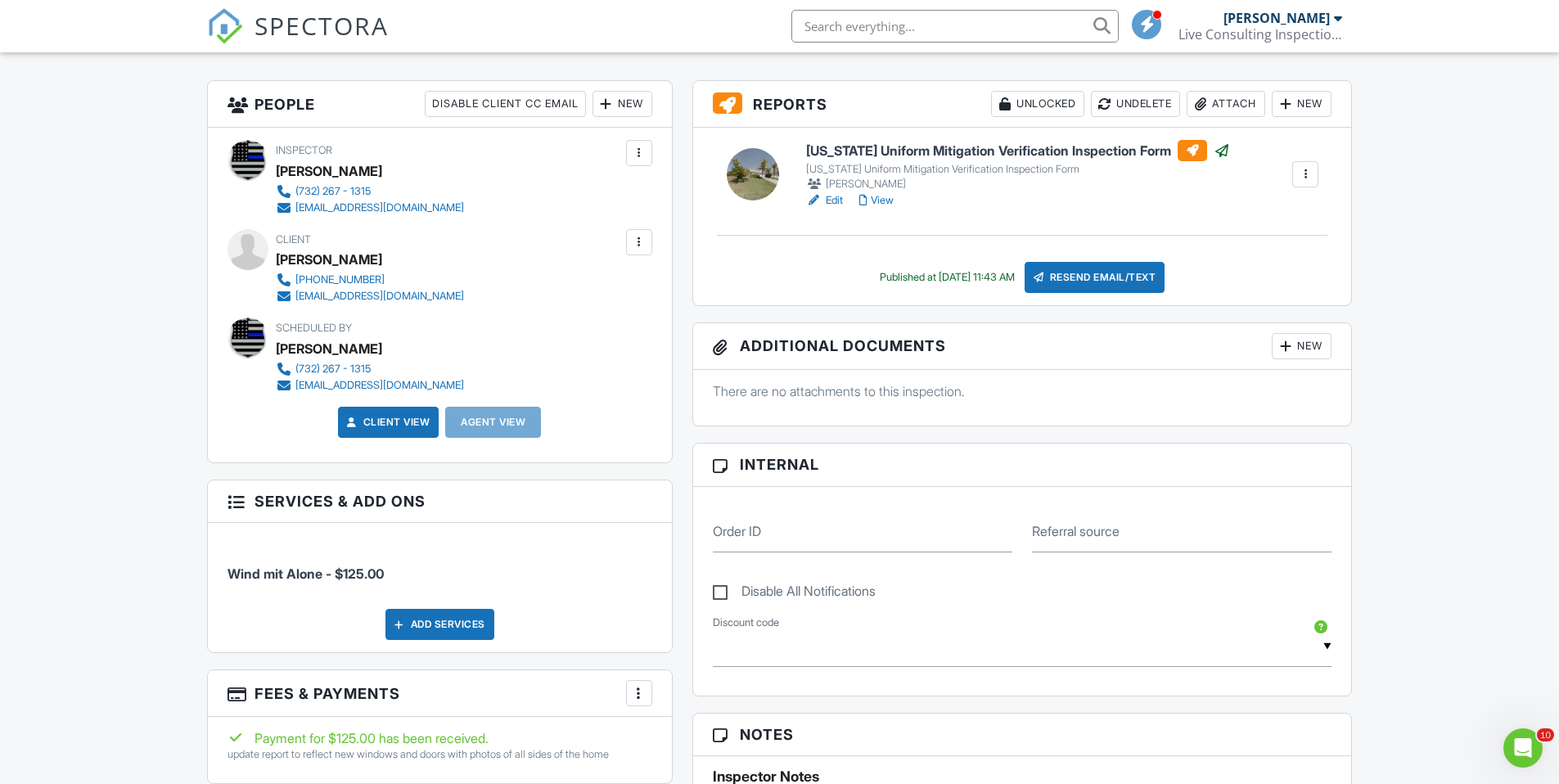 click at bounding box center (1286, 346) 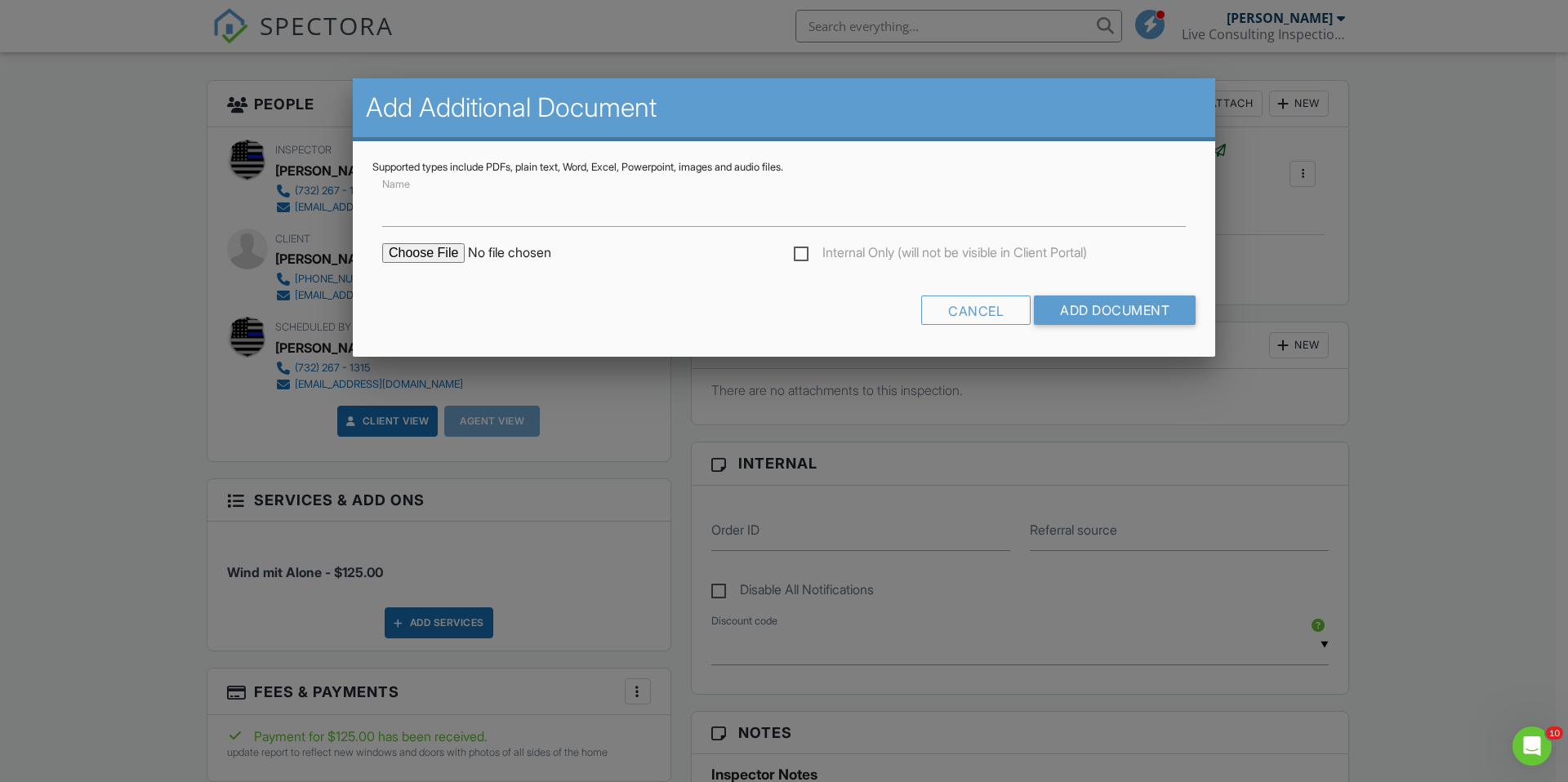click at bounding box center [521, 253] 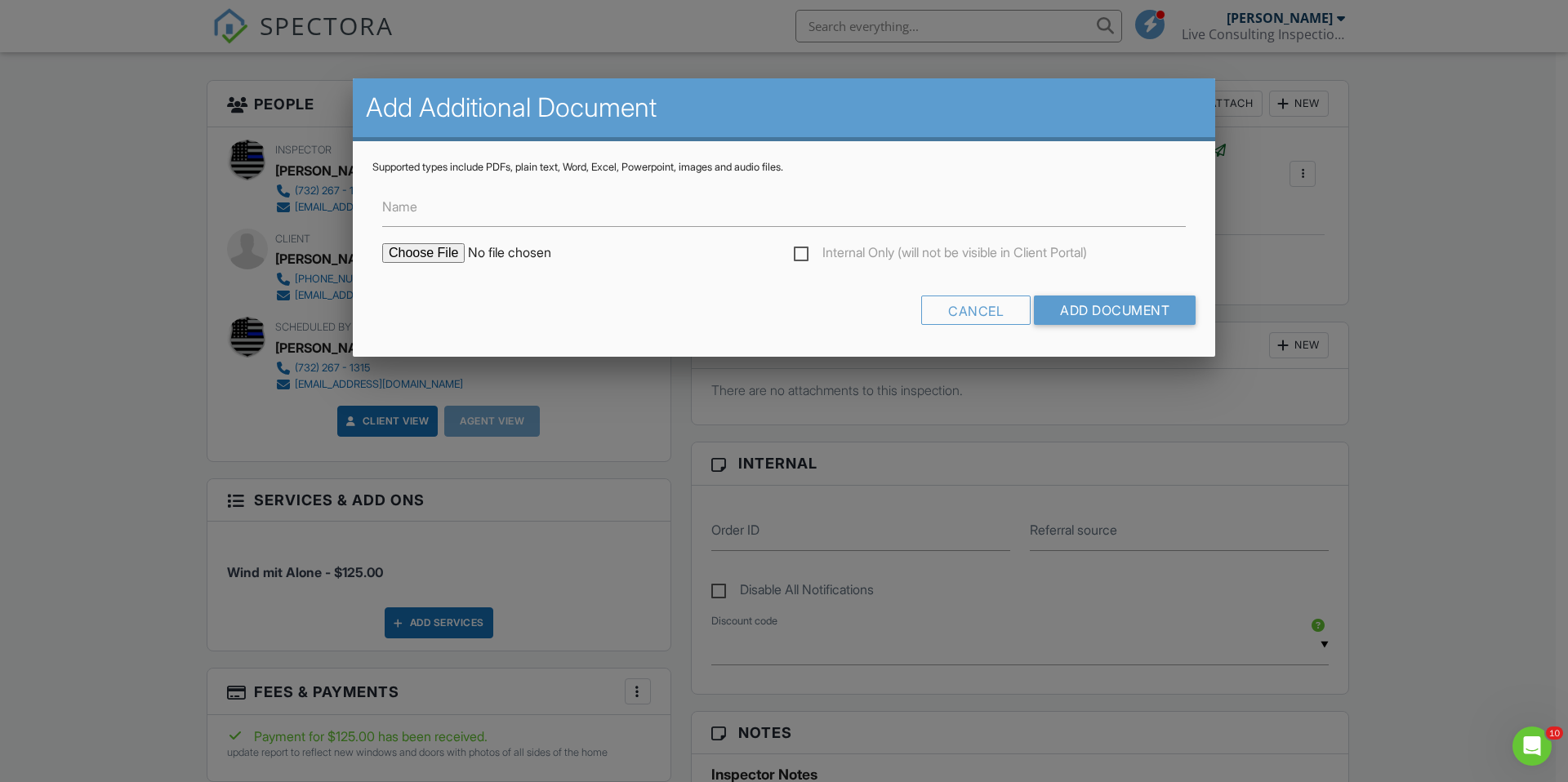type on "C:\fakepath\EnvelopePDF.pdf" 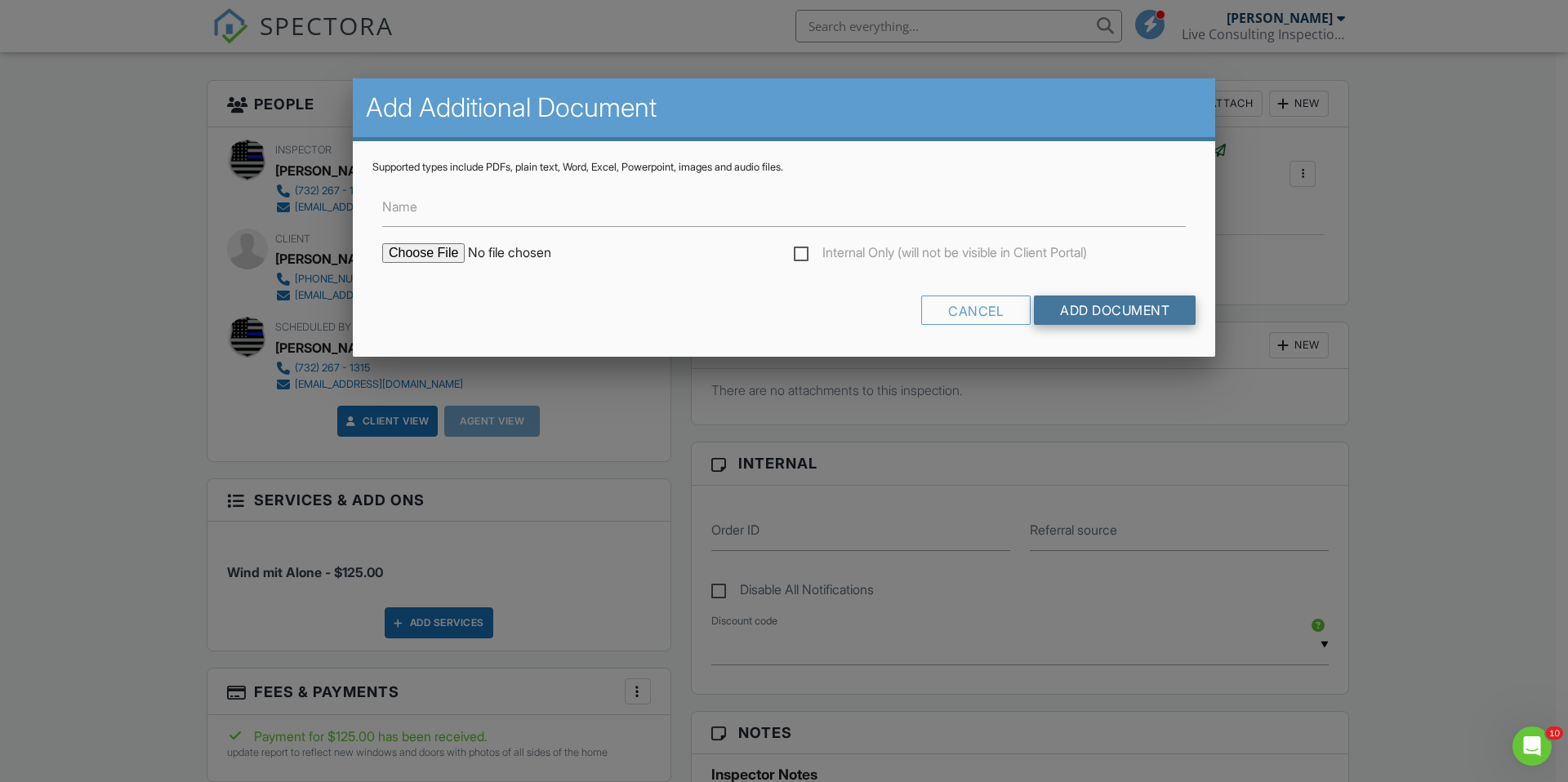 click on "Add Document" at bounding box center (1115, 310) 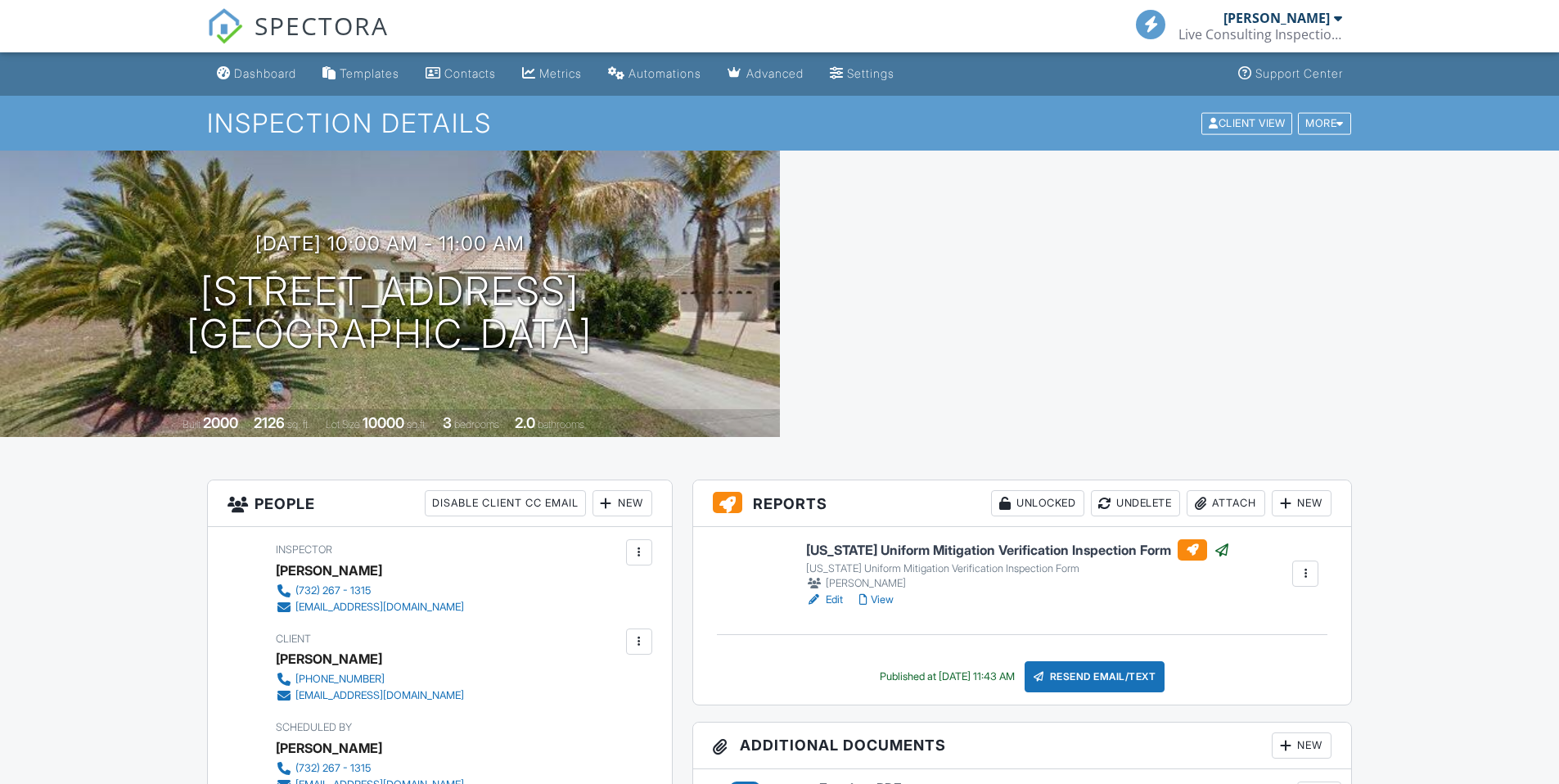 scroll, scrollTop: 0, scrollLeft: 0, axis: both 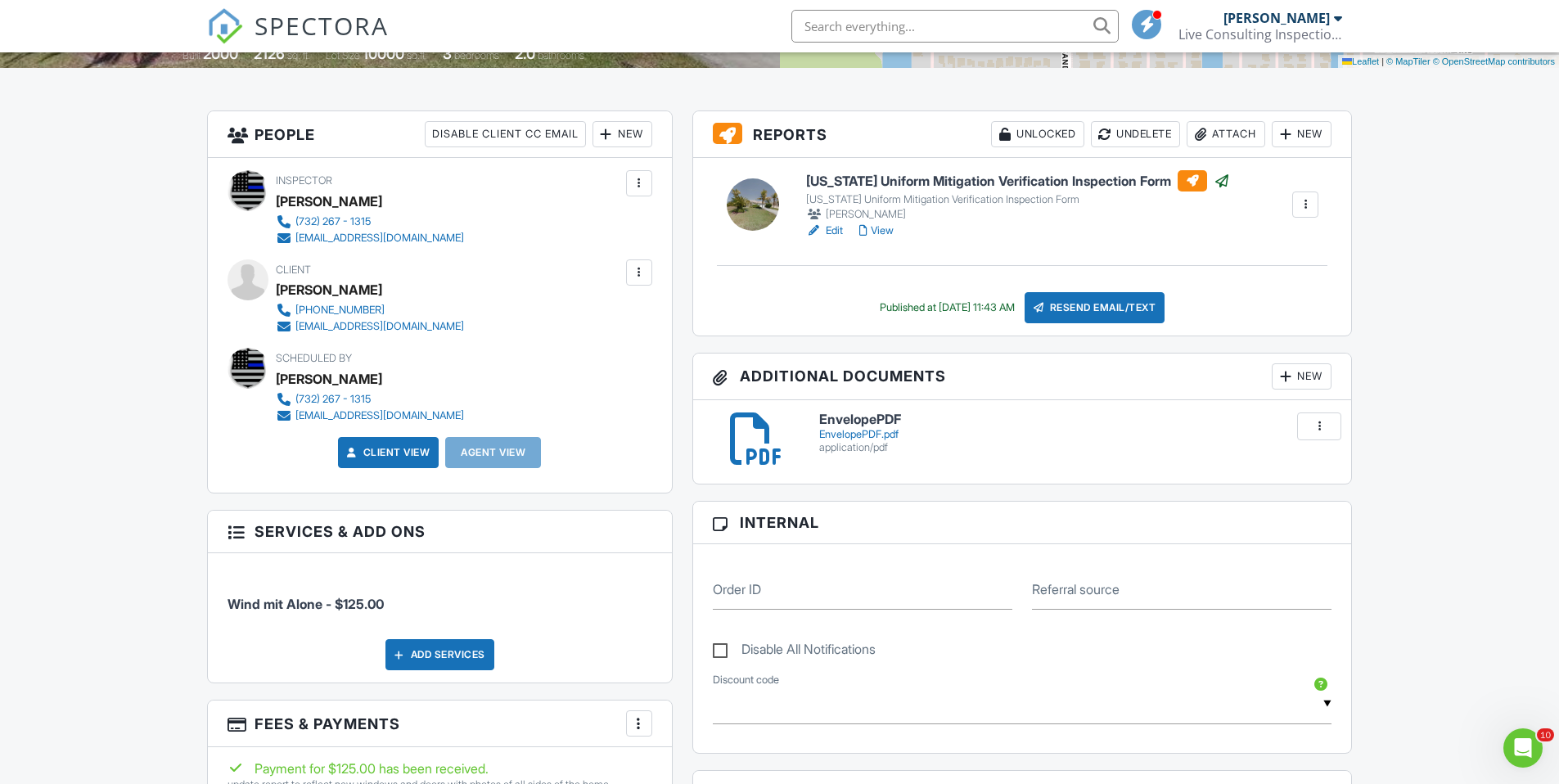 click at bounding box center (606, 134) 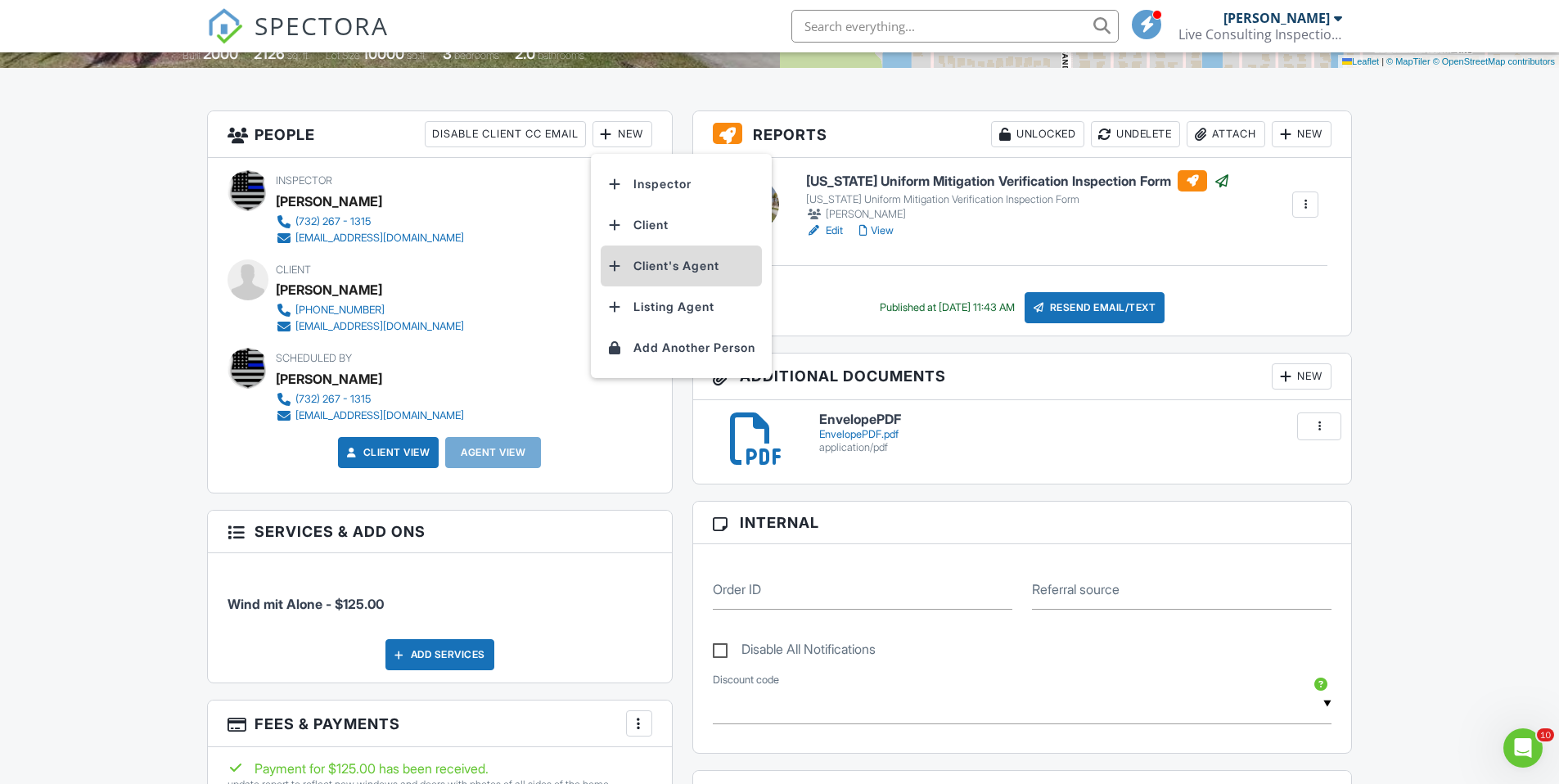 click on "Client's Agent" at bounding box center [681, 266] 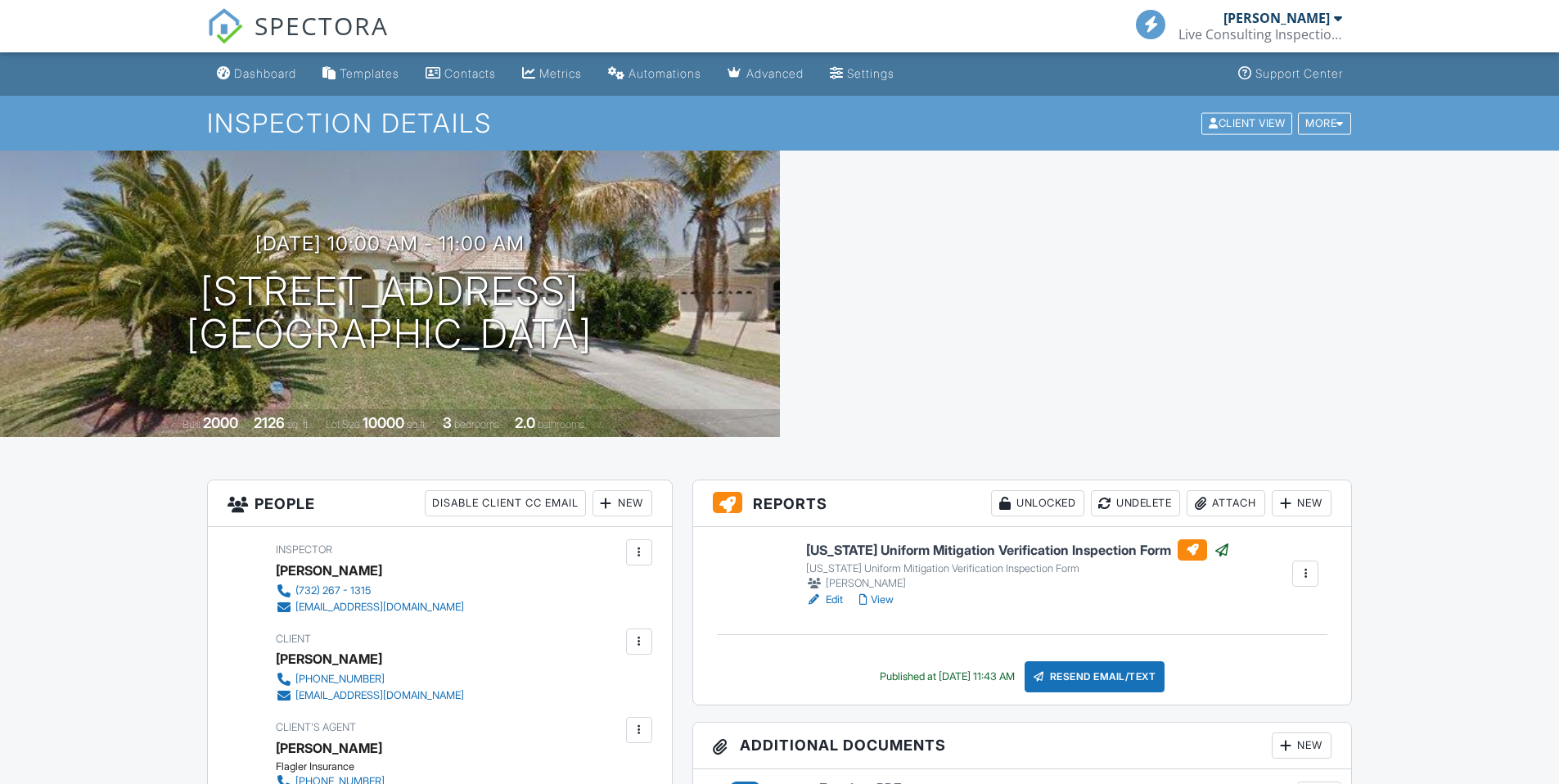 scroll, scrollTop: 369, scrollLeft: 0, axis: vertical 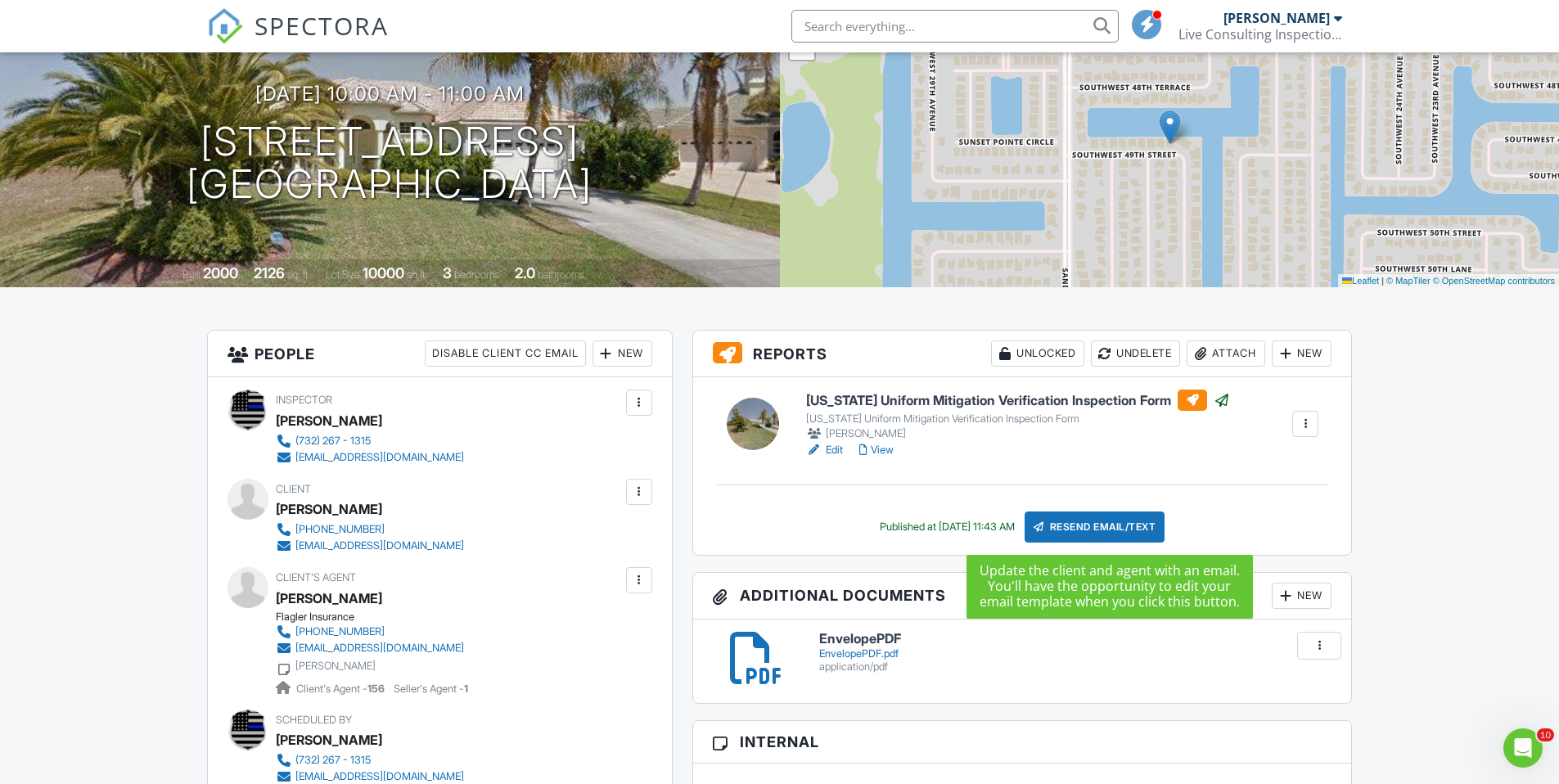 click on "Resend Email/Text" at bounding box center (1095, 527) 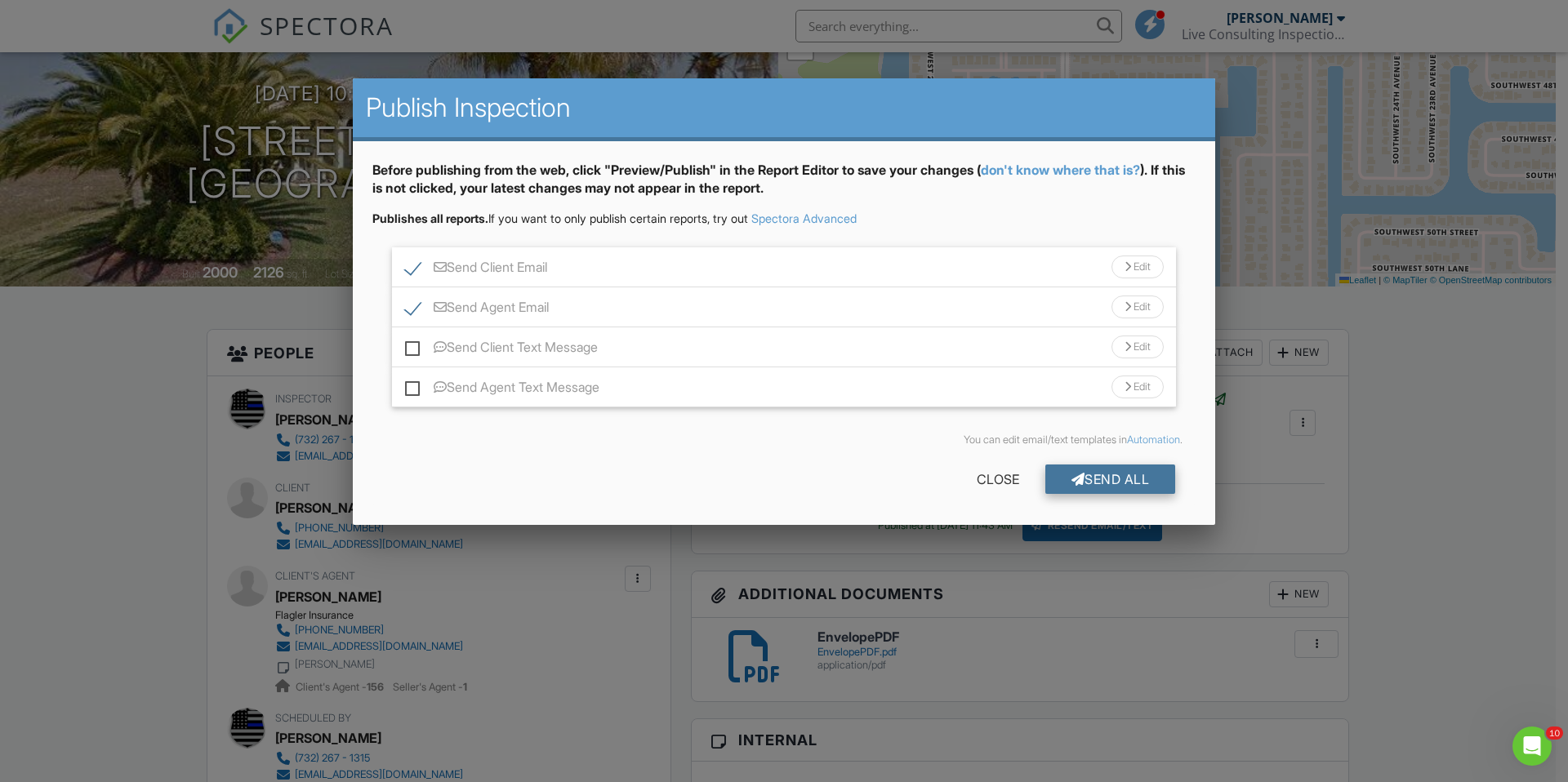 click on "Send All" at bounding box center [1111, 479] 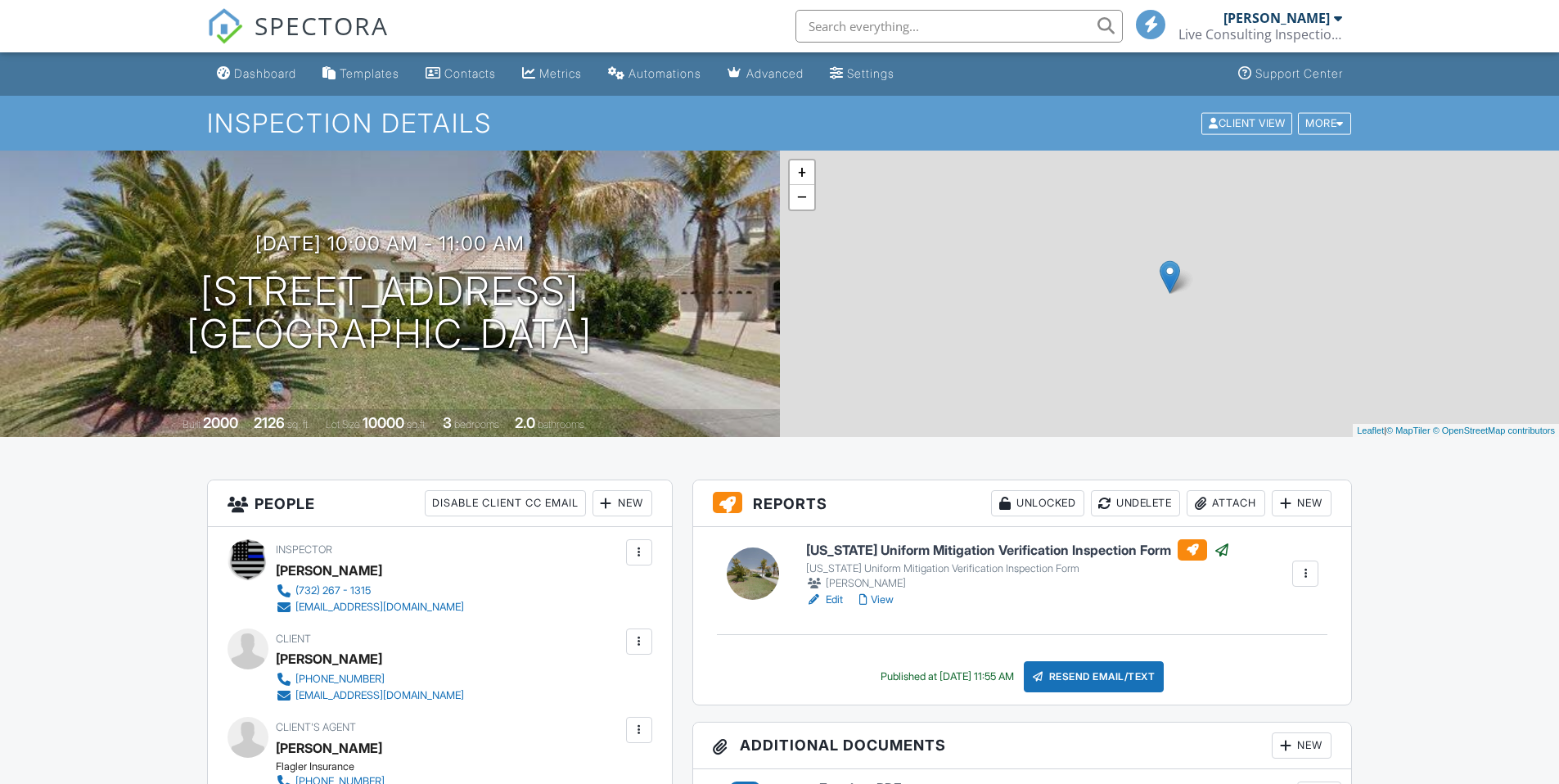 scroll, scrollTop: 150, scrollLeft: 0, axis: vertical 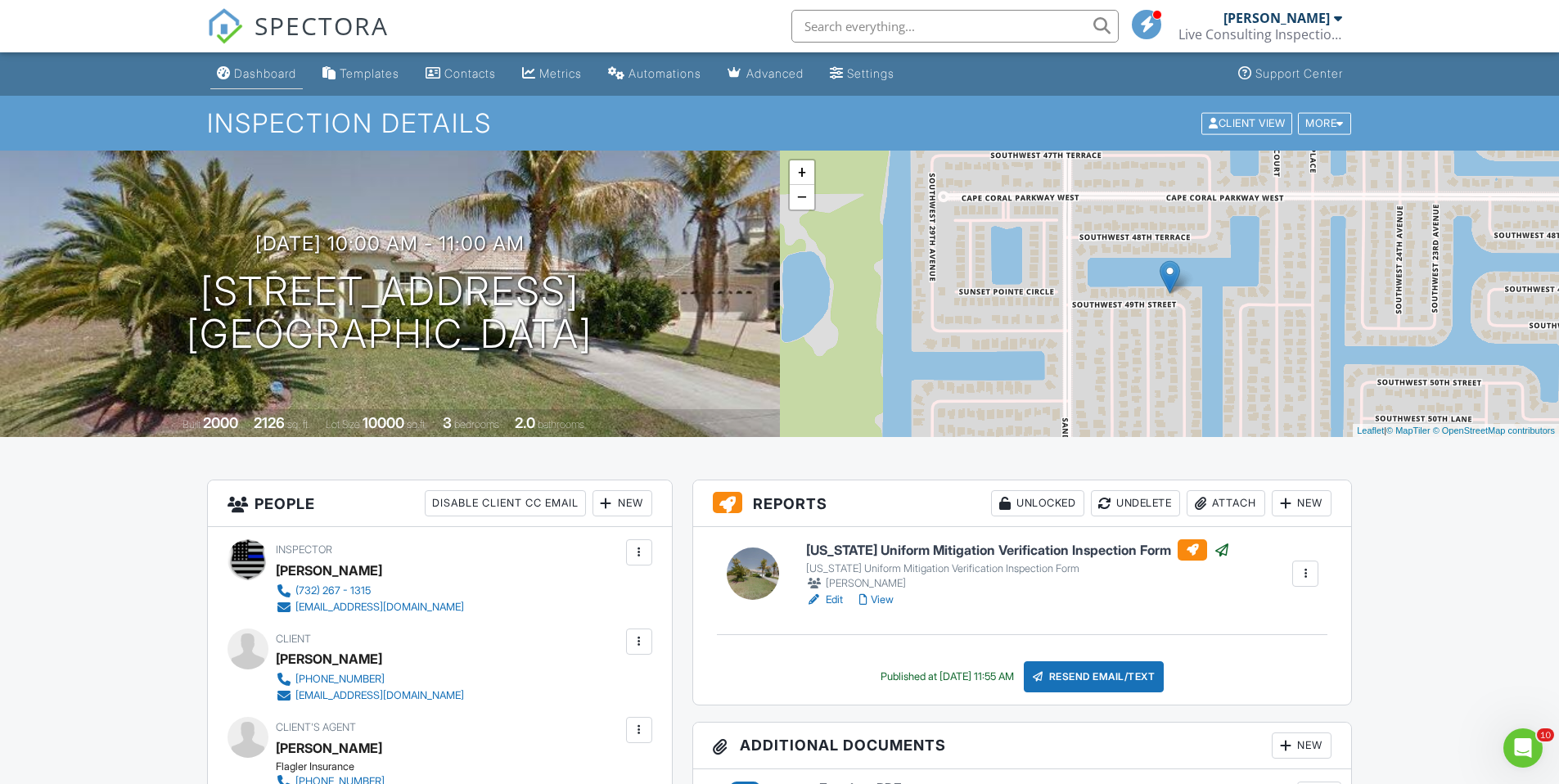 click on "Dashboard" at bounding box center [265, 73] 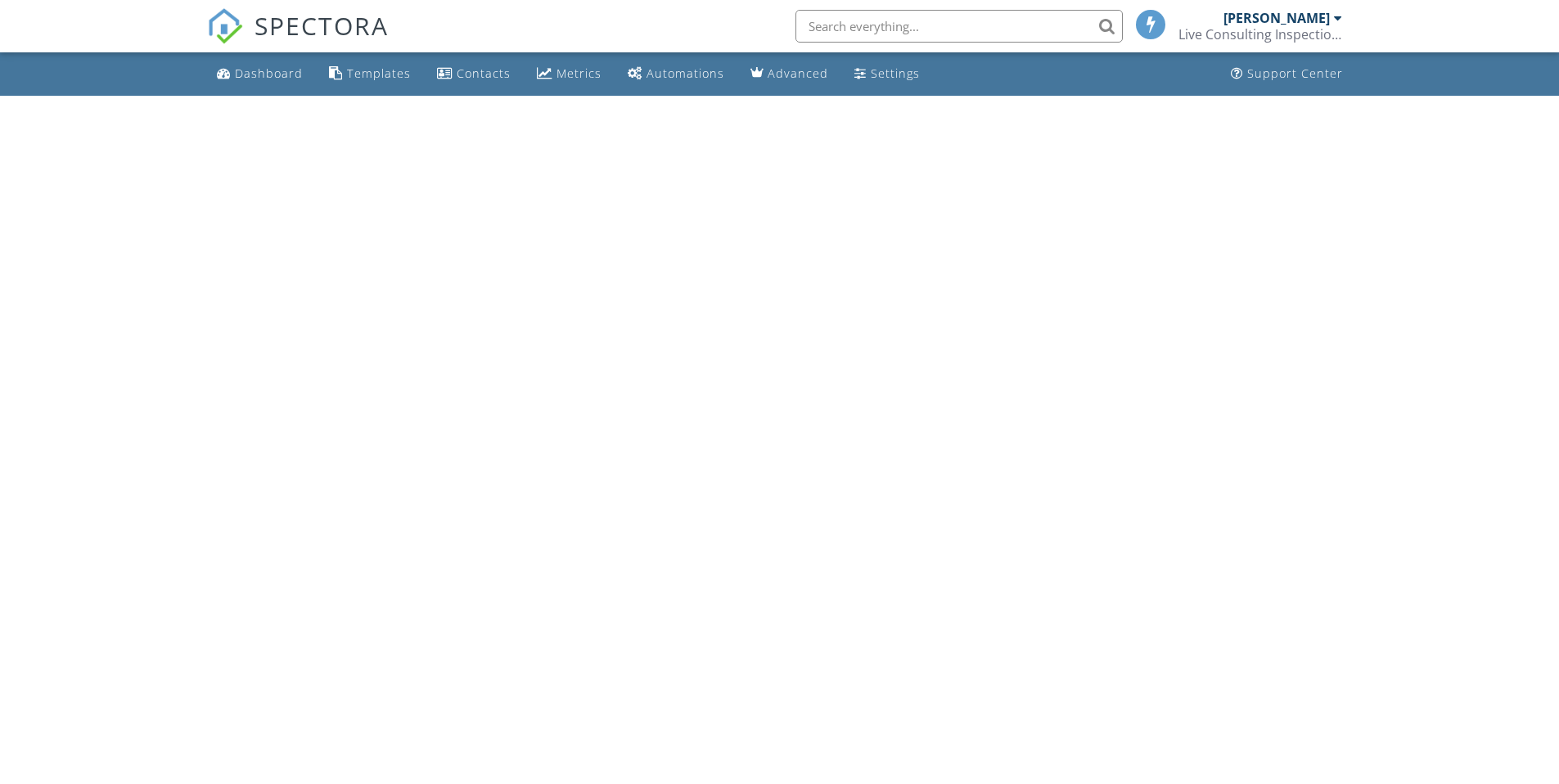 scroll, scrollTop: 0, scrollLeft: 0, axis: both 